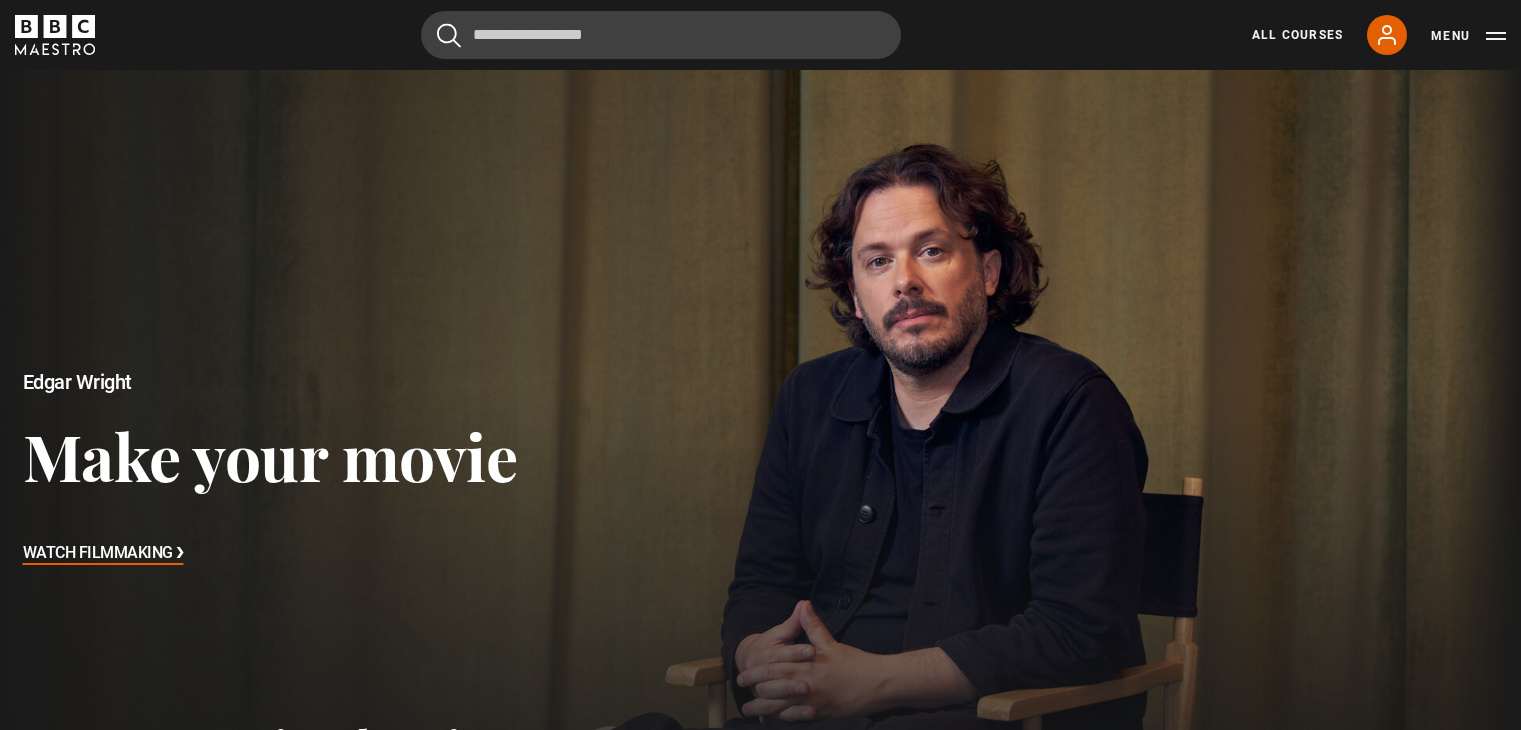 scroll, scrollTop: 0, scrollLeft: 0, axis: both 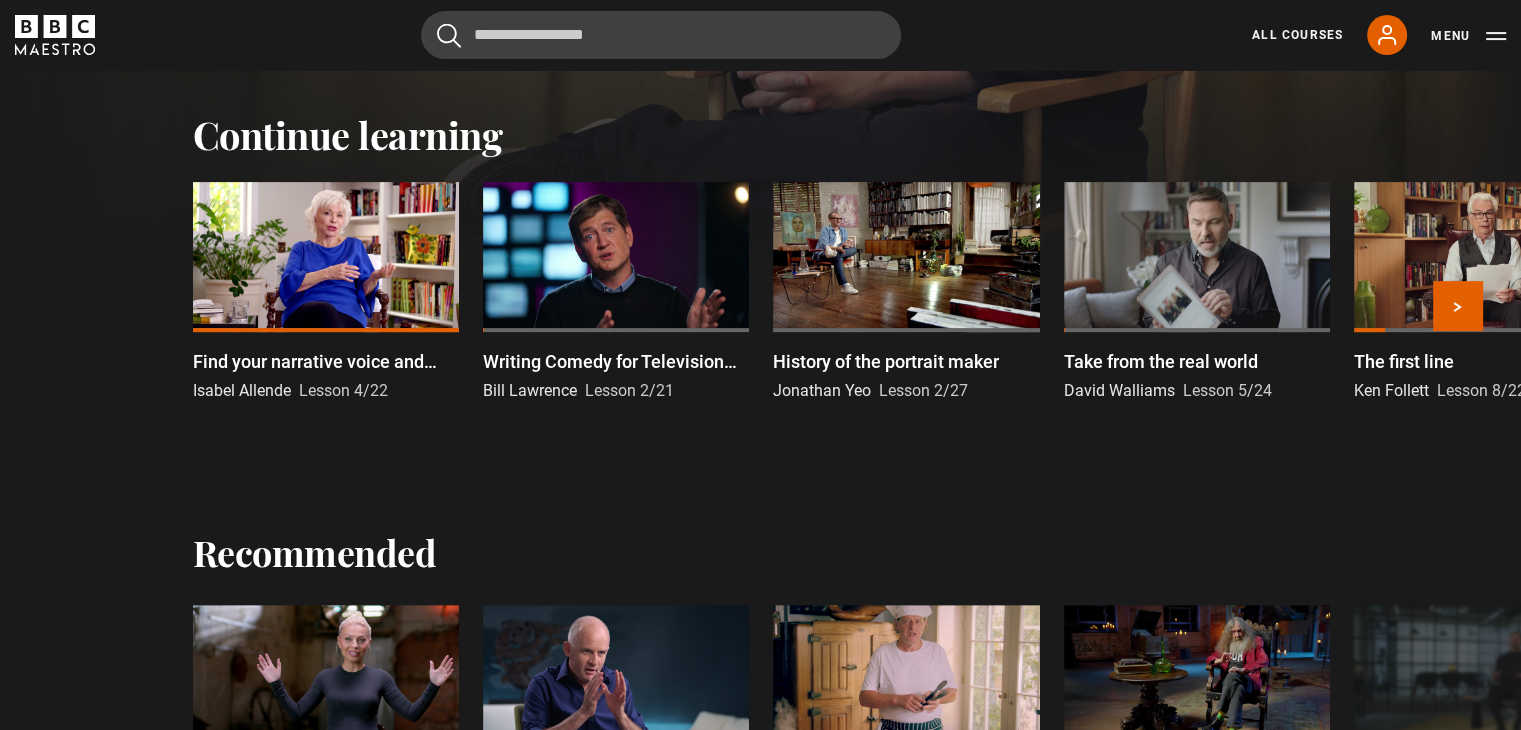 click at bounding box center (326, 257) 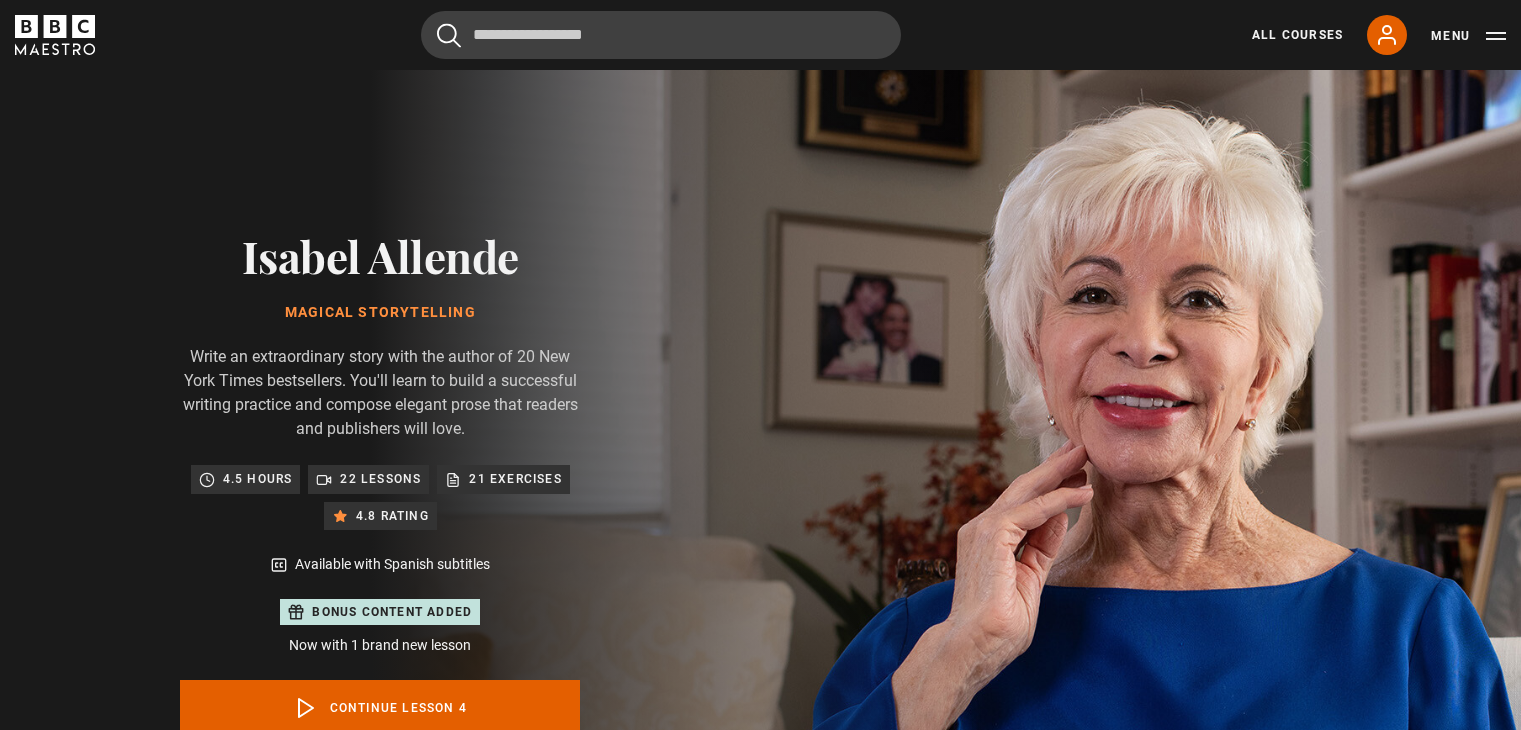 scroll, scrollTop: 977, scrollLeft: 0, axis: vertical 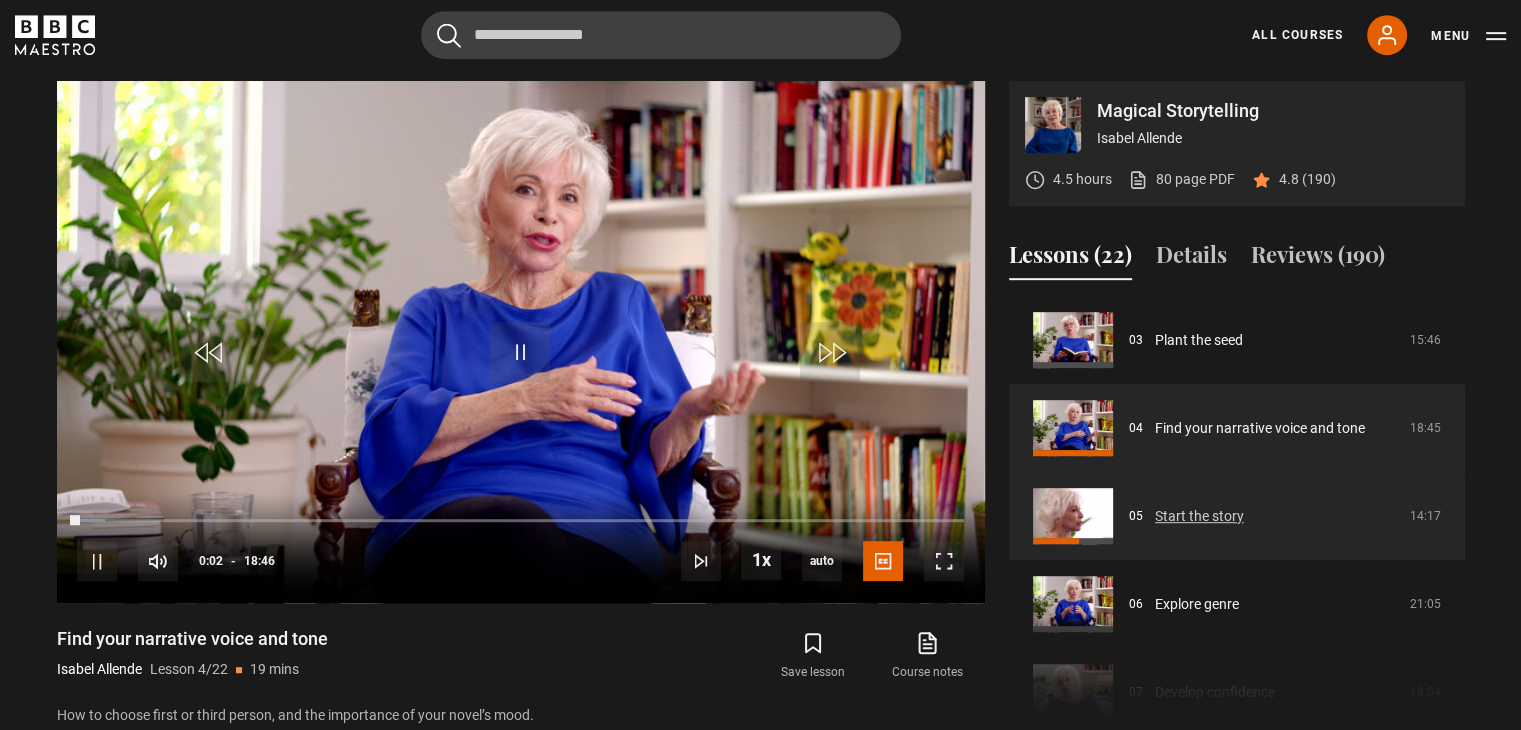 click on "Start the story" at bounding box center [1199, 516] 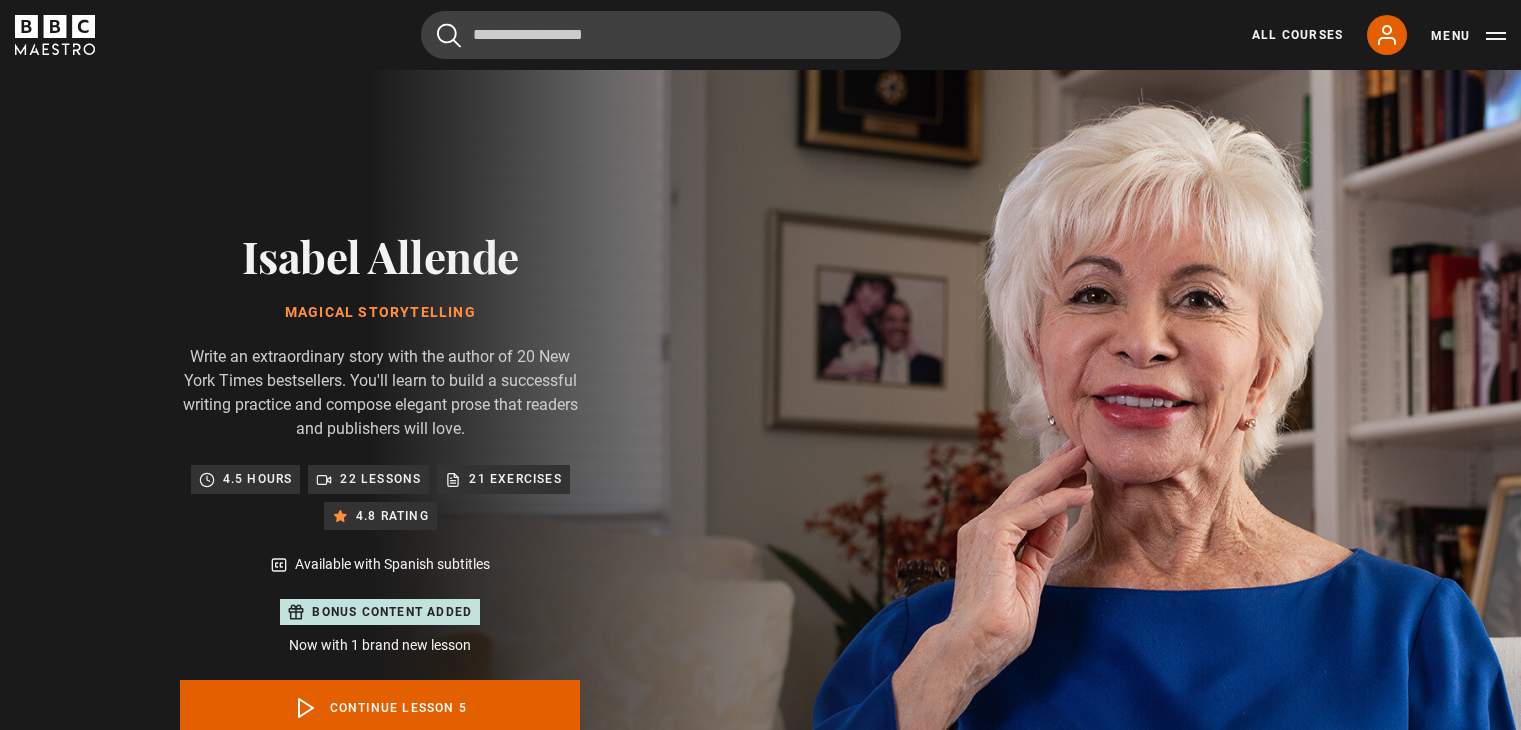 scroll, scrollTop: 977, scrollLeft: 0, axis: vertical 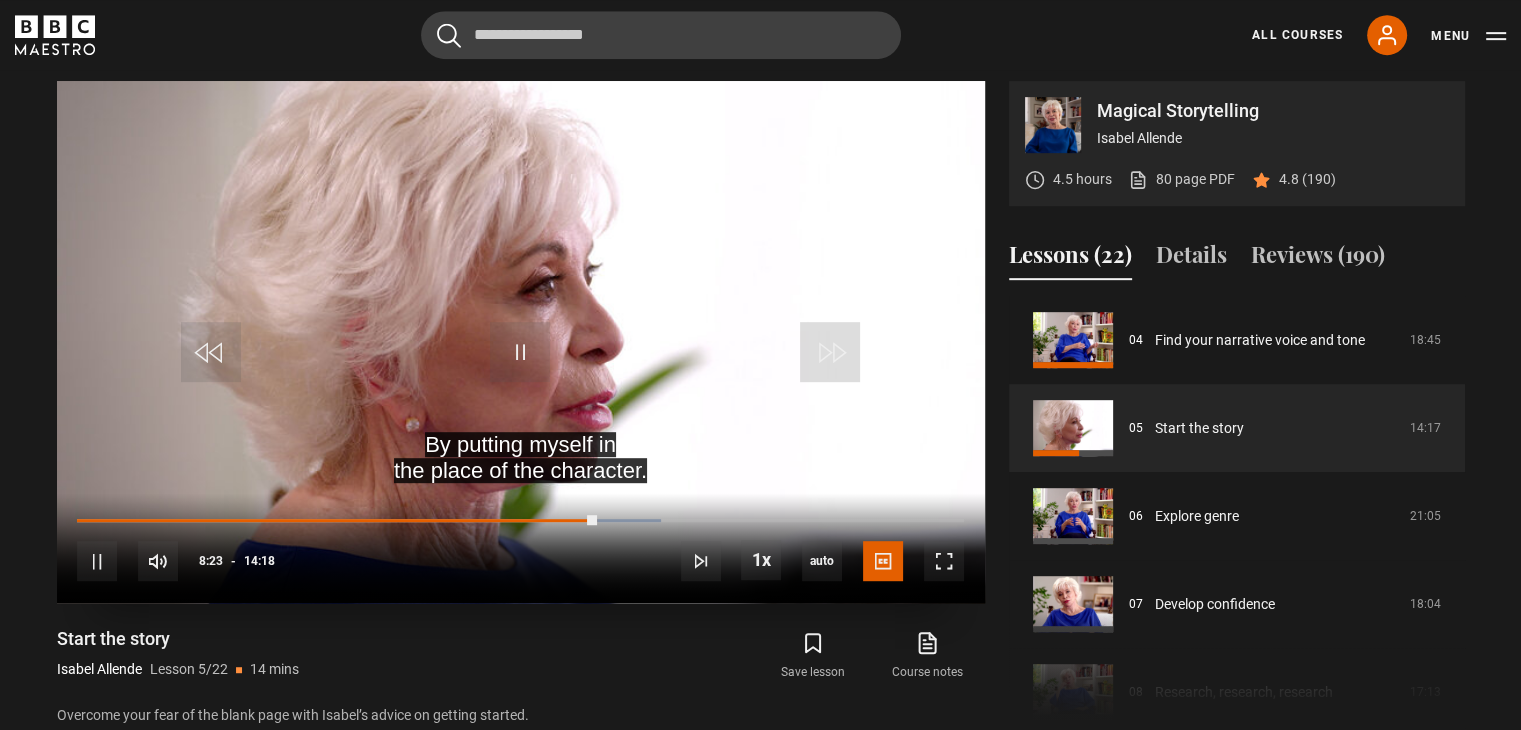 click on "10s Skip Back 10 seconds Pause 10s Skip Forward 10 seconds Loaded :  65.85% 00:12 08:23 Pause Mute Current Time  8:23 - Duration  14:18
[FIRST] [LAST]
Lesson 5
Start the story
1x Playback Rate 2x 1.5x 1x , selected 0.5x auto Quality 360p 720p 1080p 2160p Auto , selected Captions captions off English  Captions , selected Spanish  Captions" at bounding box center [521, 548] 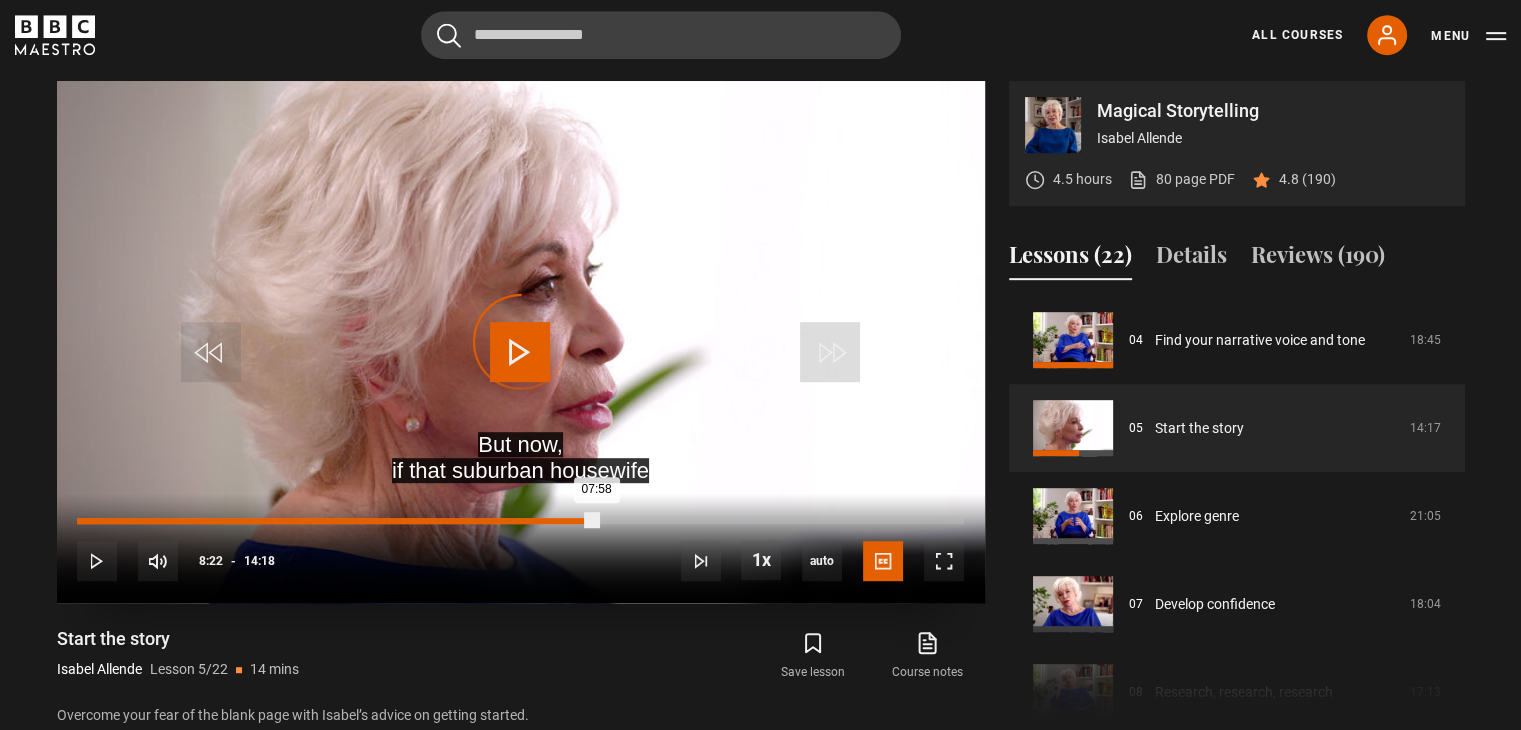 drag, startPoint x: 596, startPoint y: 512, endPoint x: 84, endPoint y: 519, distance: 512.04785 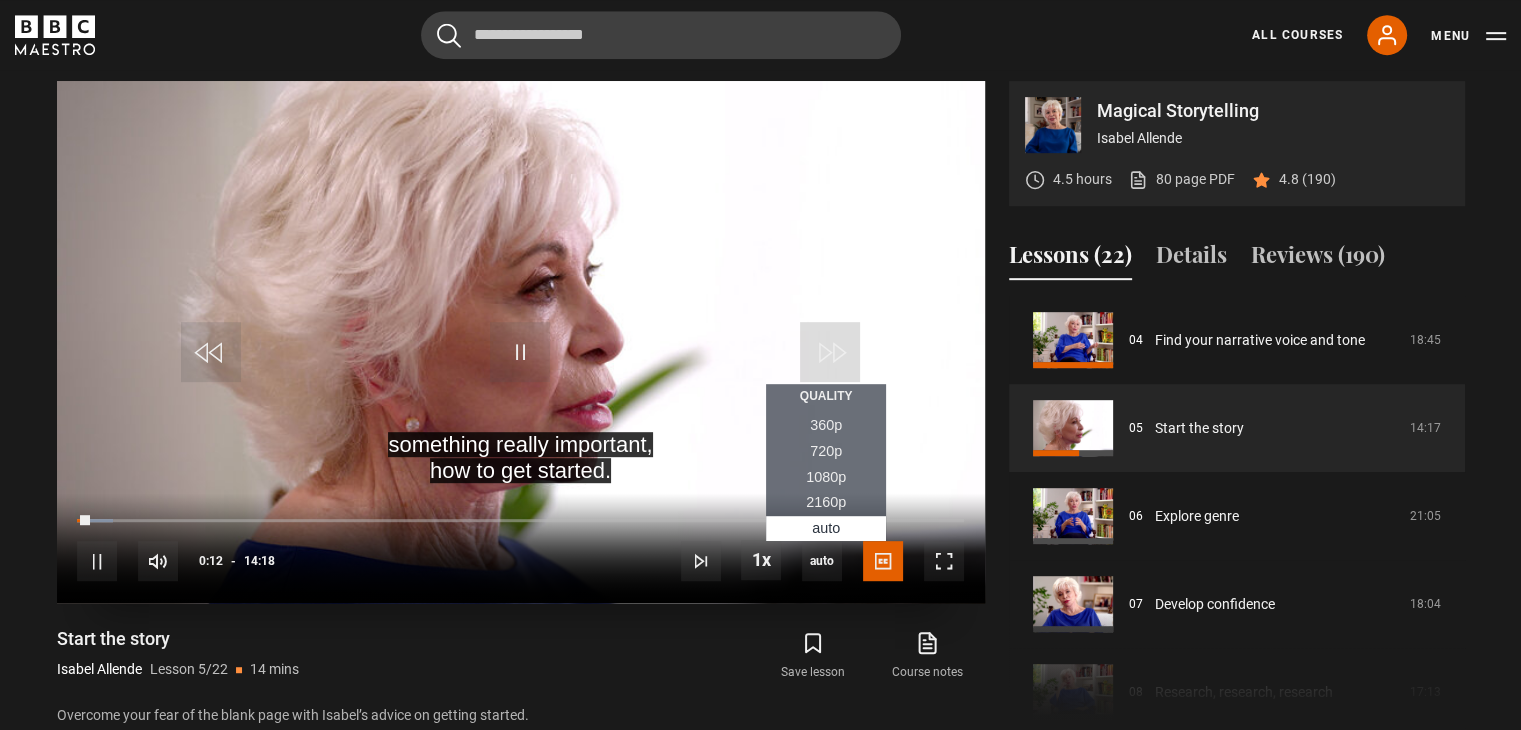 click on "360p" at bounding box center [826, 425] 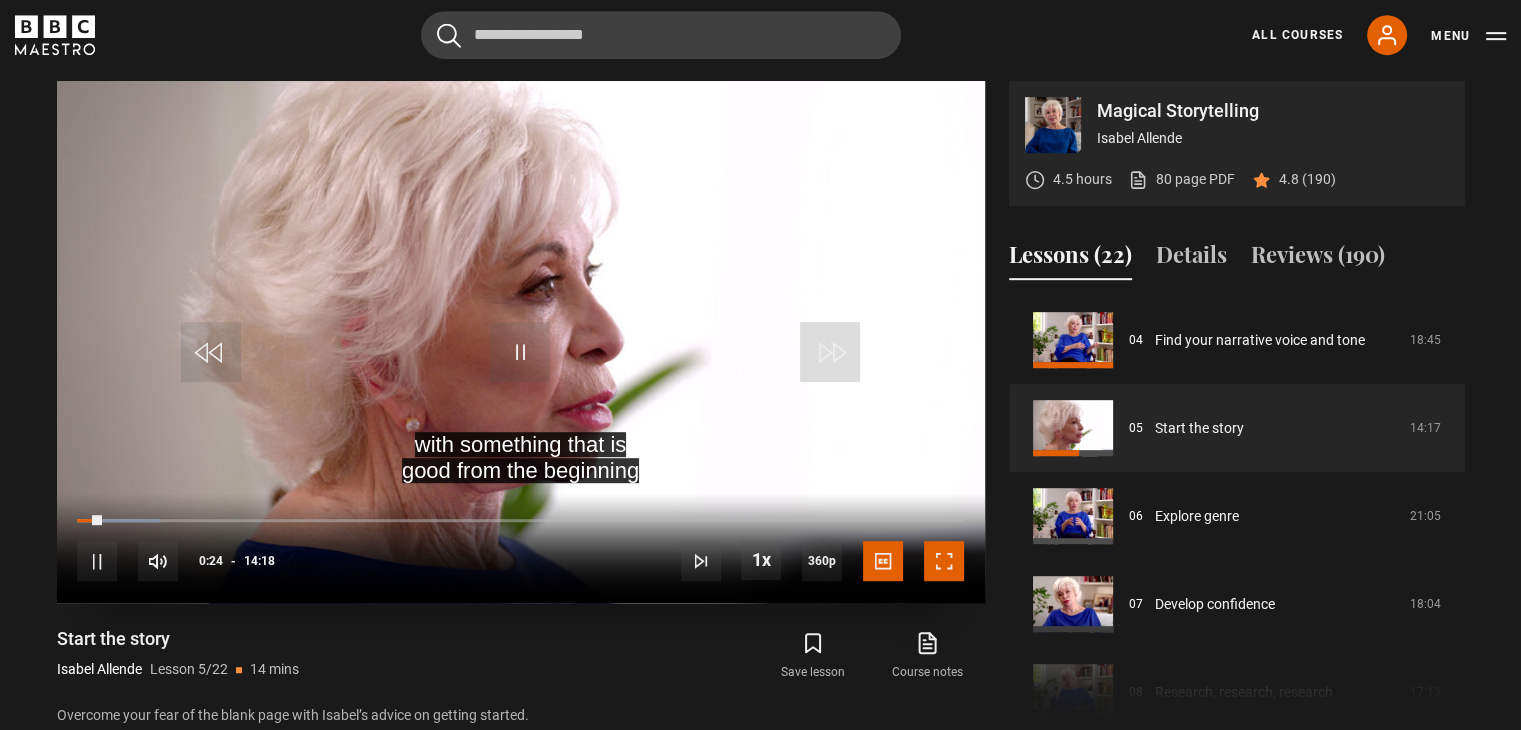 click at bounding box center [944, 561] 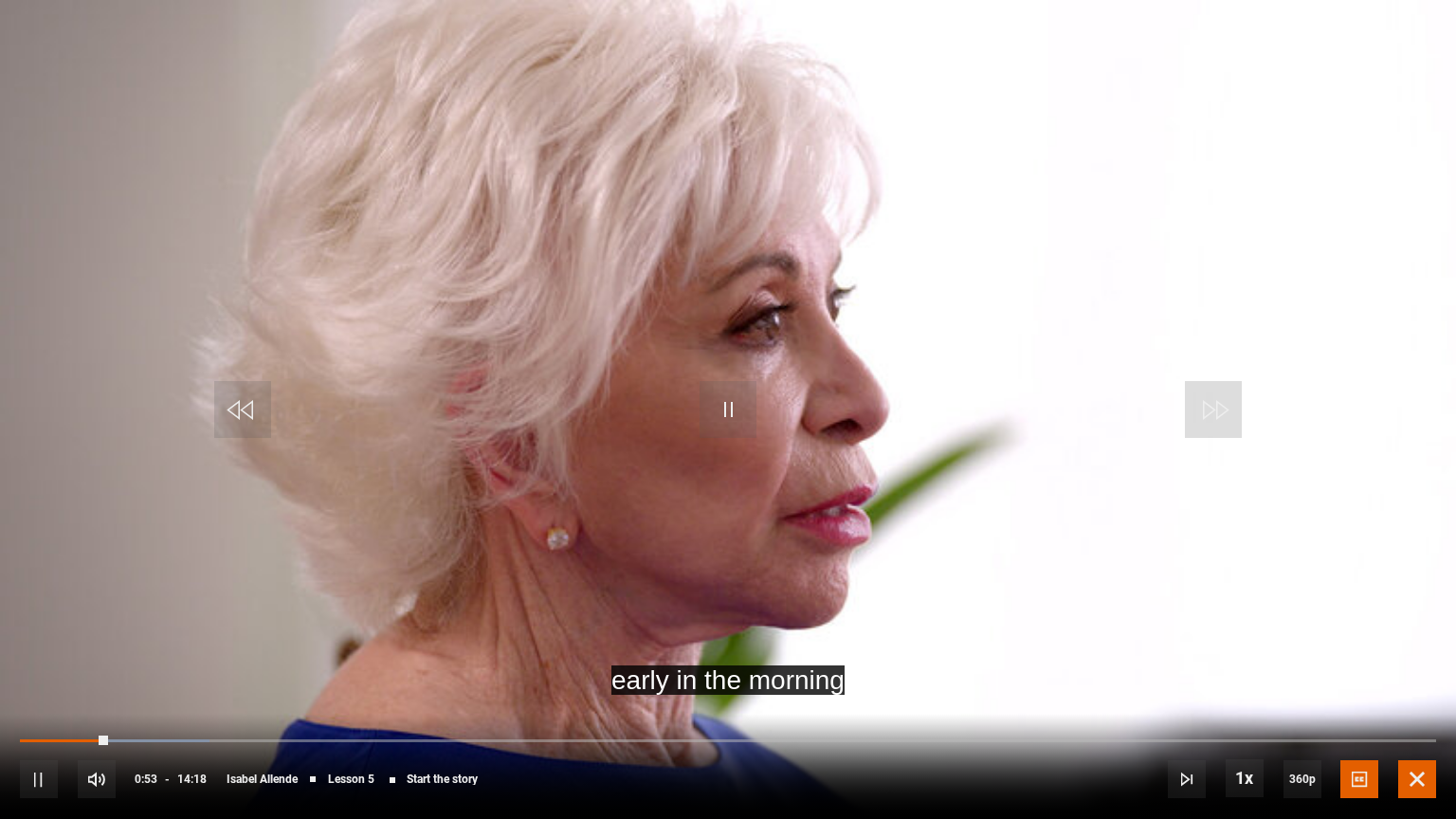 click at bounding box center [1417, 779] 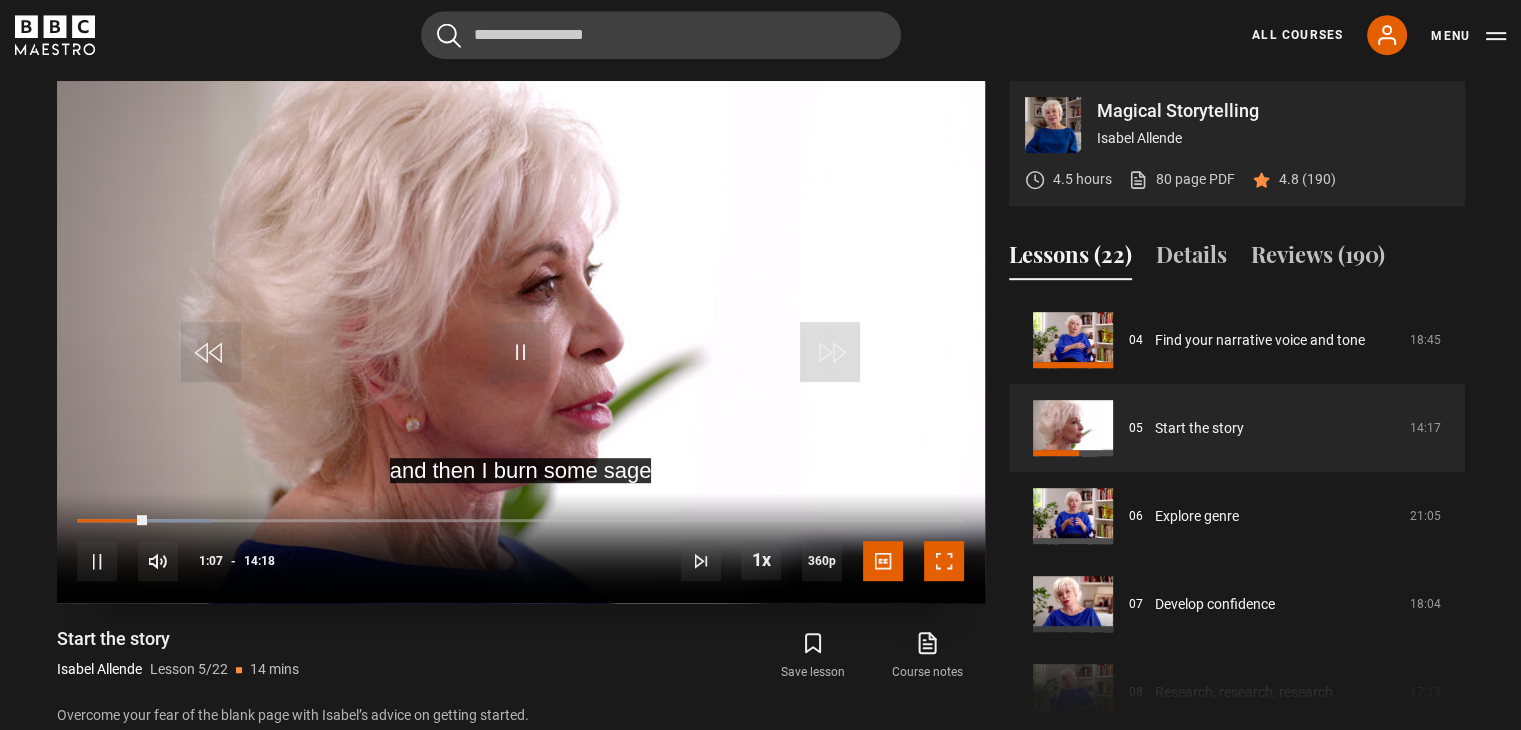 click at bounding box center (944, 561) 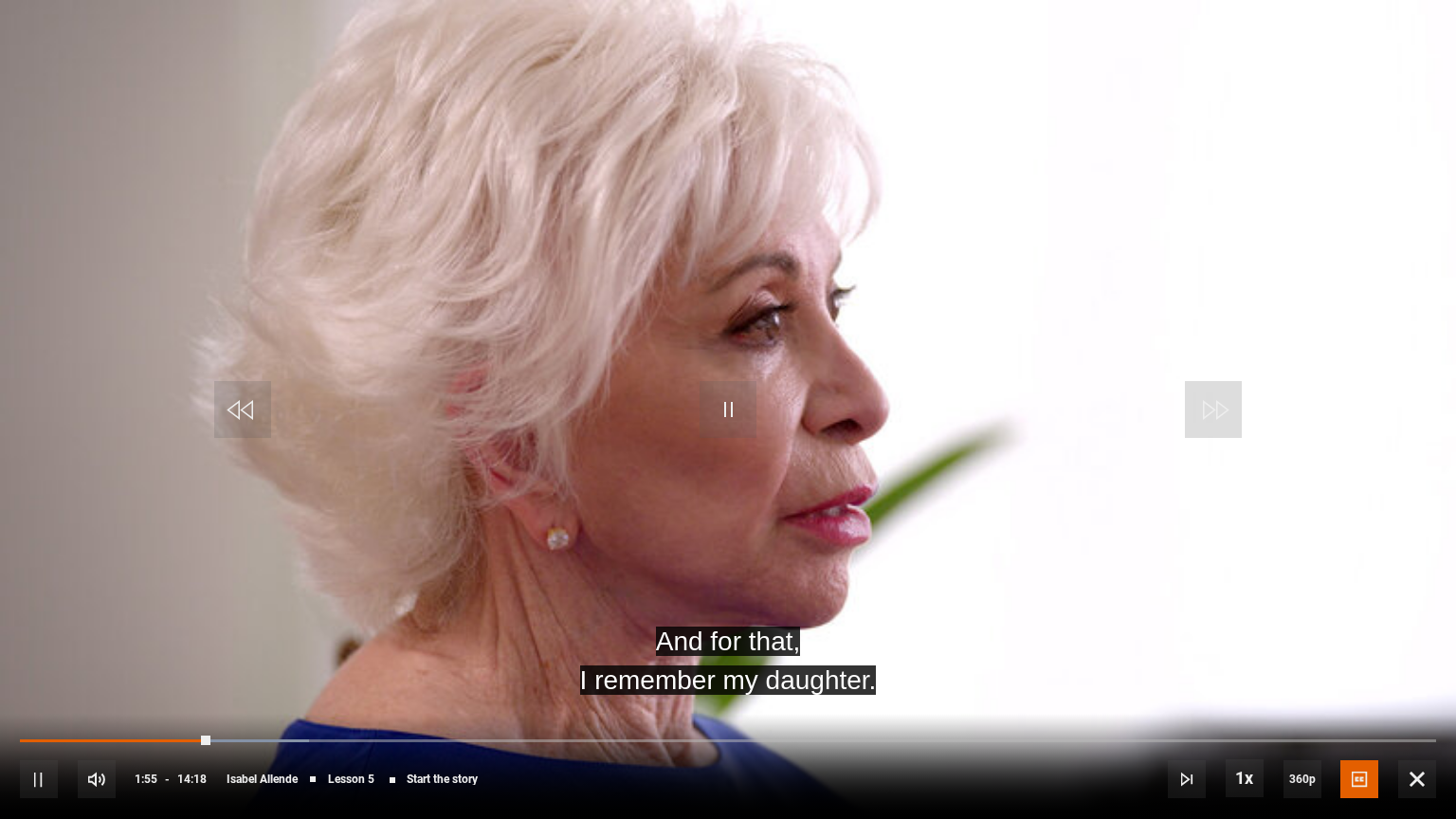 click at bounding box center (728, 410) 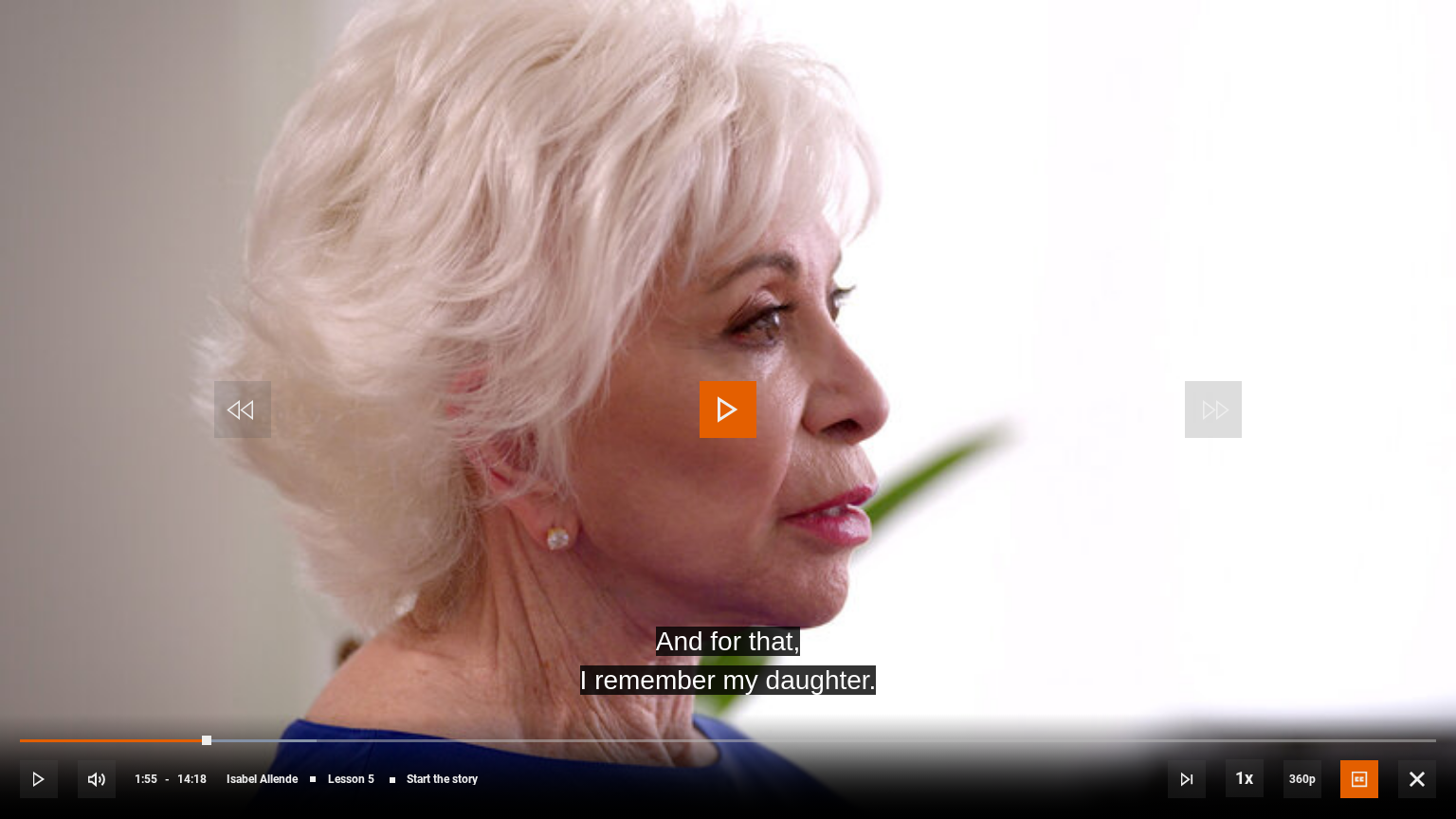 click at bounding box center [728, 410] 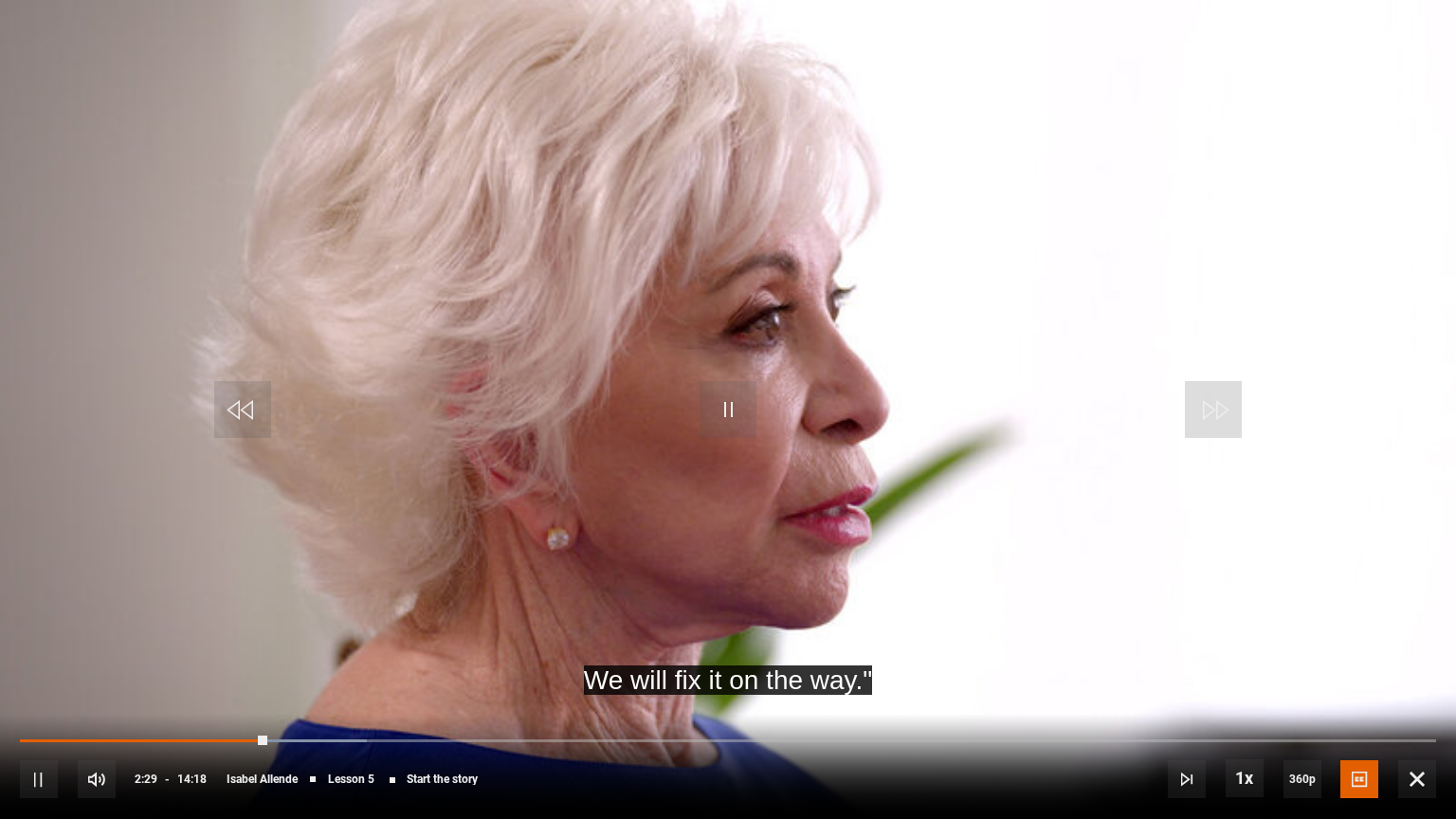 click at bounding box center [728, 410] 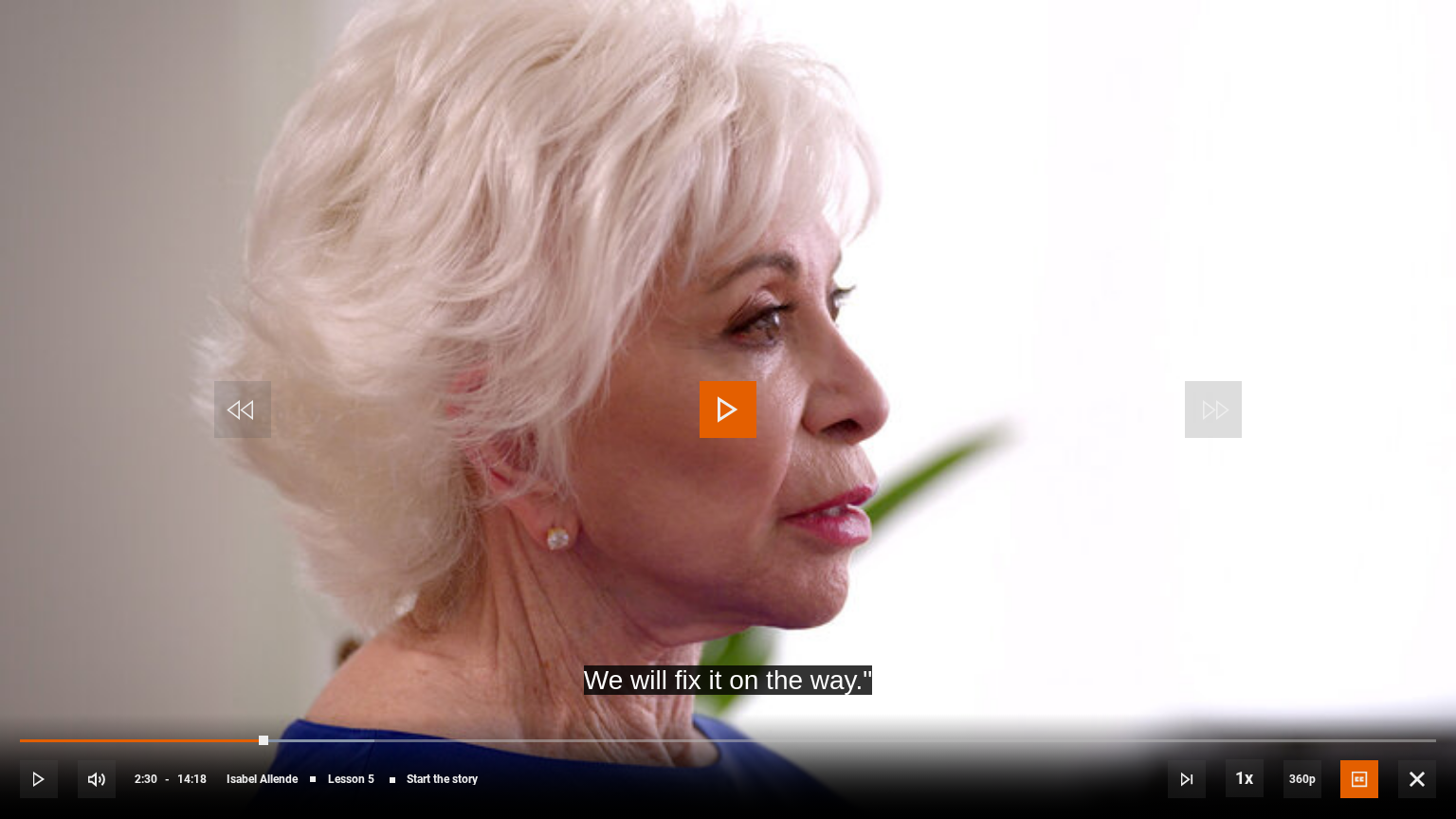 click at bounding box center (728, 410) 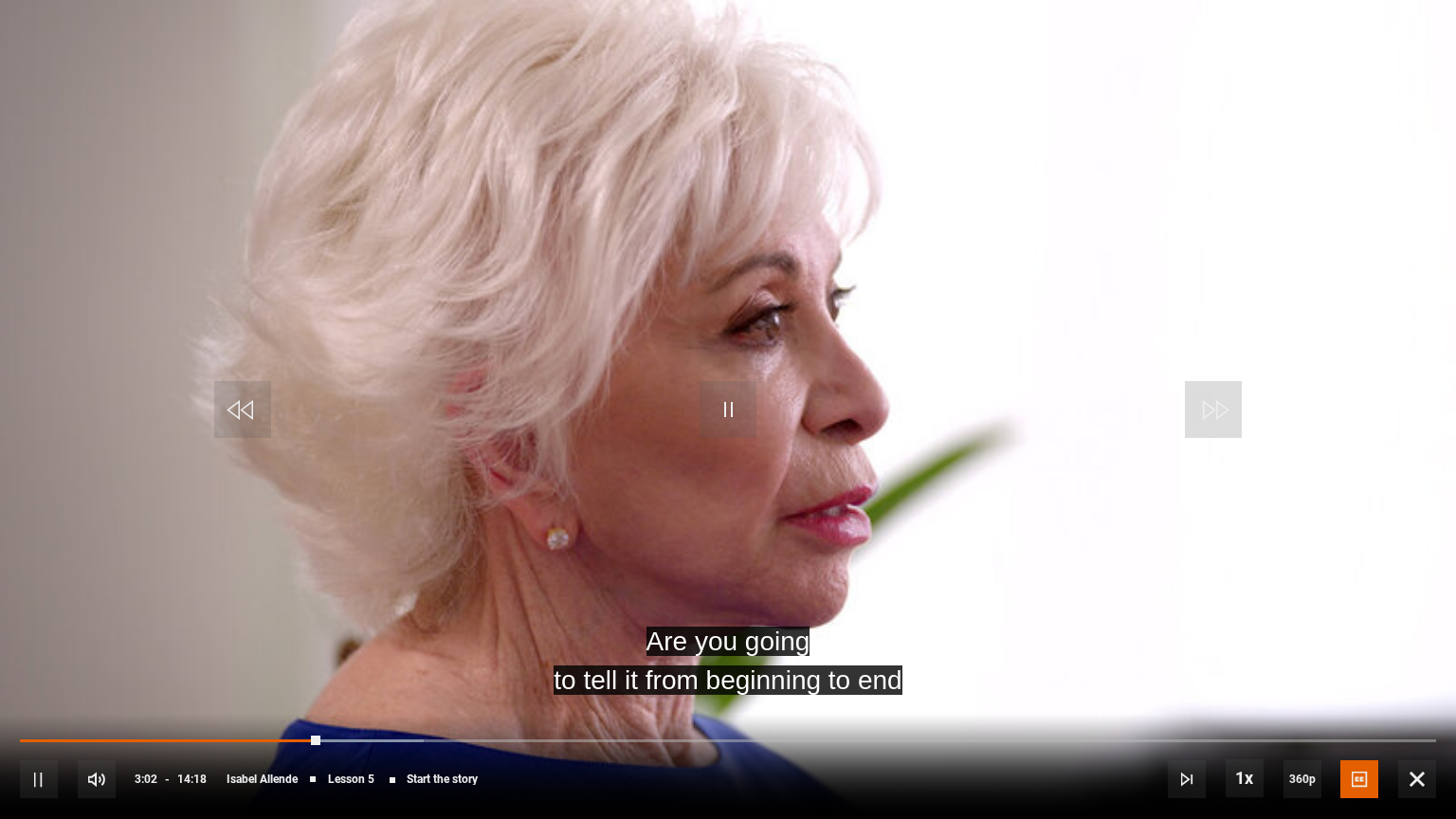 click at bounding box center [728, 410] 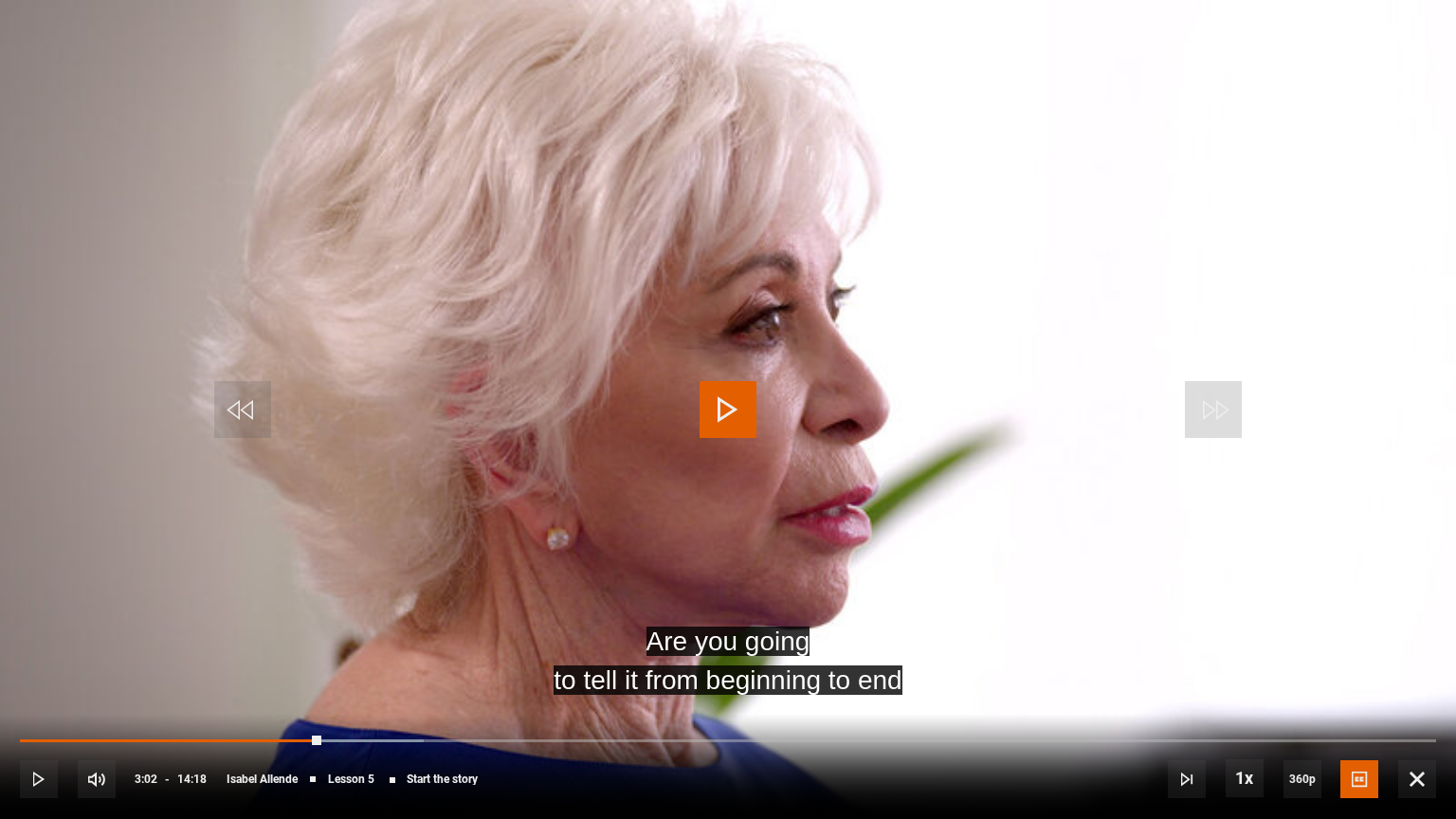 click at bounding box center [728, 410] 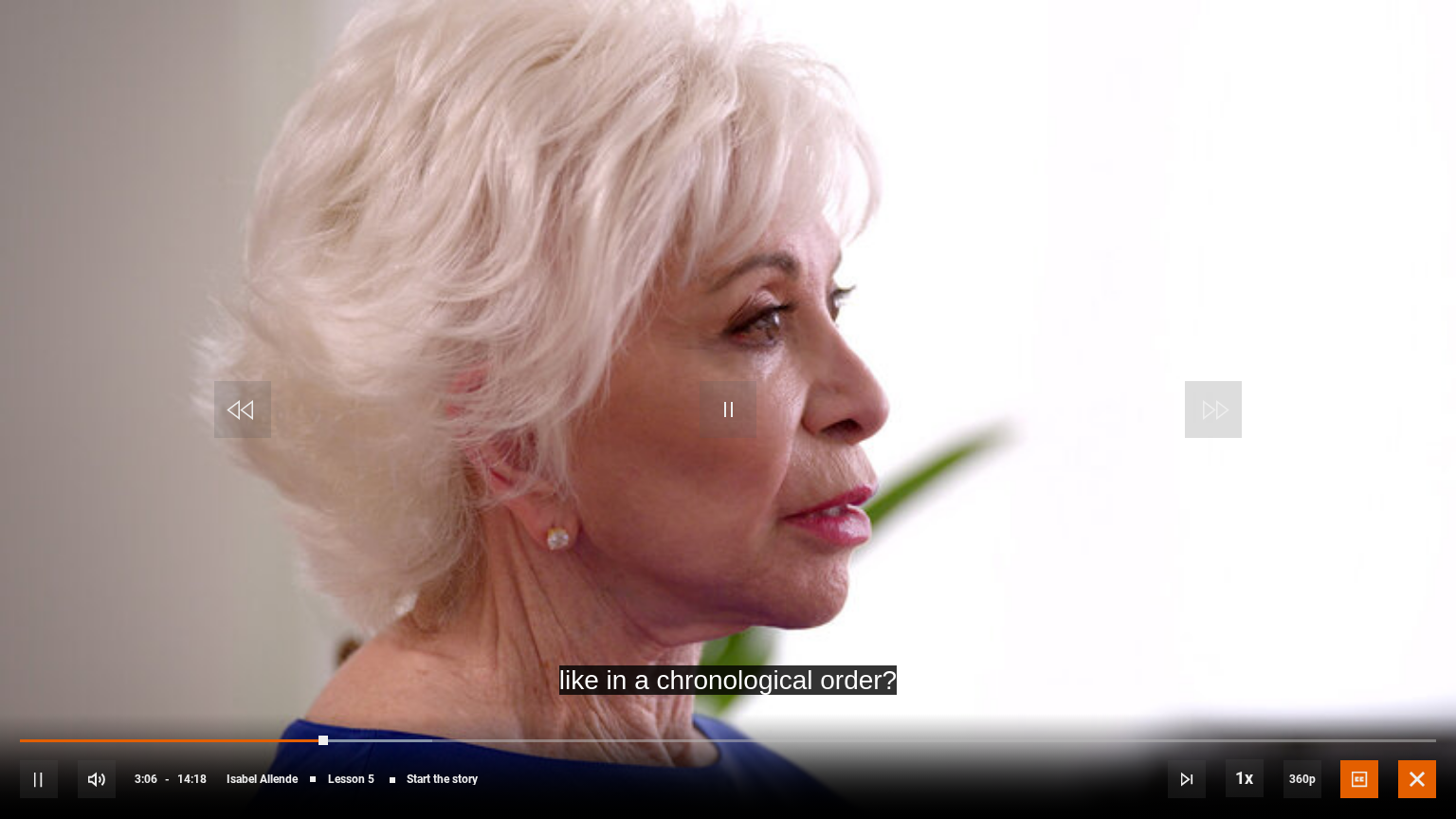 click at bounding box center [1417, 779] 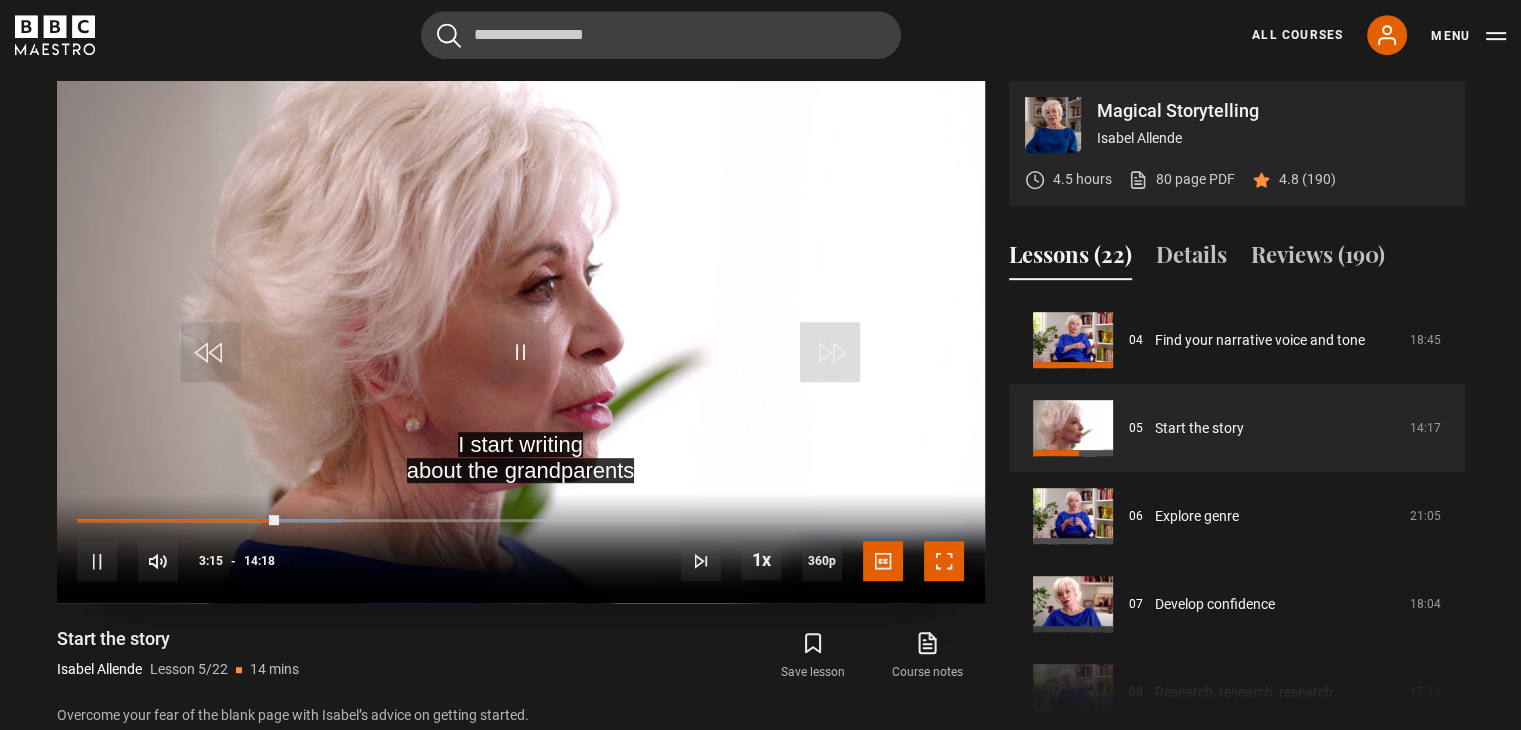 click at bounding box center [944, 561] 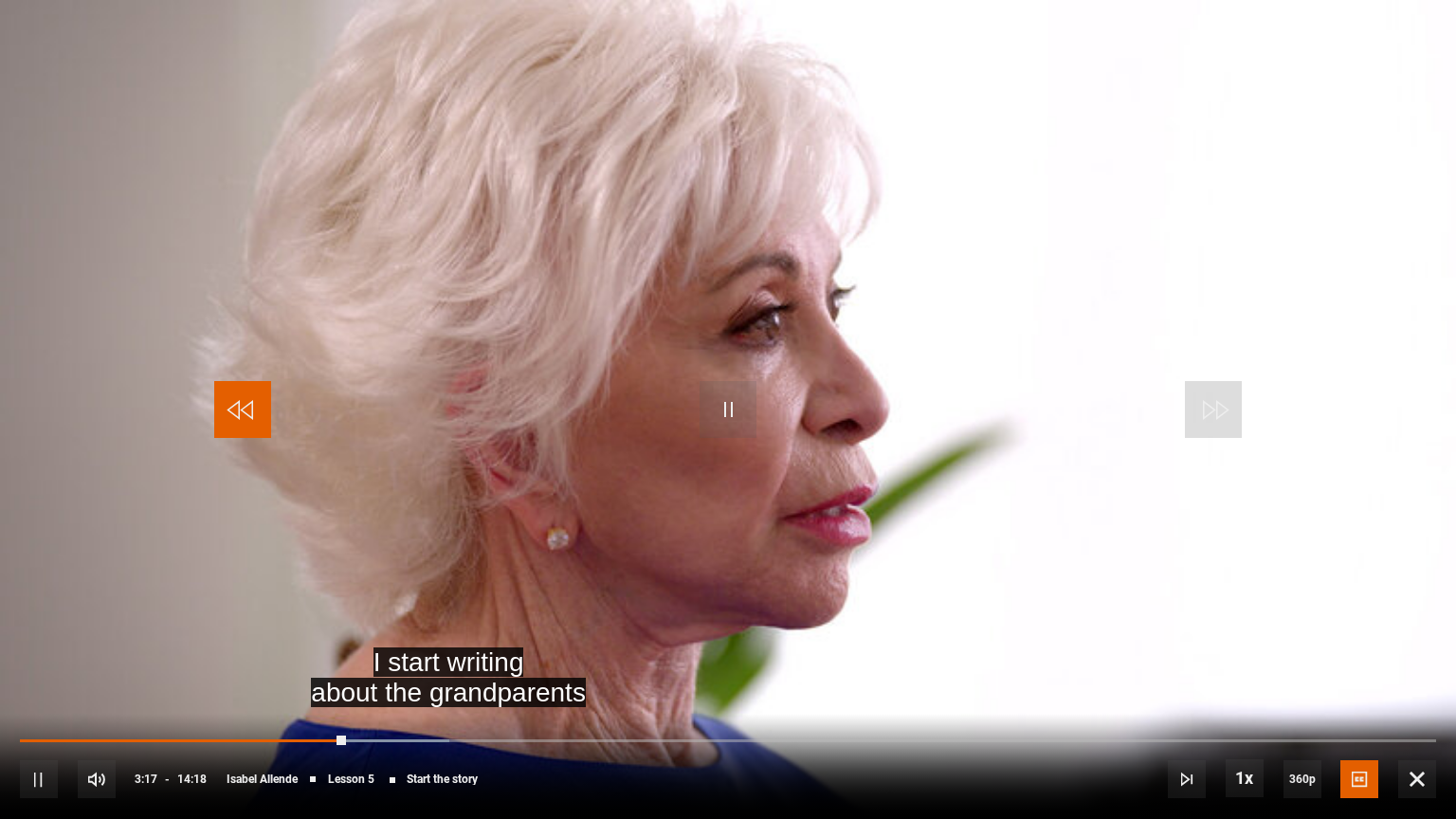 click at bounding box center (243, 410) 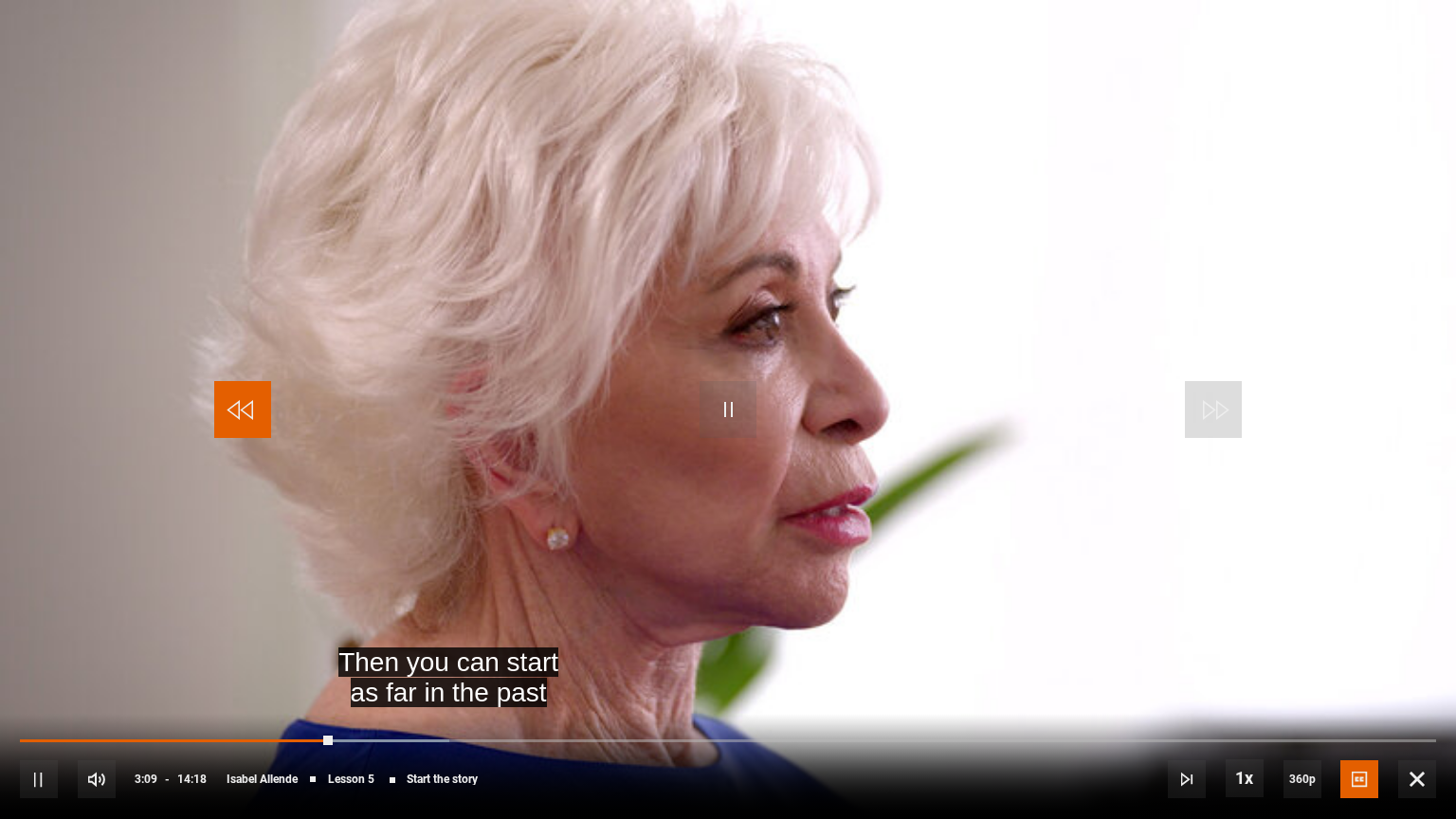 click at bounding box center (243, 410) 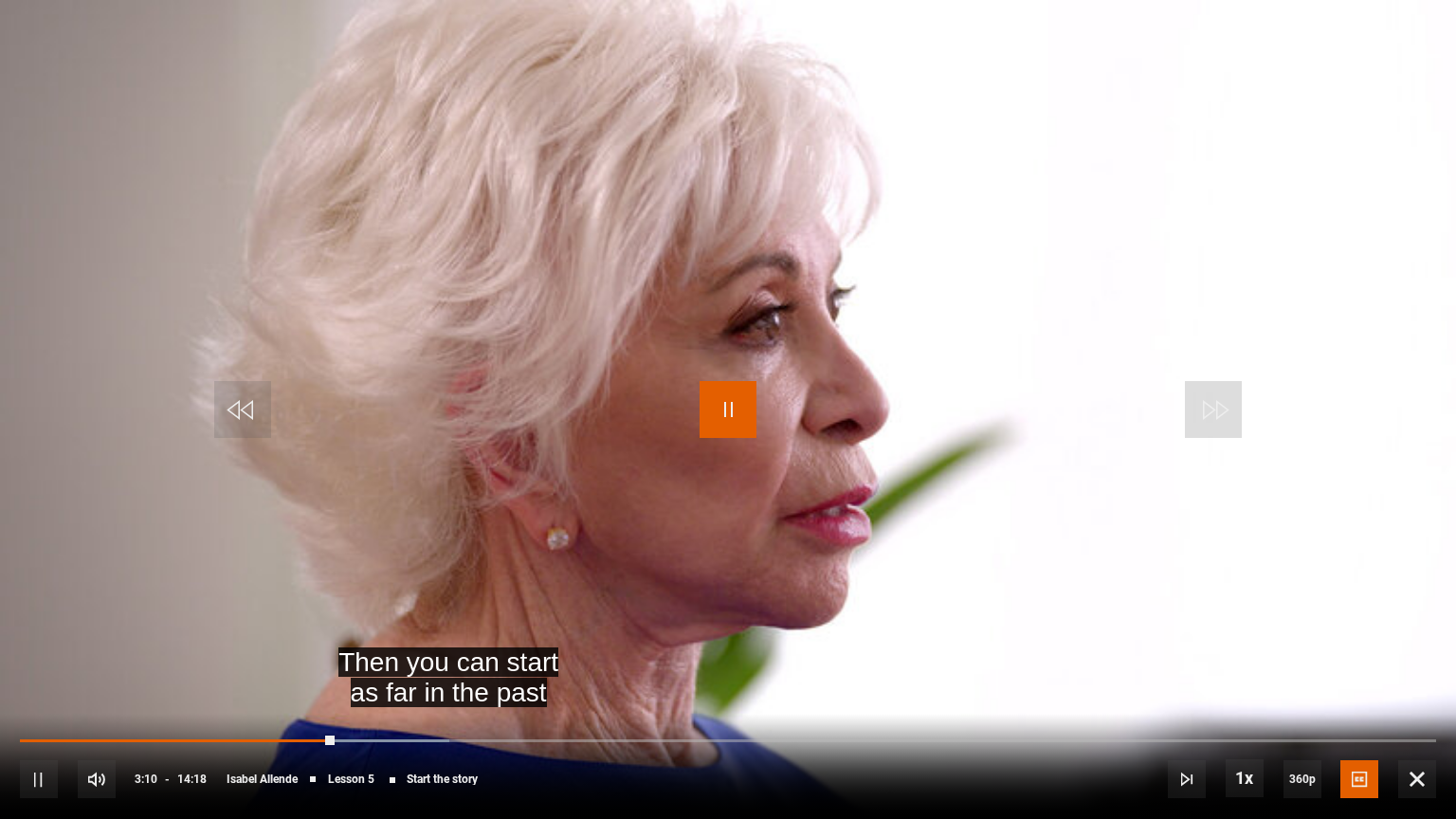 click at bounding box center (728, 410) 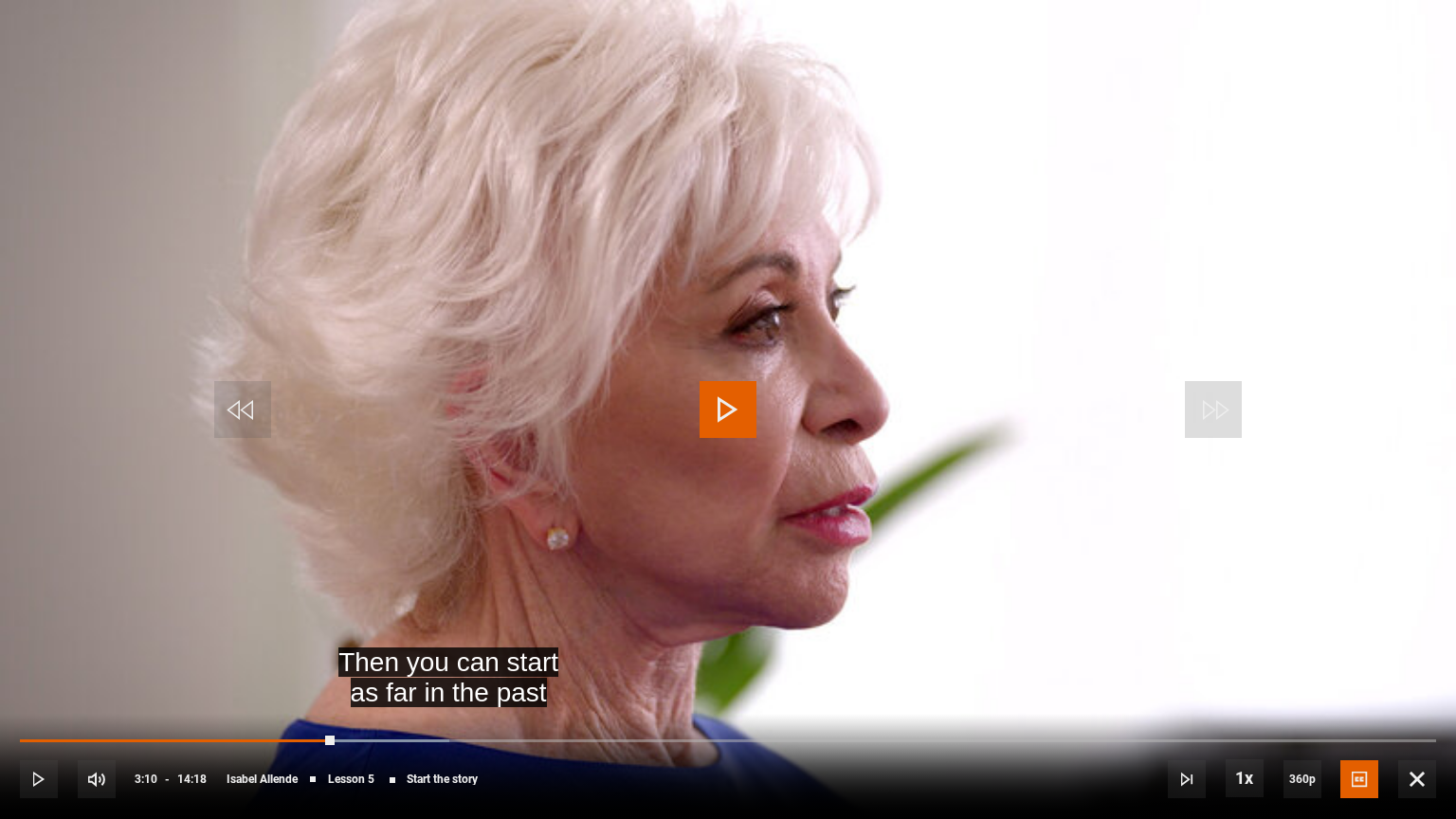 click at bounding box center (728, 410) 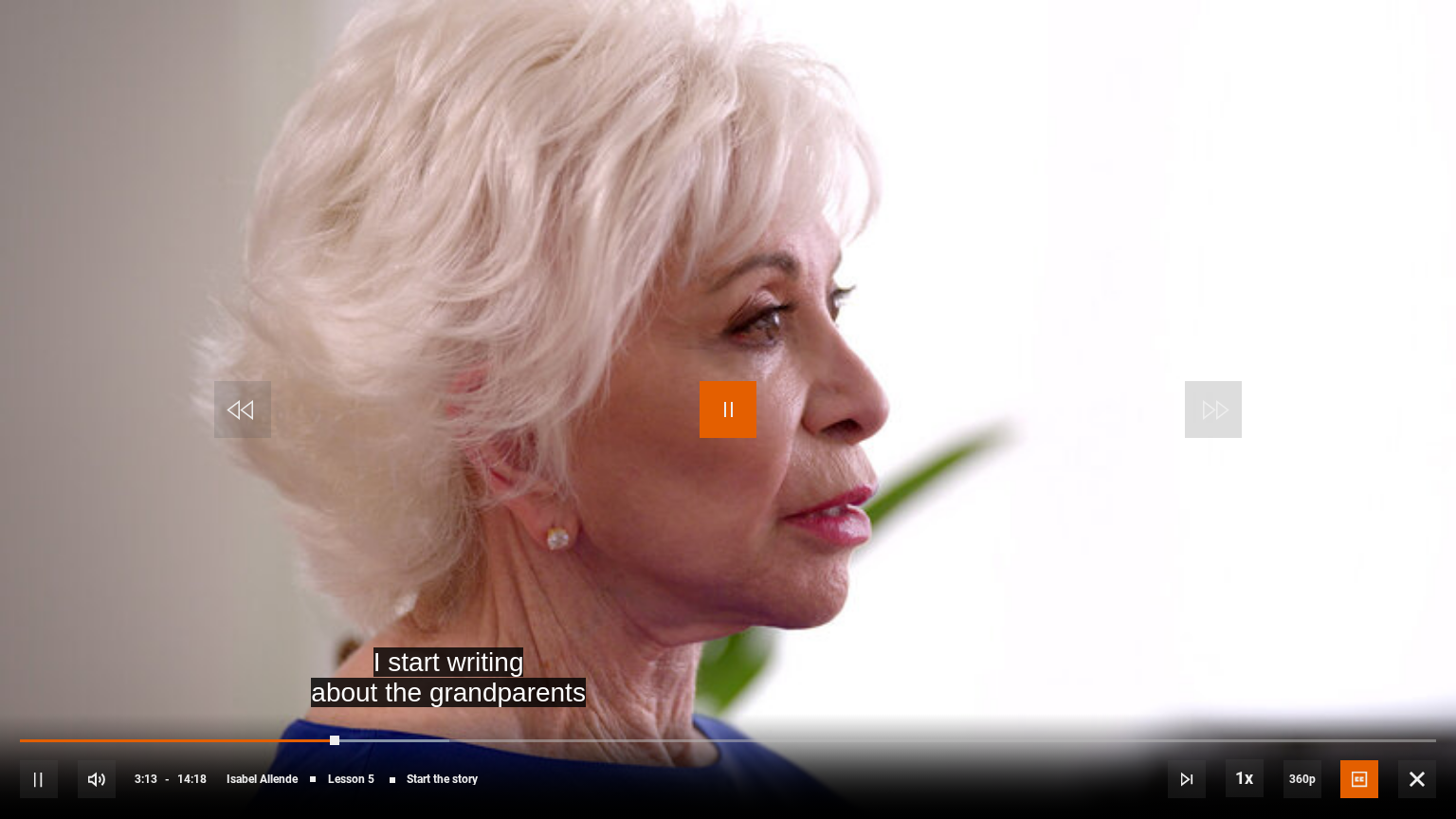 click at bounding box center [728, 410] 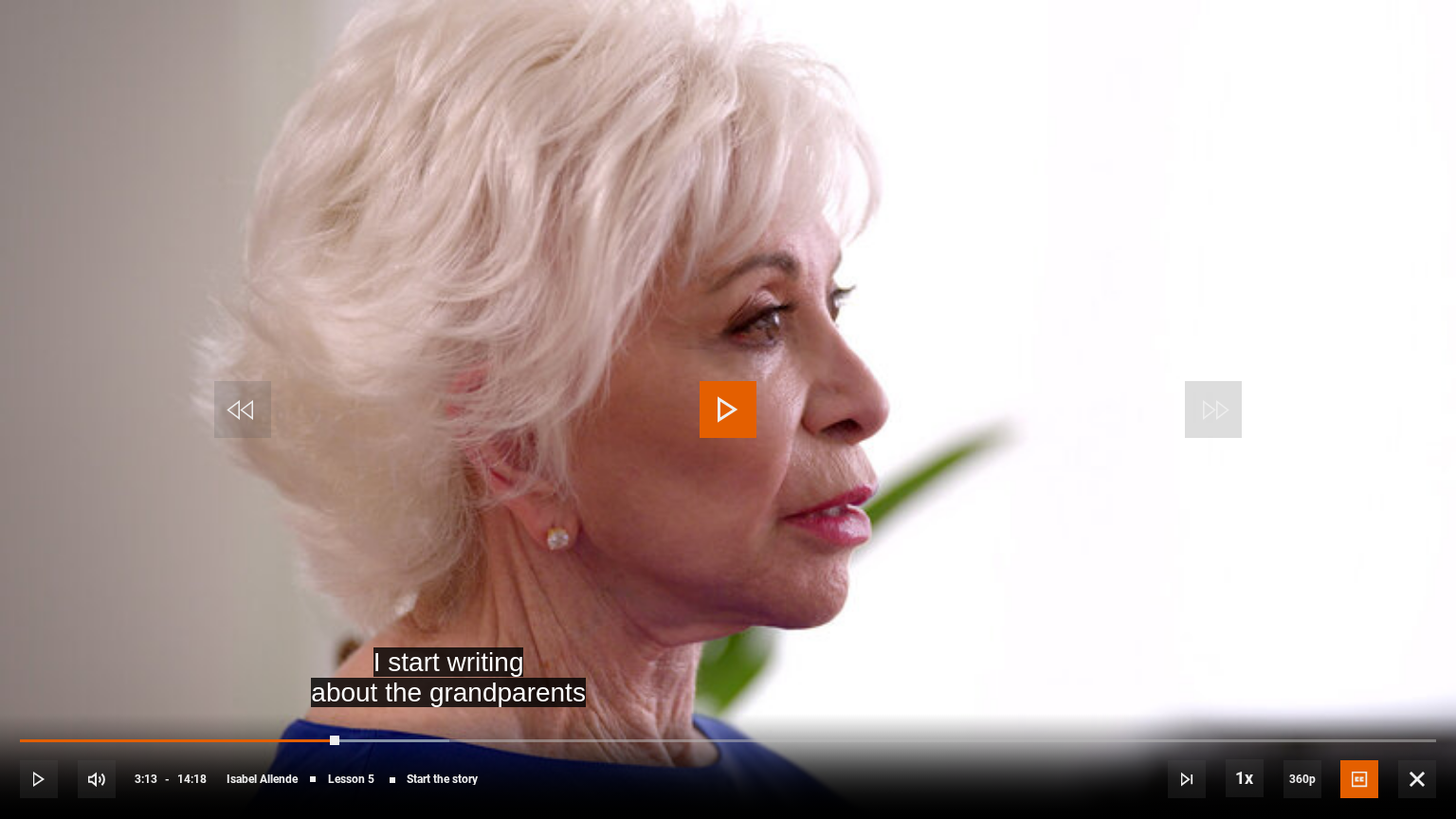 click at bounding box center (728, 410) 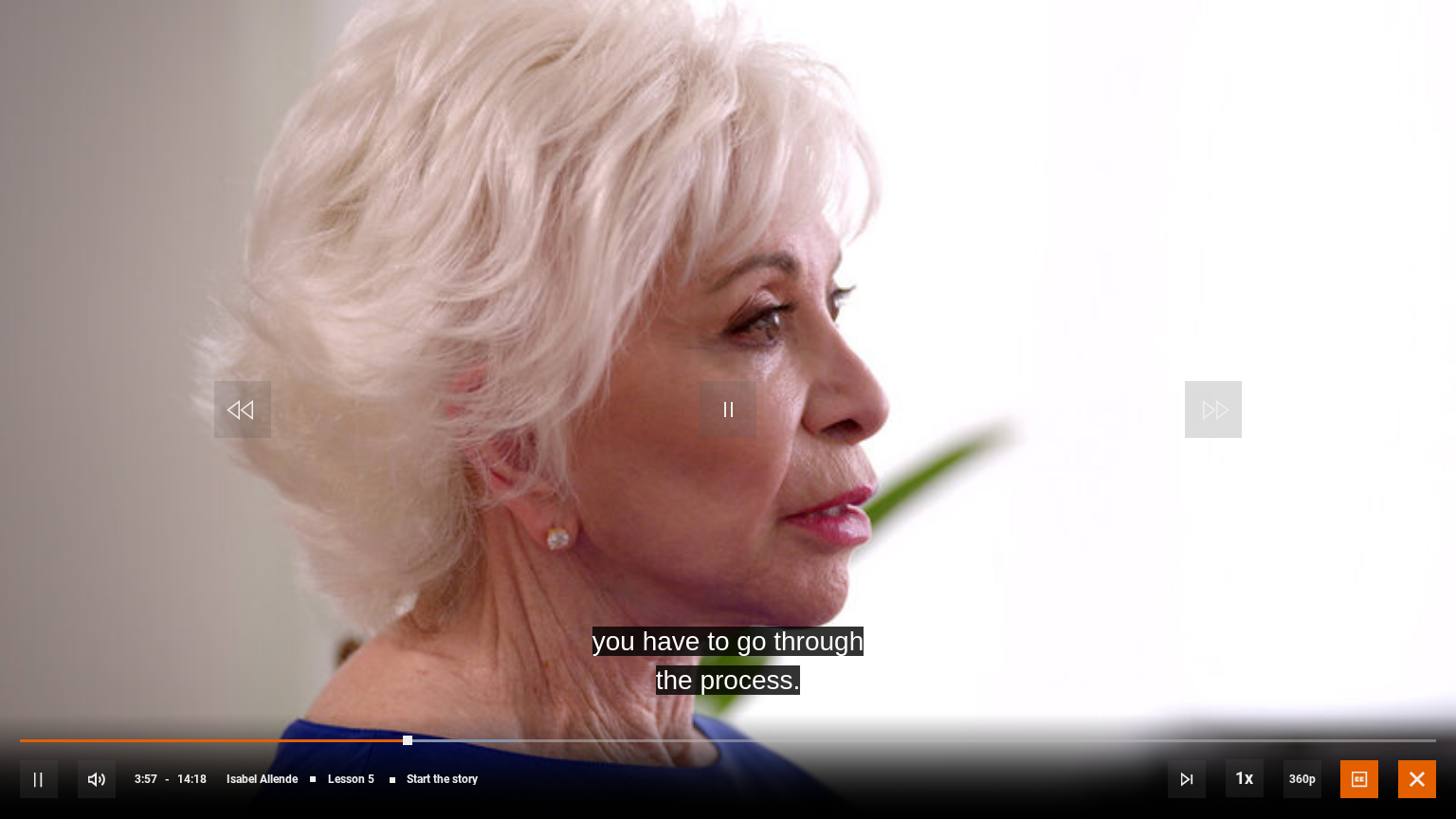 click at bounding box center (1417, 779) 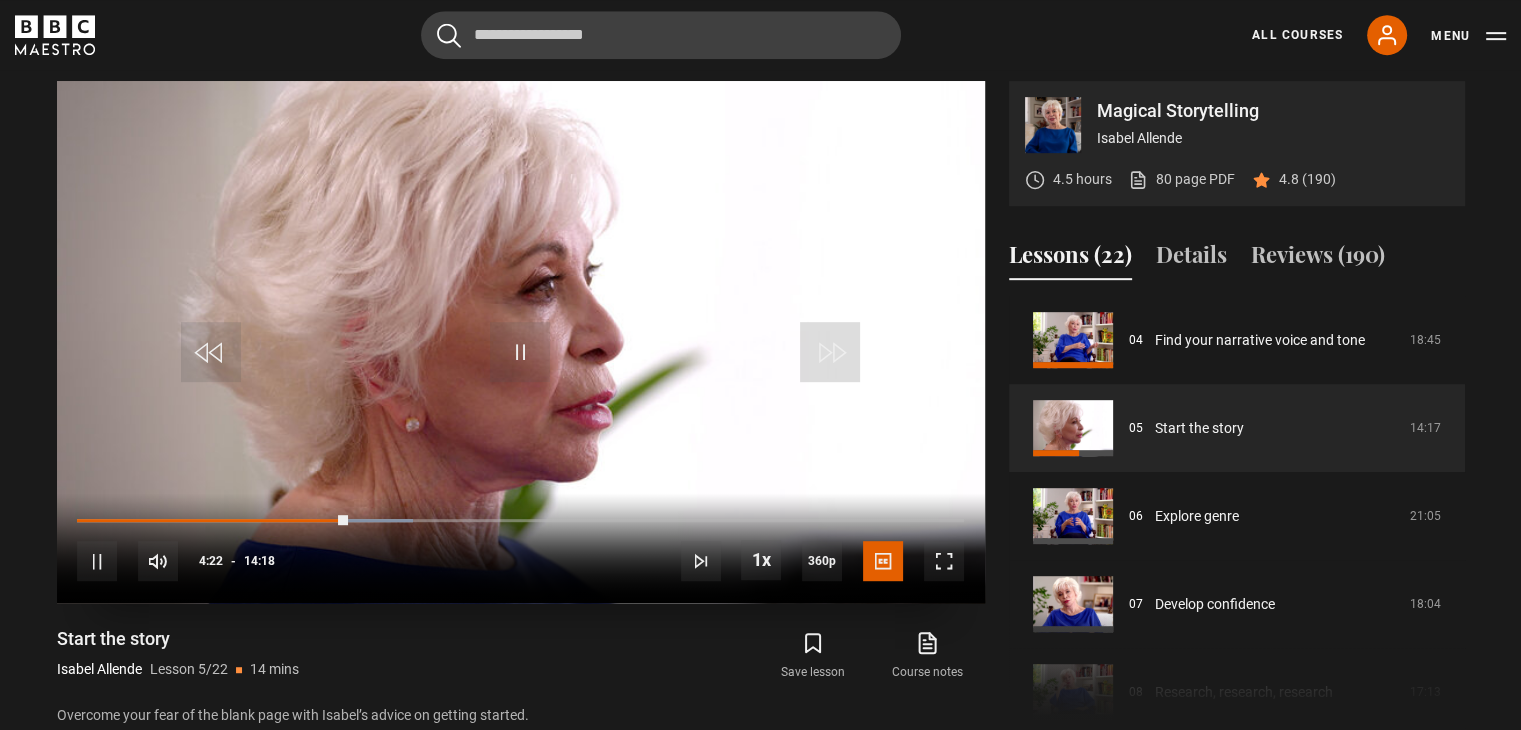 click at bounding box center (521, 342) 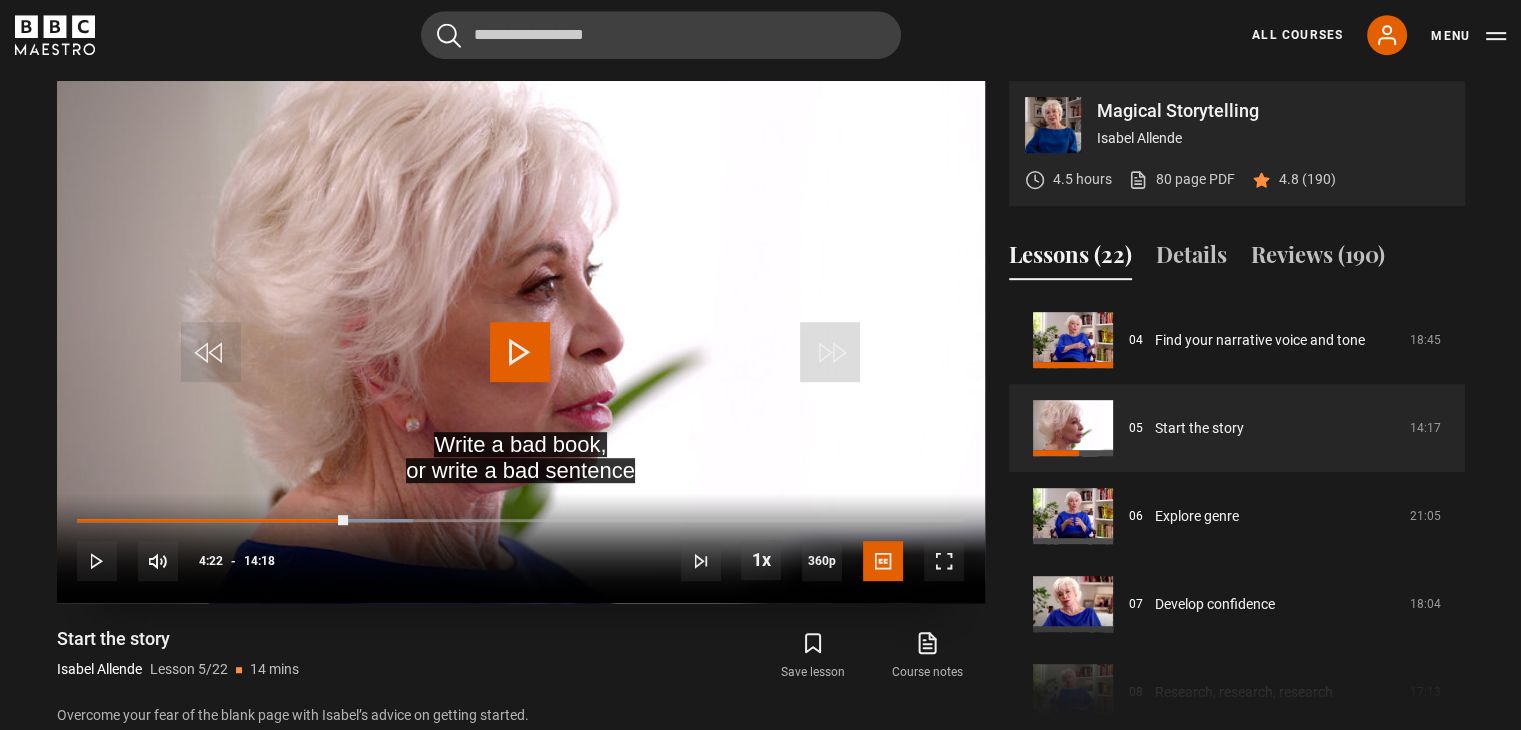 click at bounding box center [521, 342] 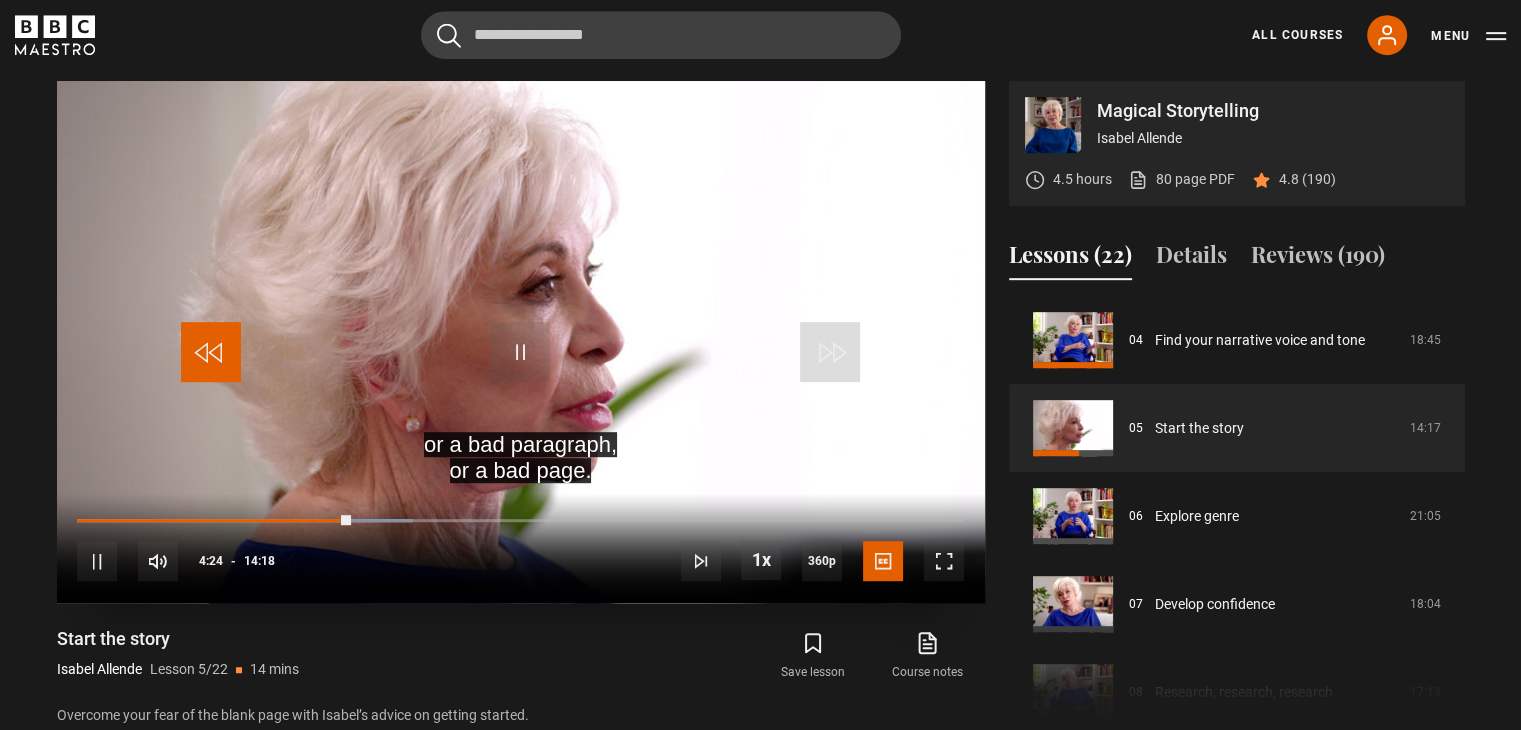 click at bounding box center [211, 352] 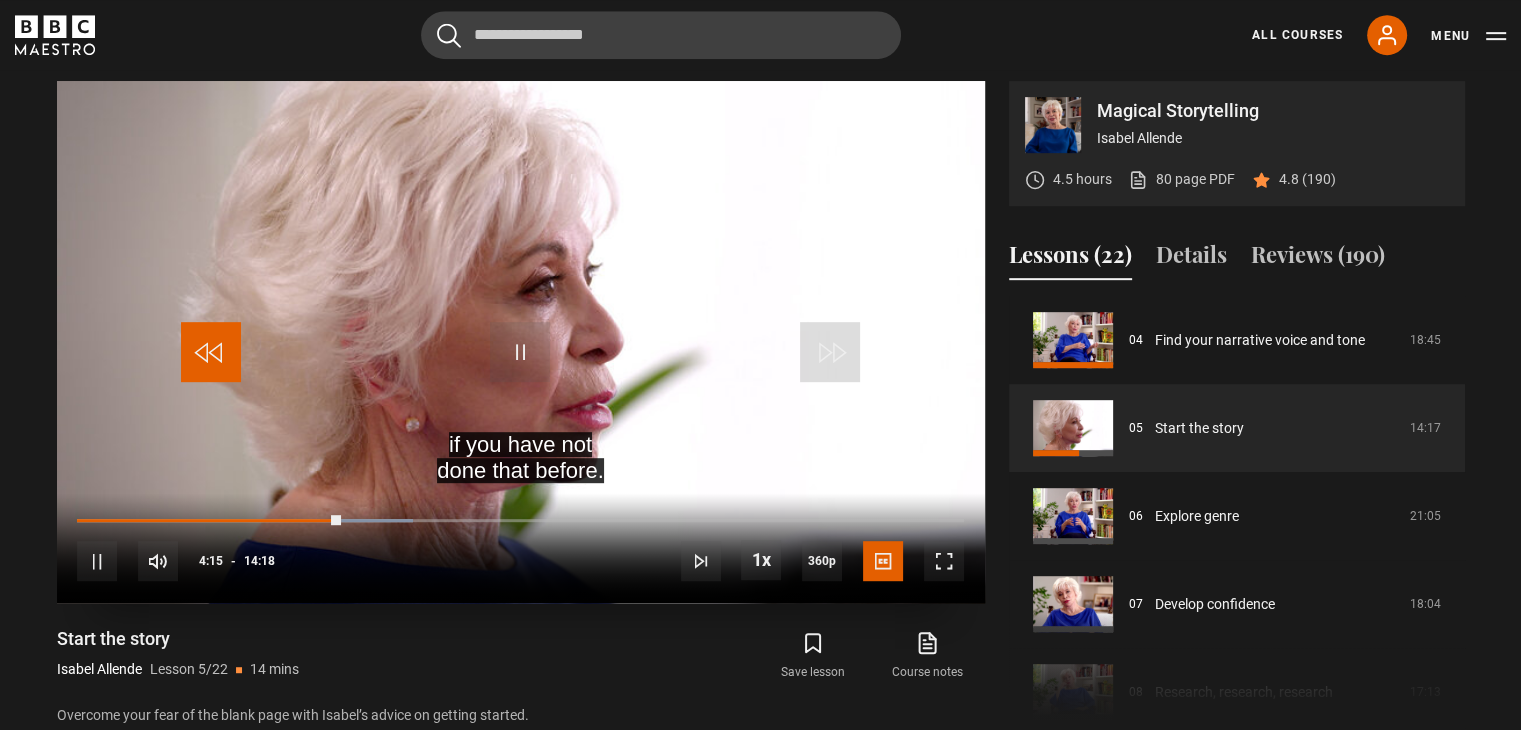 click at bounding box center [211, 352] 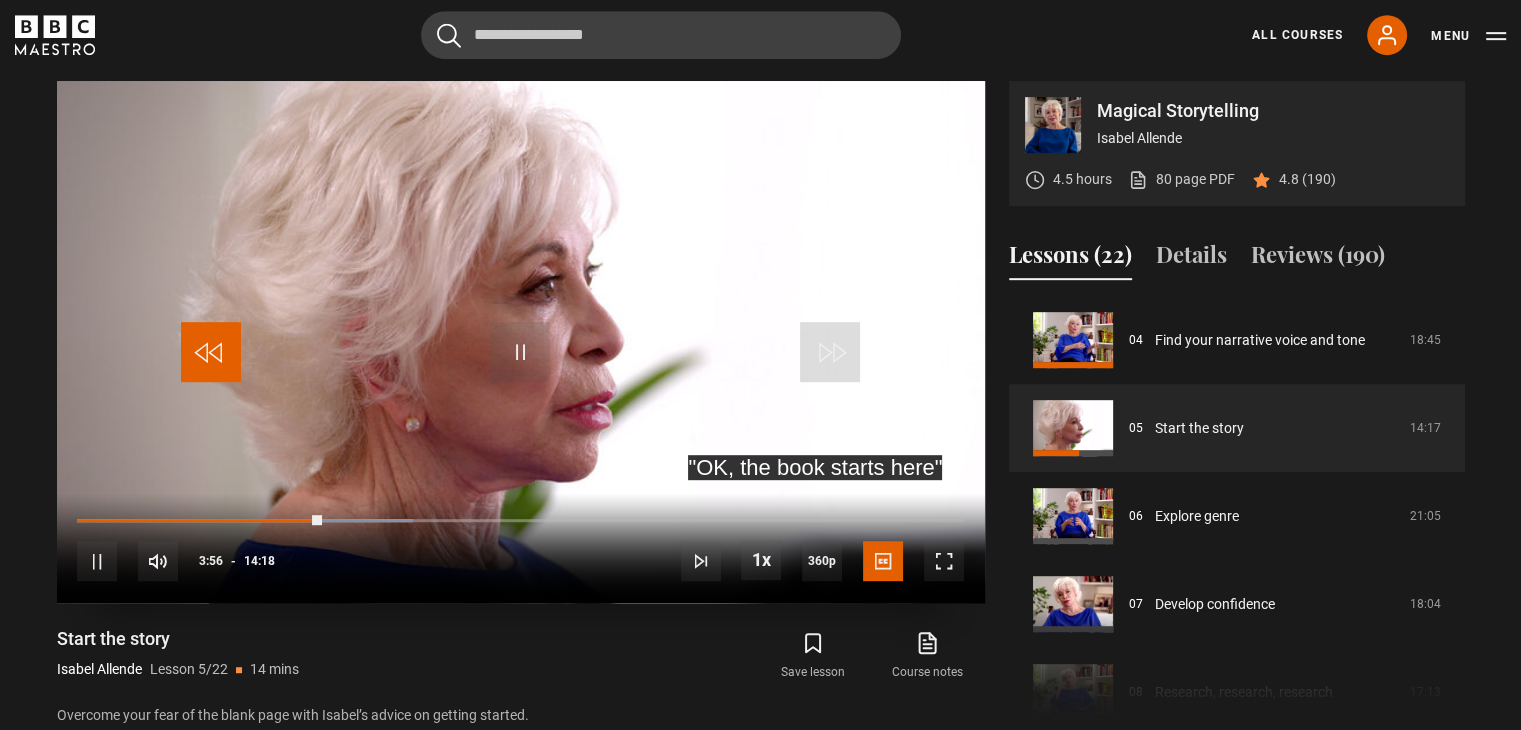 click at bounding box center [211, 352] 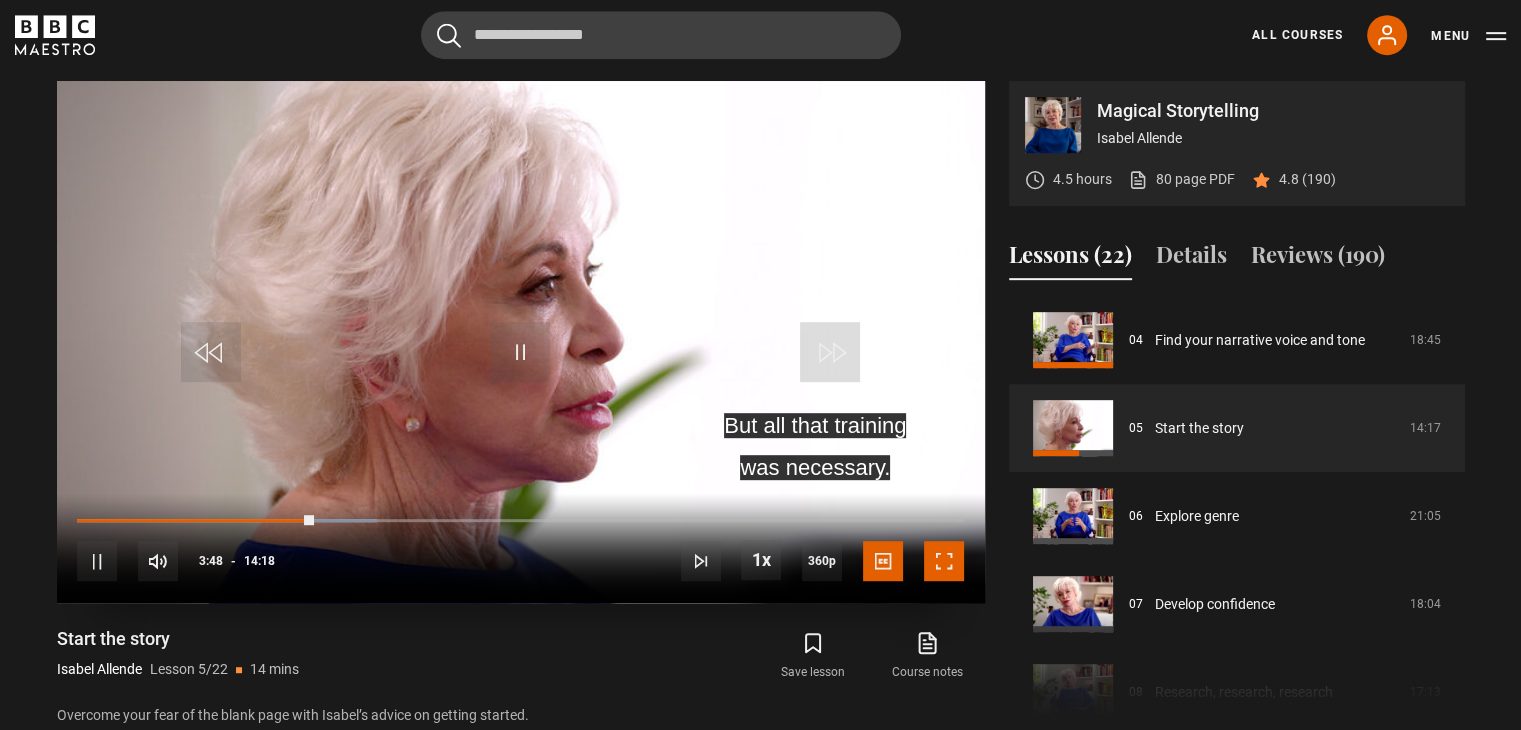 click at bounding box center [944, 561] 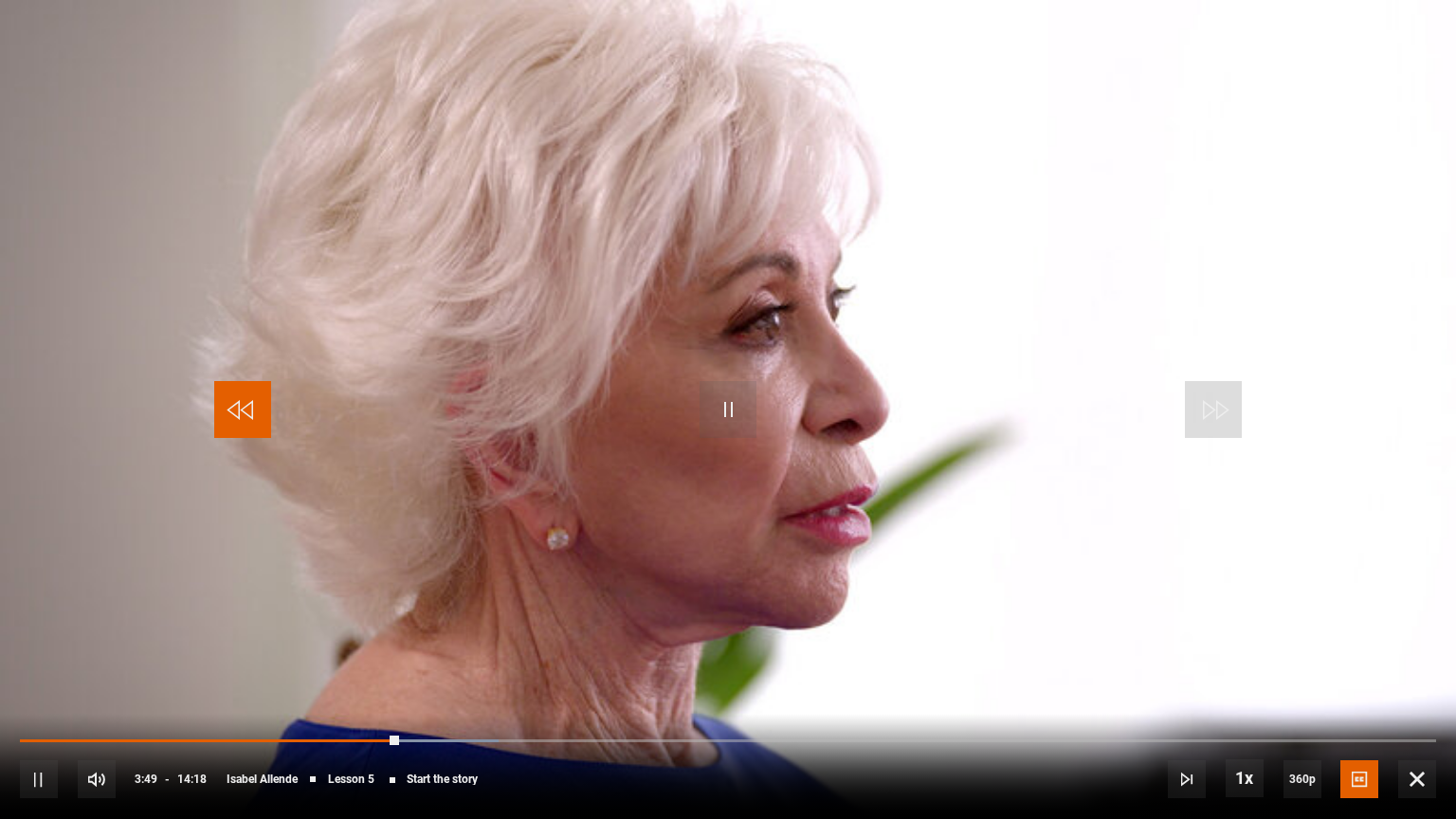 click at bounding box center [243, 410] 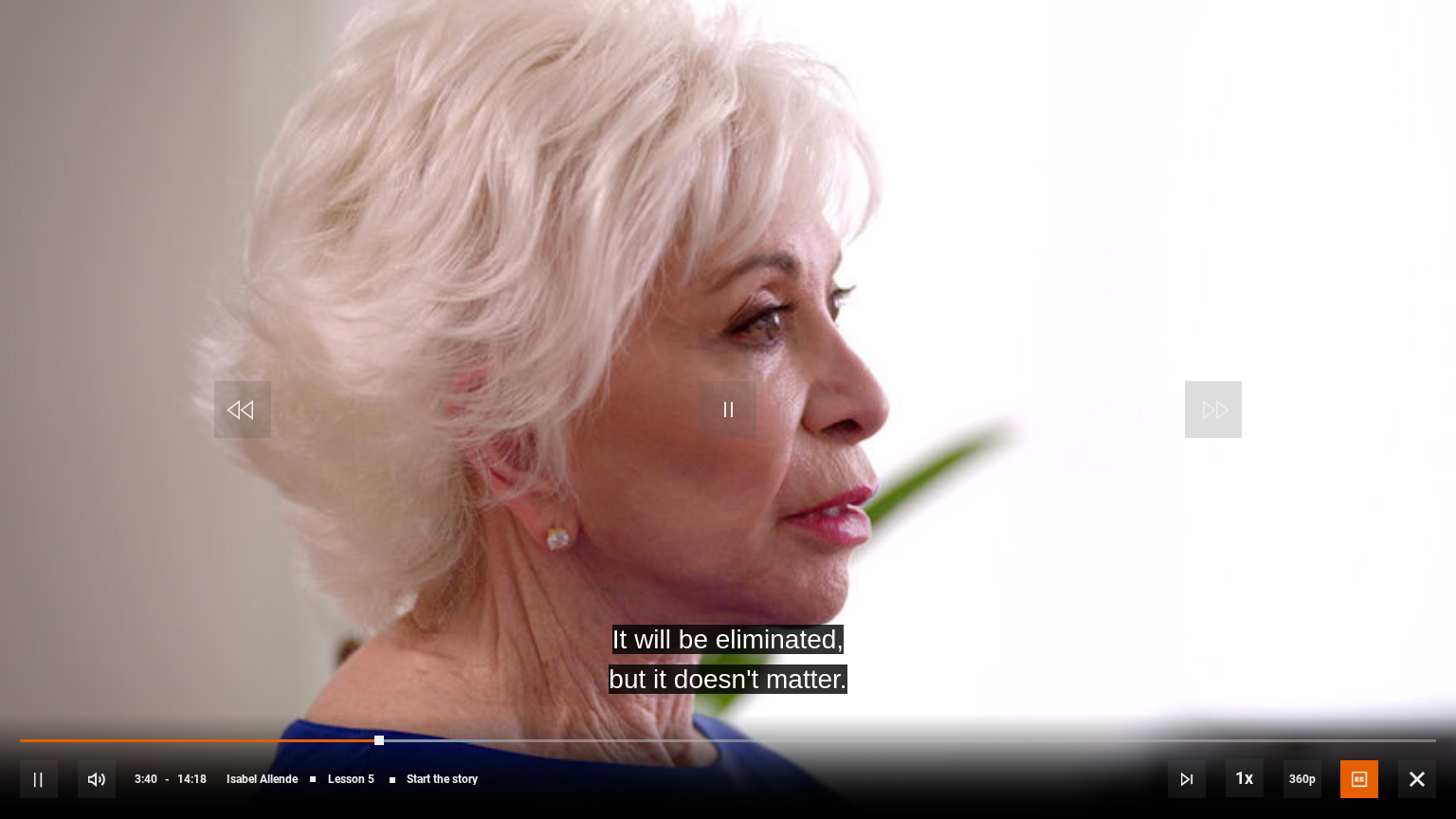 click at bounding box center (728, 410) 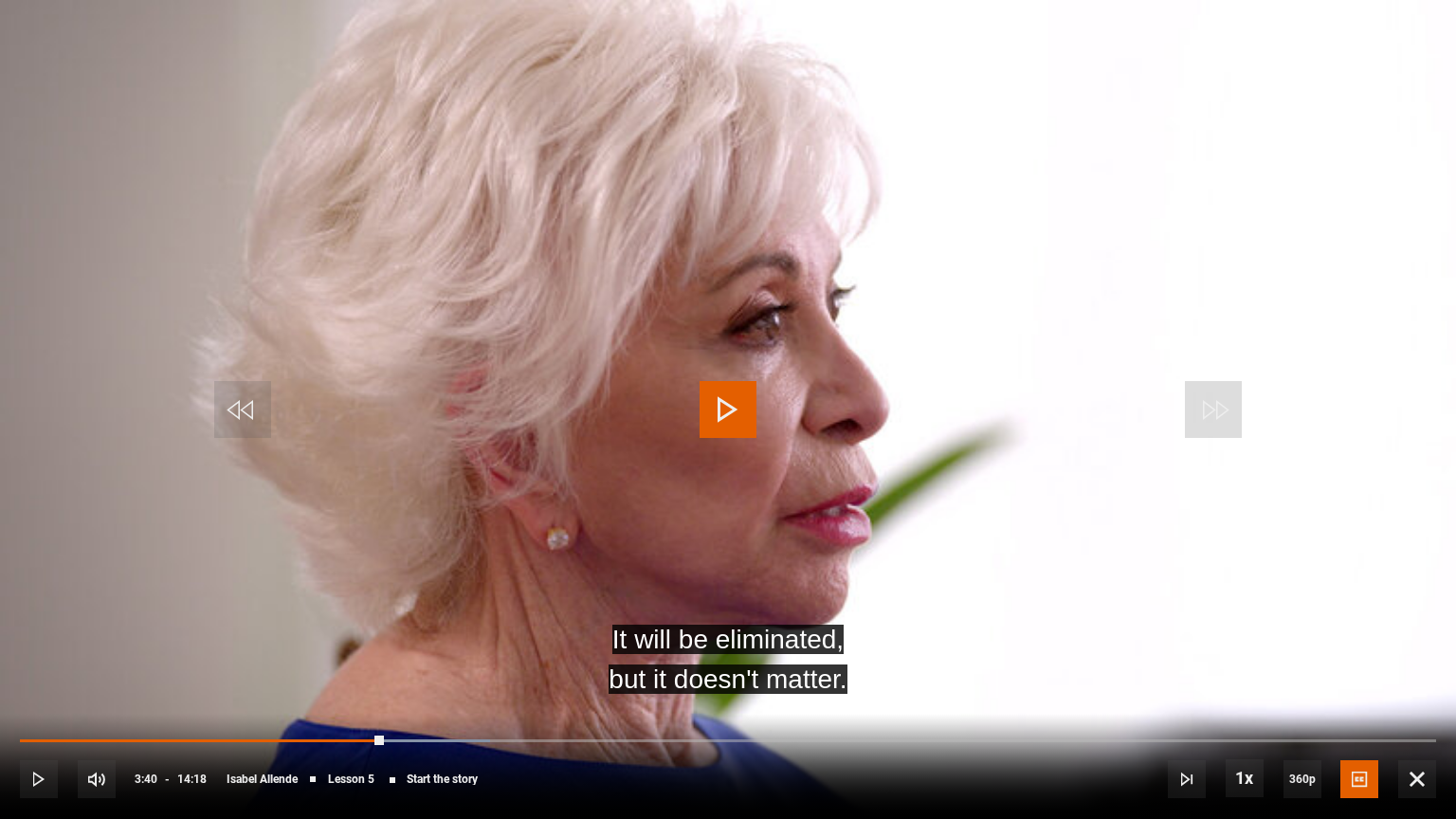 click at bounding box center (728, 410) 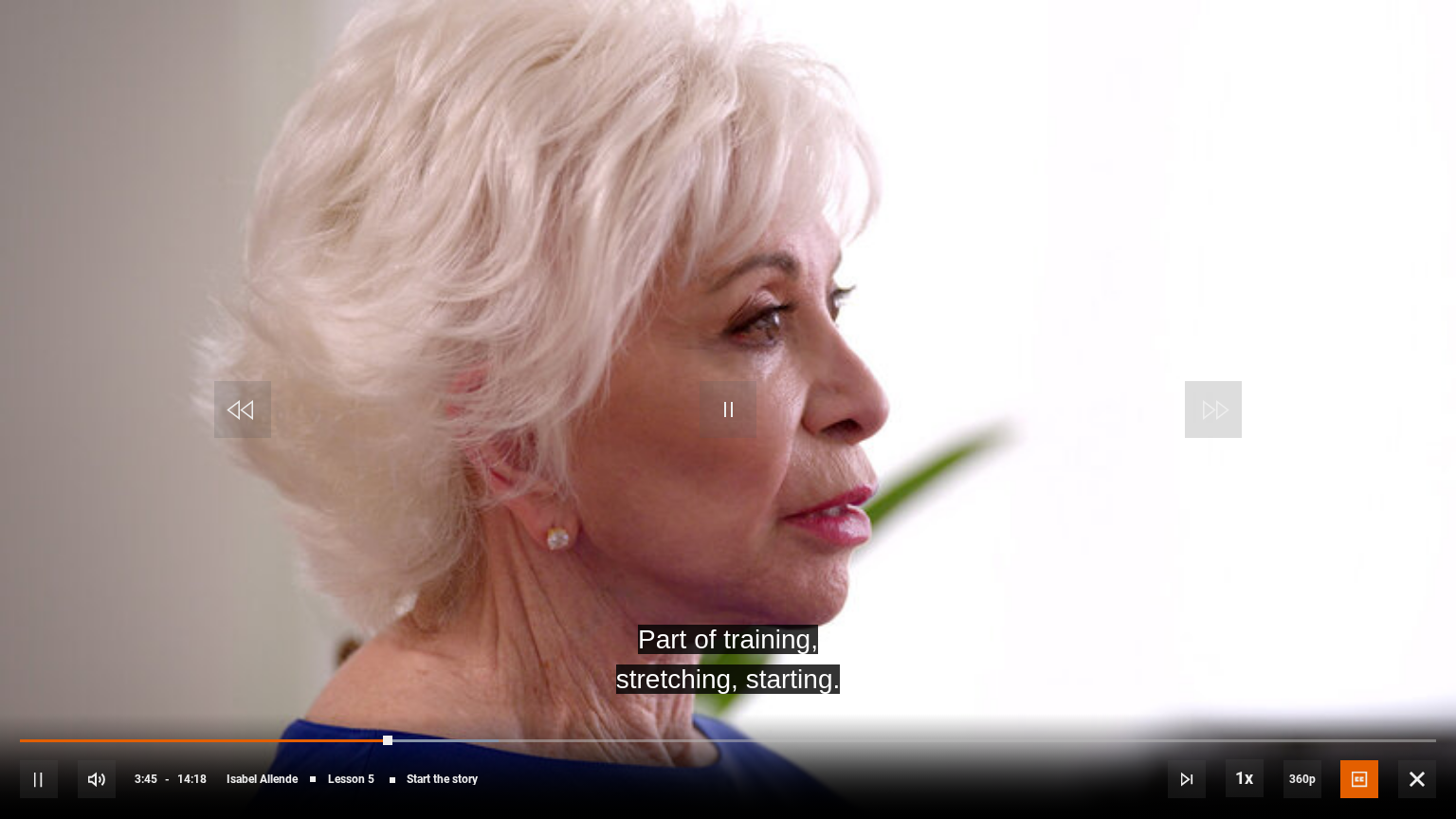 click at bounding box center (728, 410) 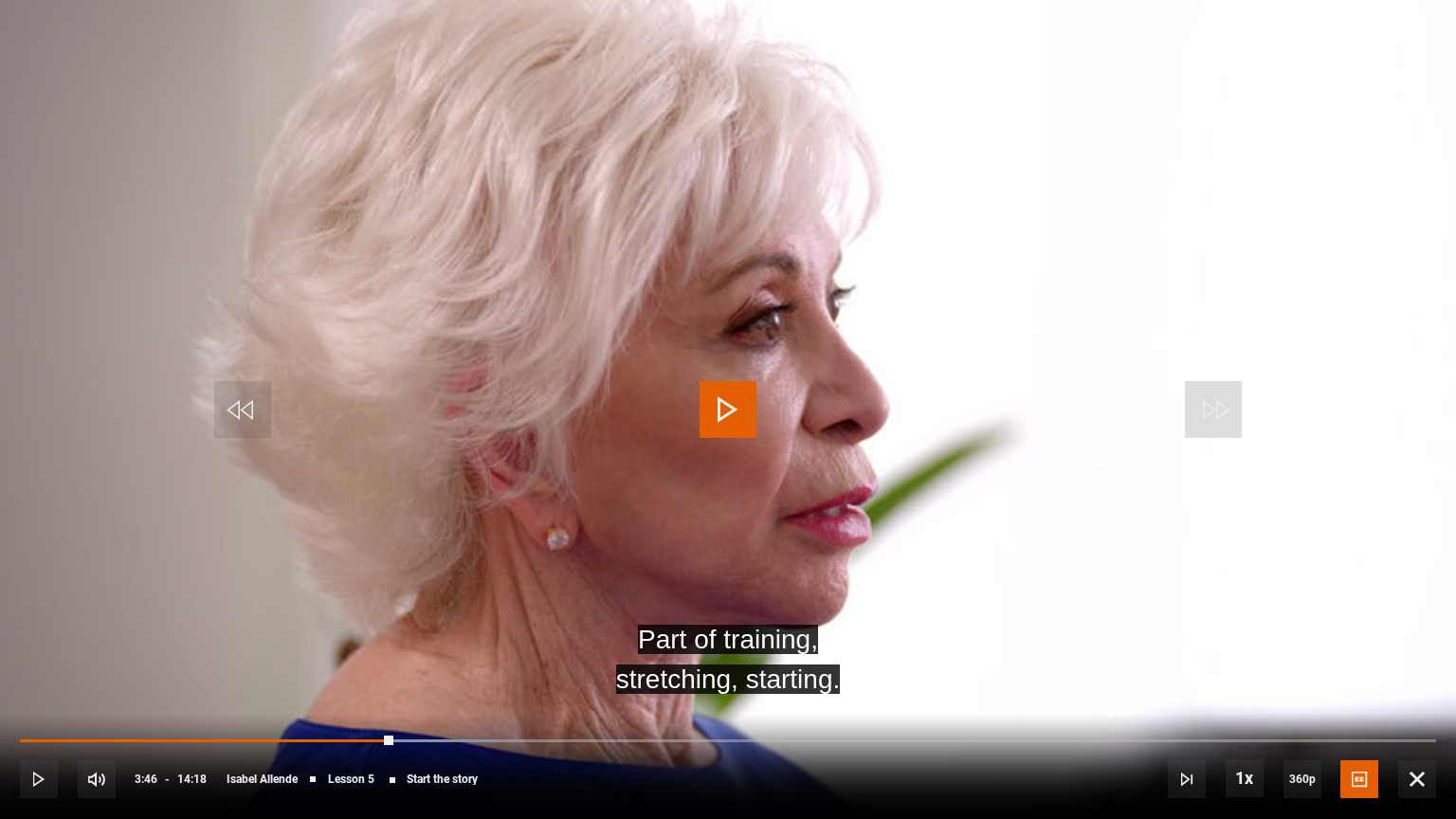 click at bounding box center (728, 410) 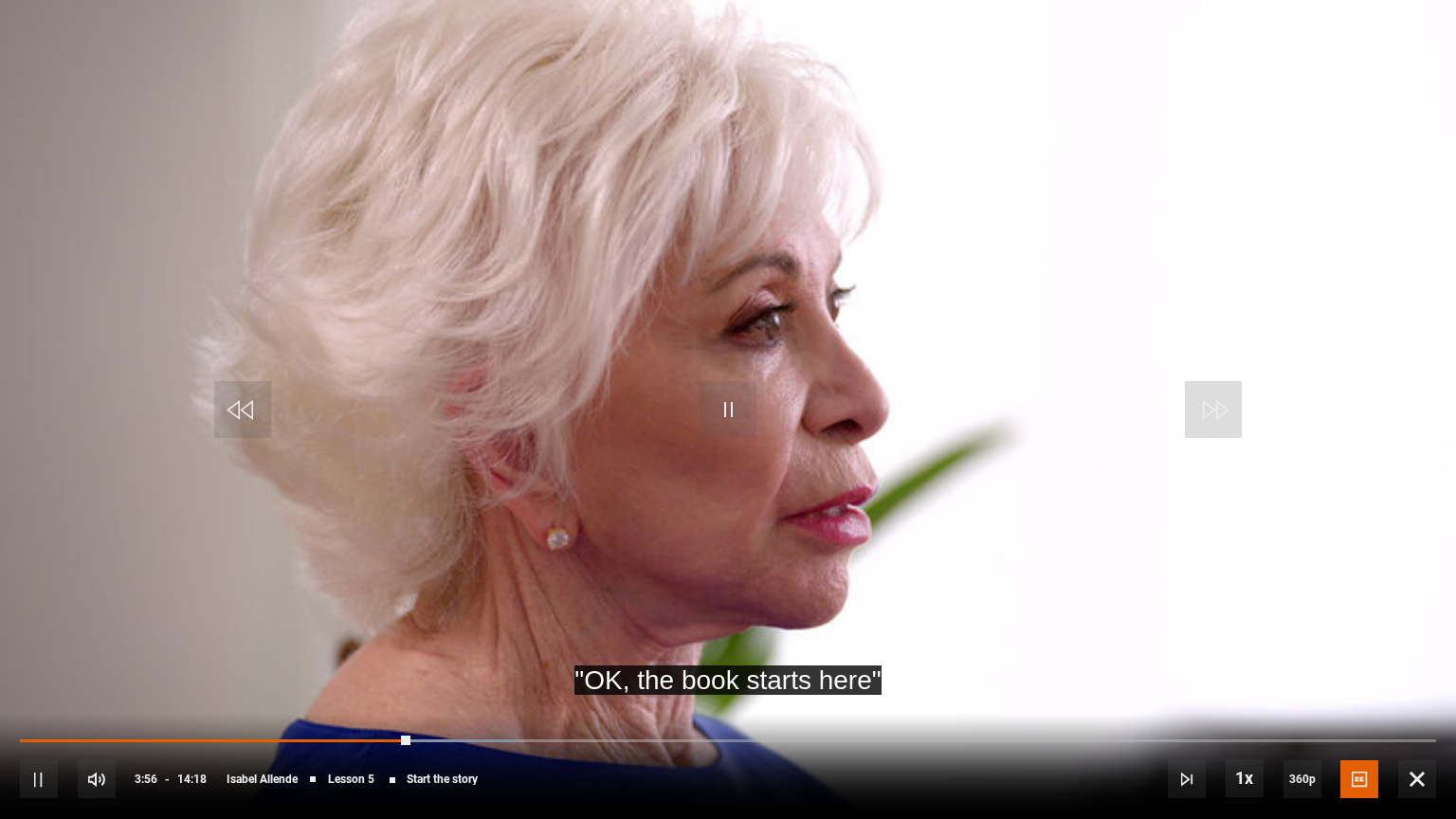 click at bounding box center [728, 410] 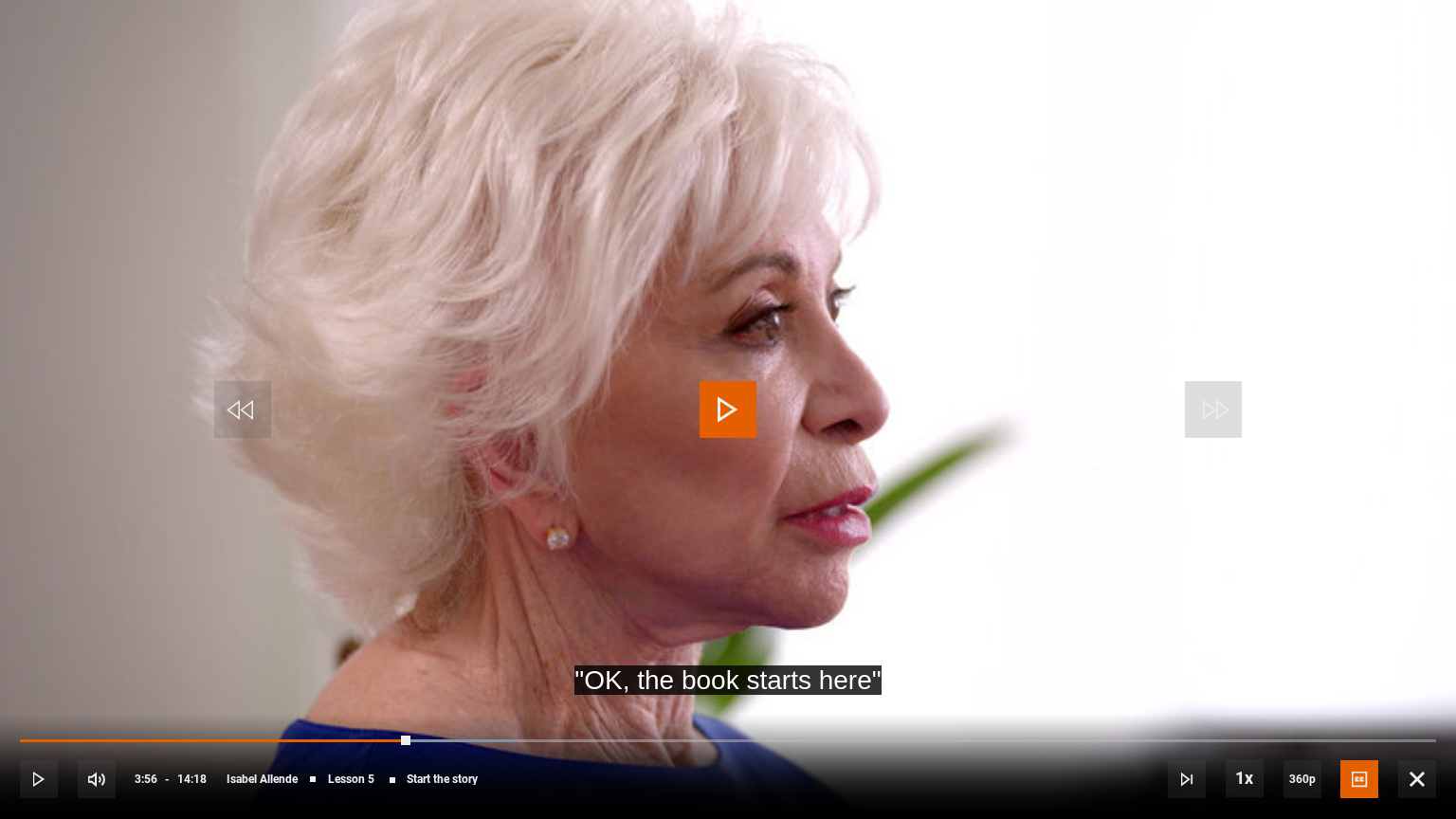 click at bounding box center [728, 410] 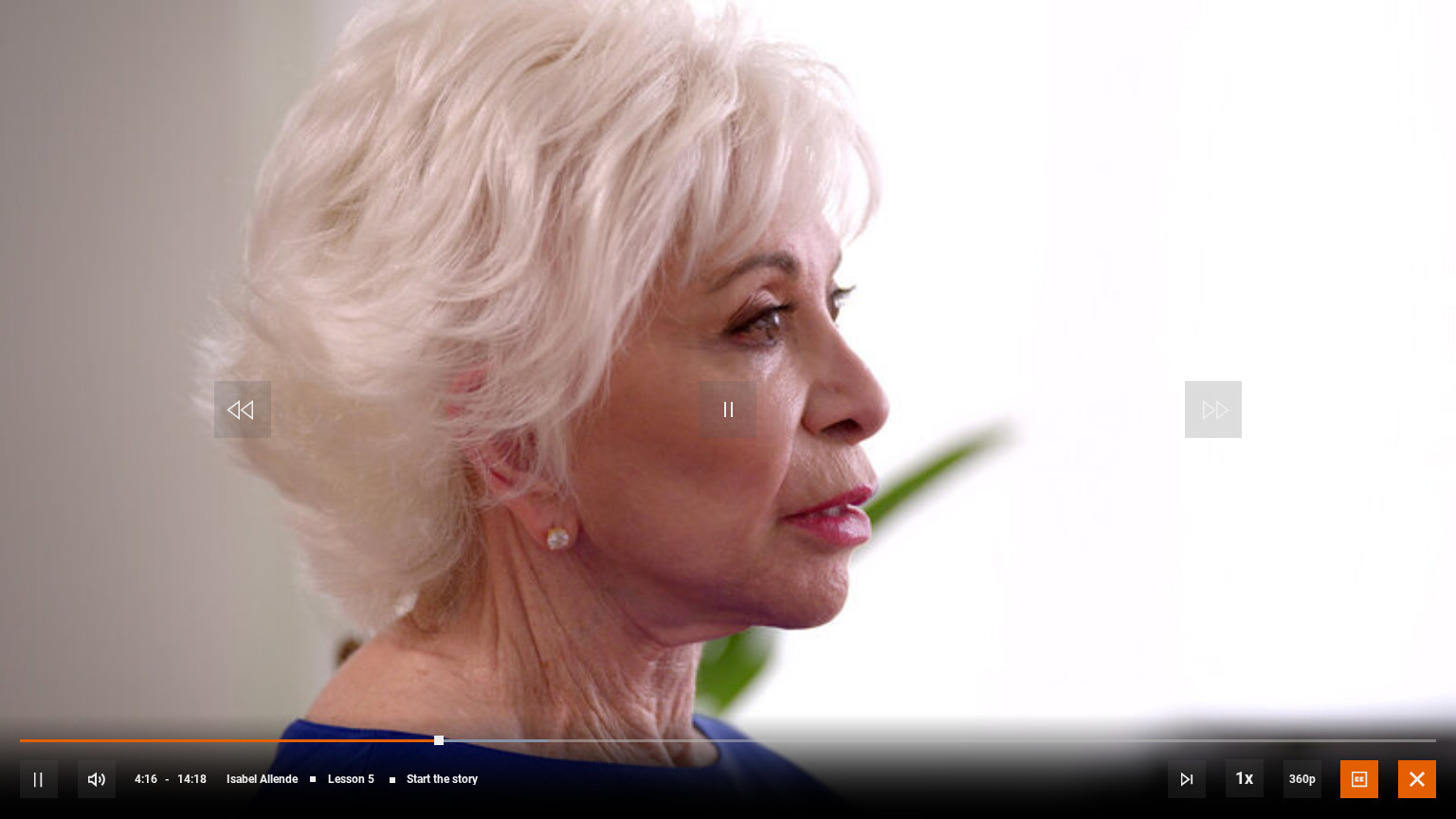 click at bounding box center (1417, 779) 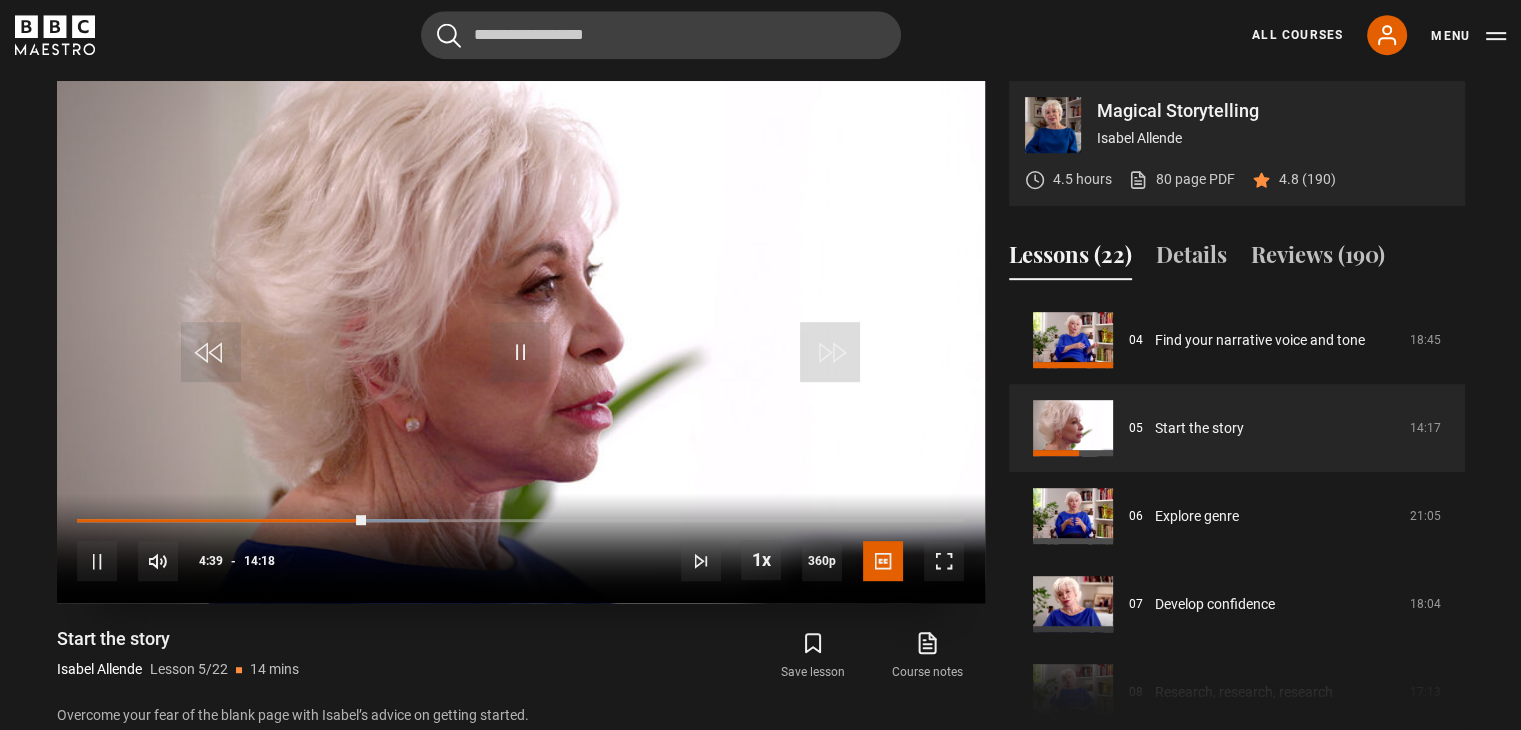 click at bounding box center [521, 342] 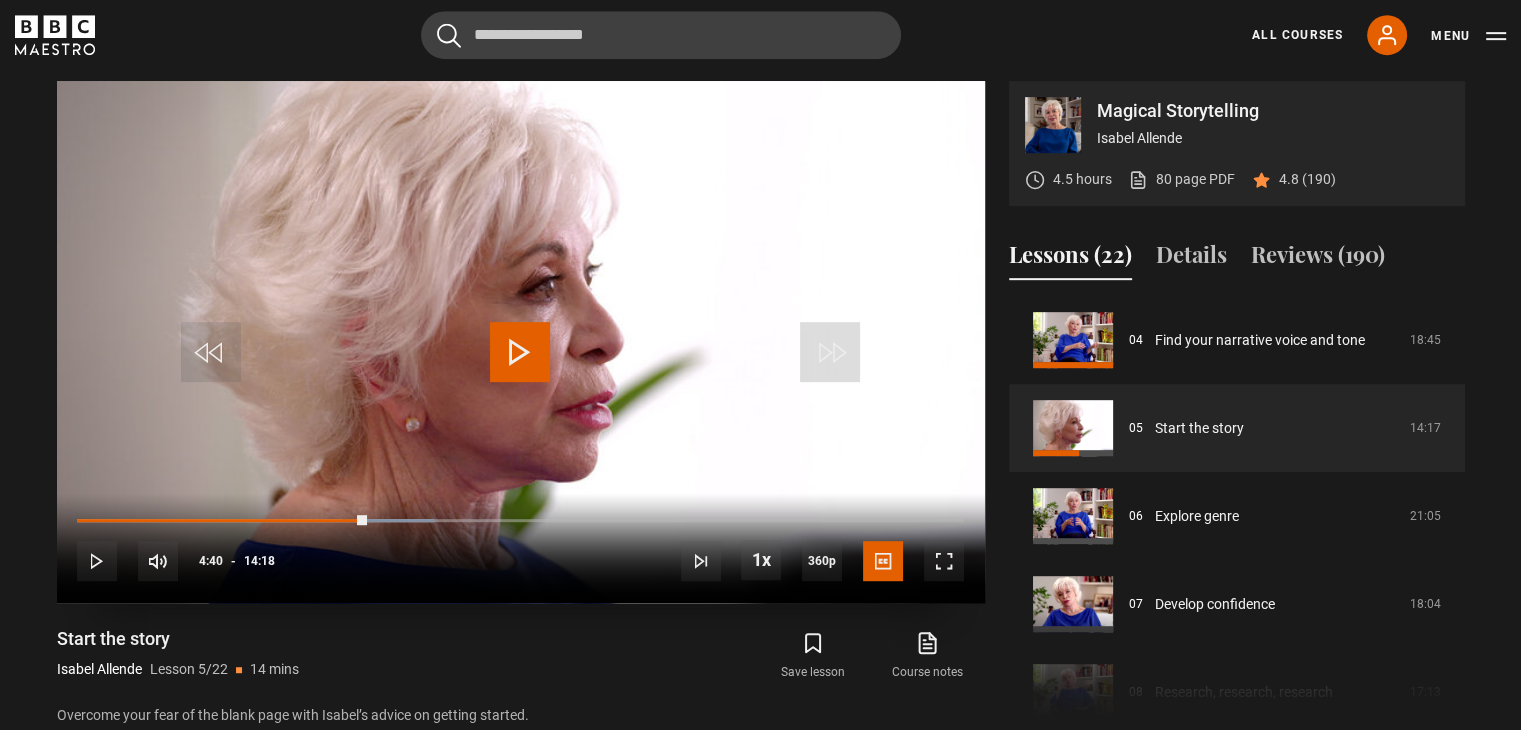 click at bounding box center (521, 342) 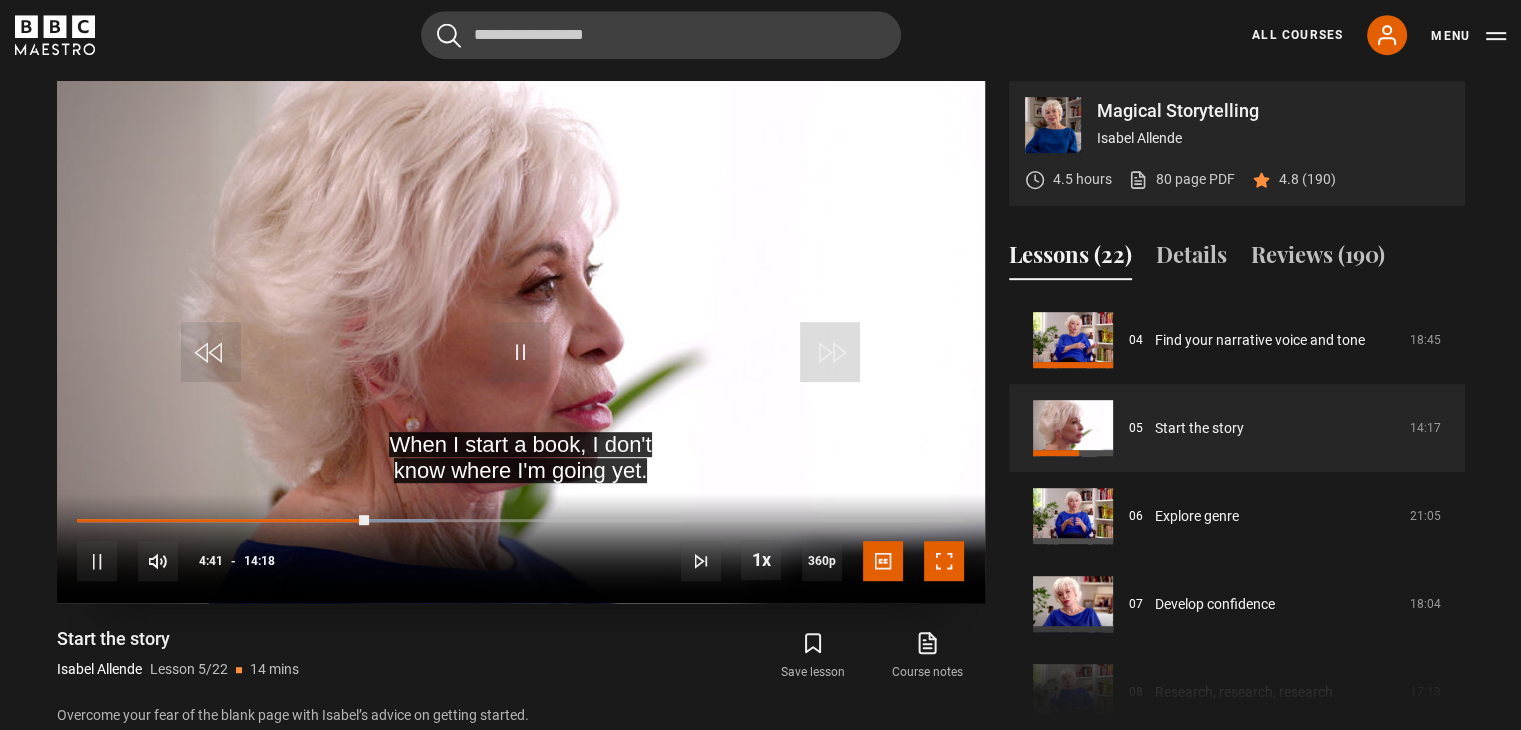 click at bounding box center (944, 561) 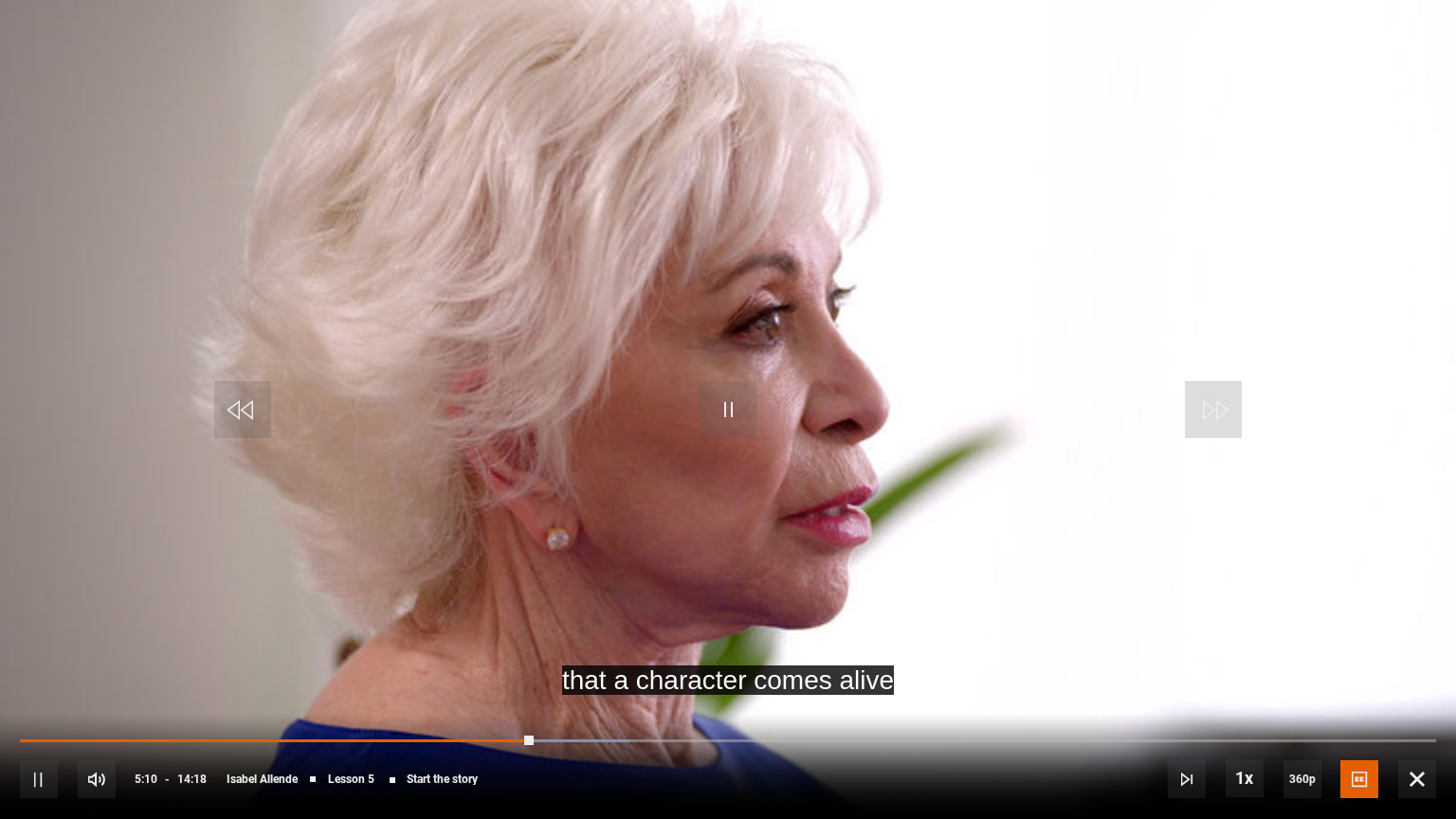 click at bounding box center (728, 410) 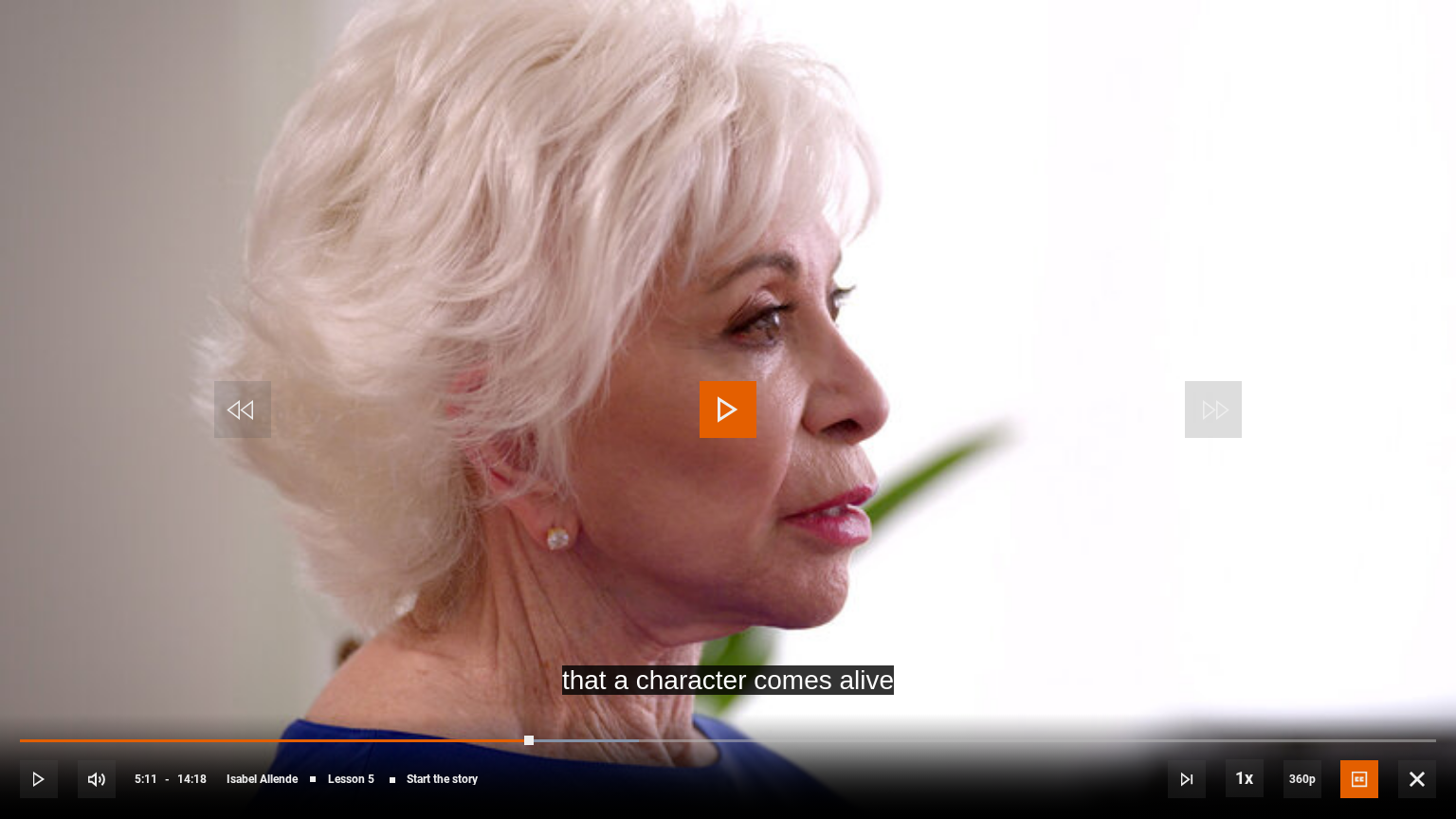 click at bounding box center [728, 410] 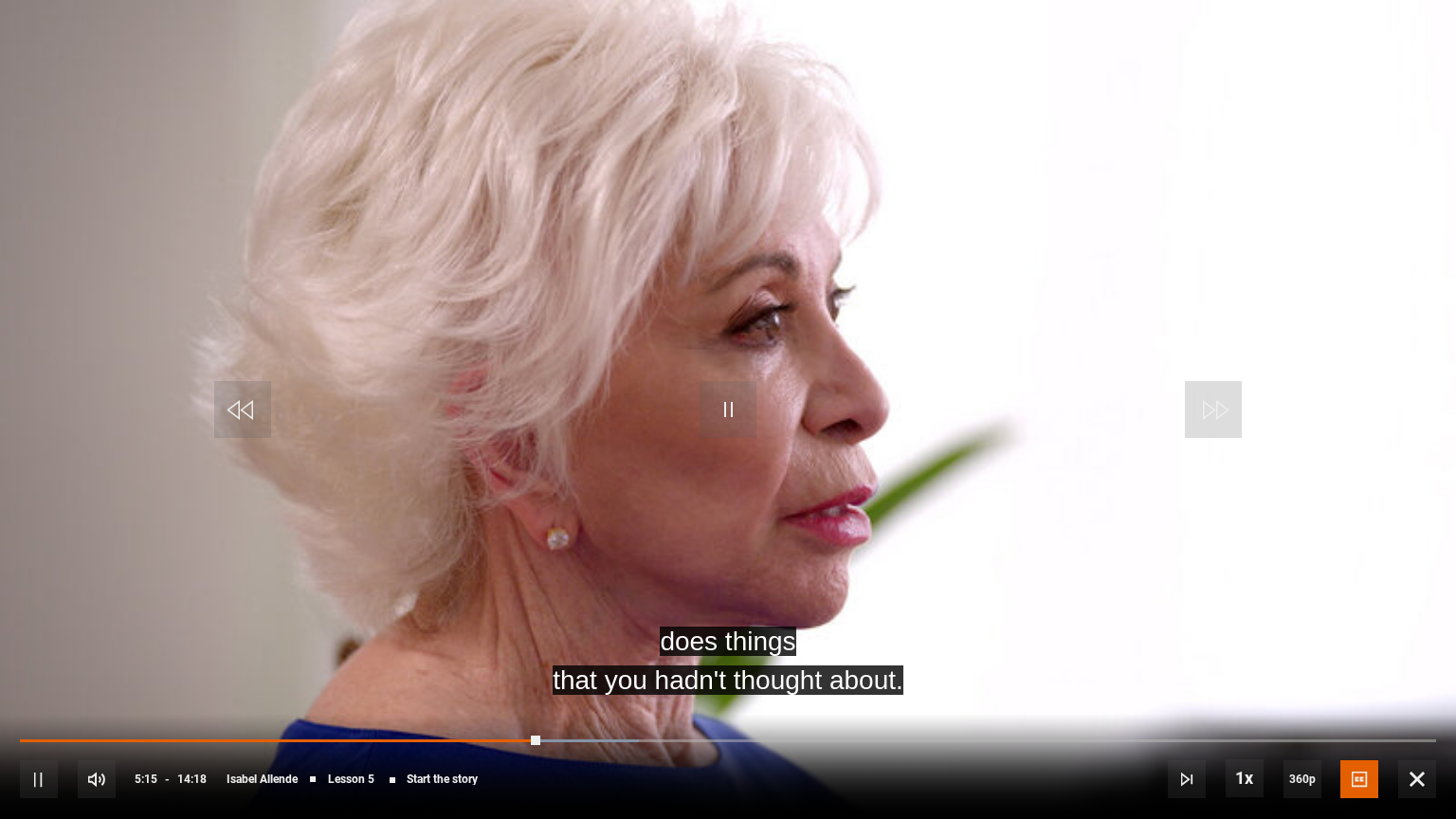 click at bounding box center (728, 410) 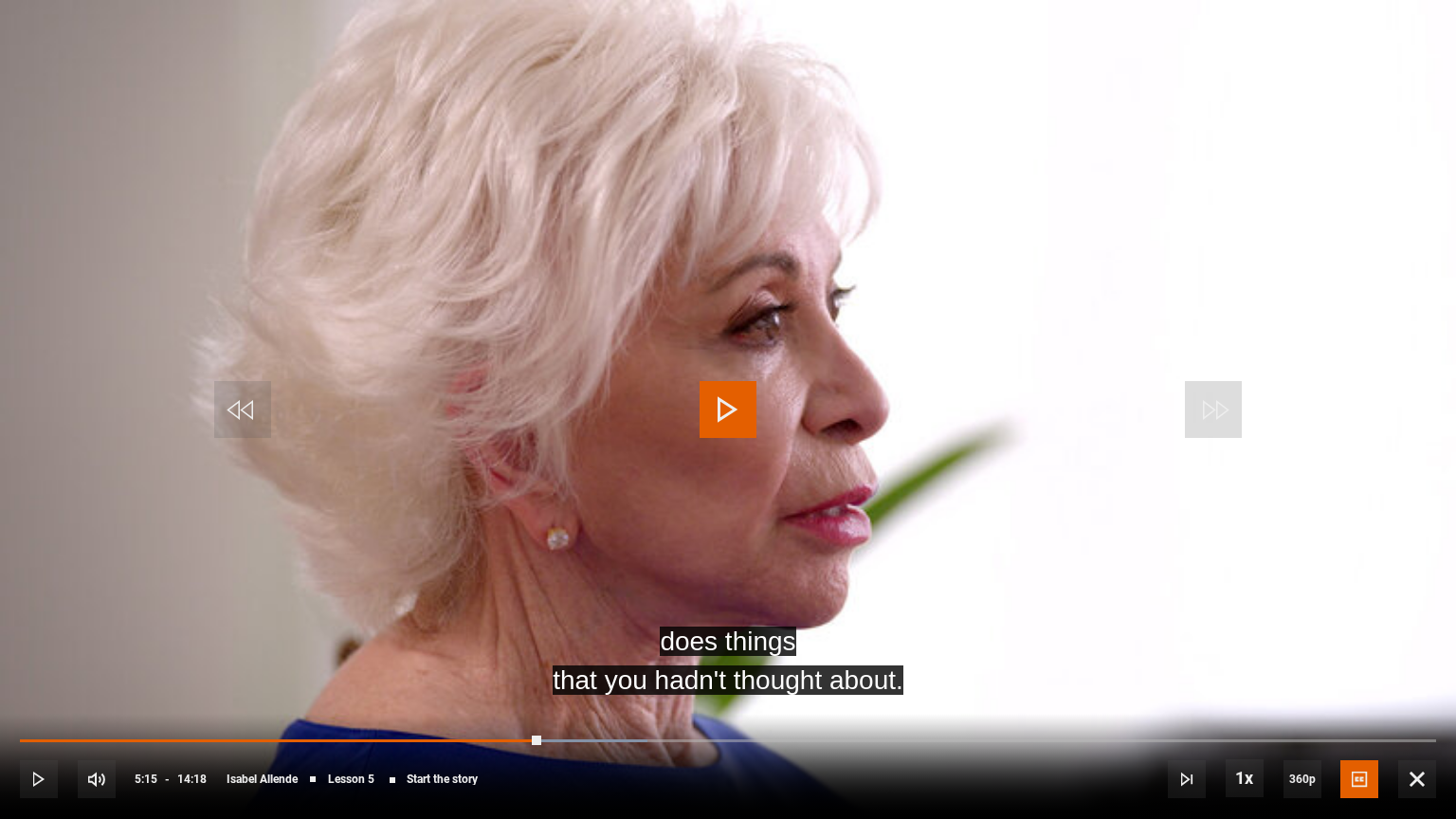click at bounding box center (728, 410) 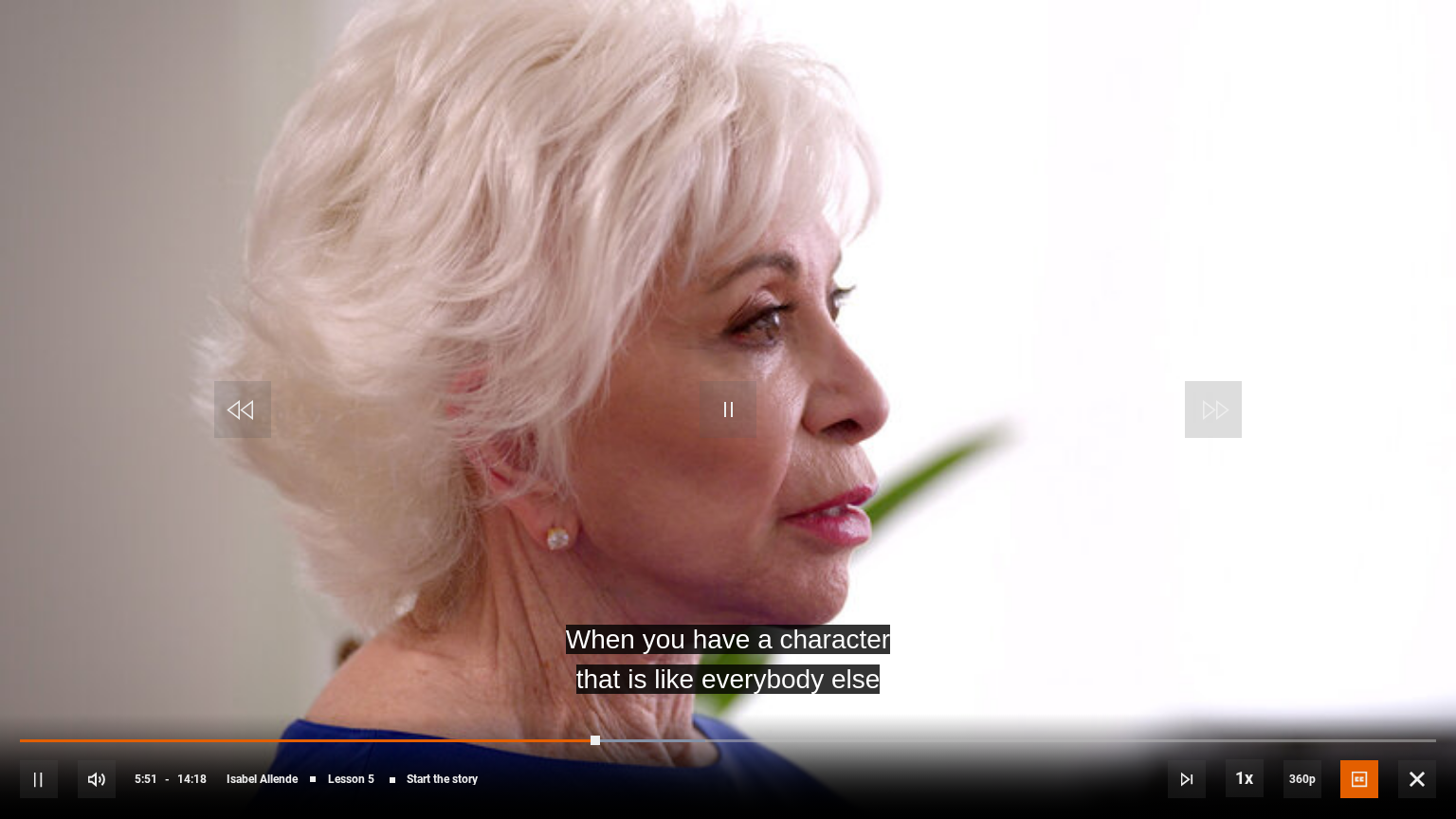 click at bounding box center (728, 410) 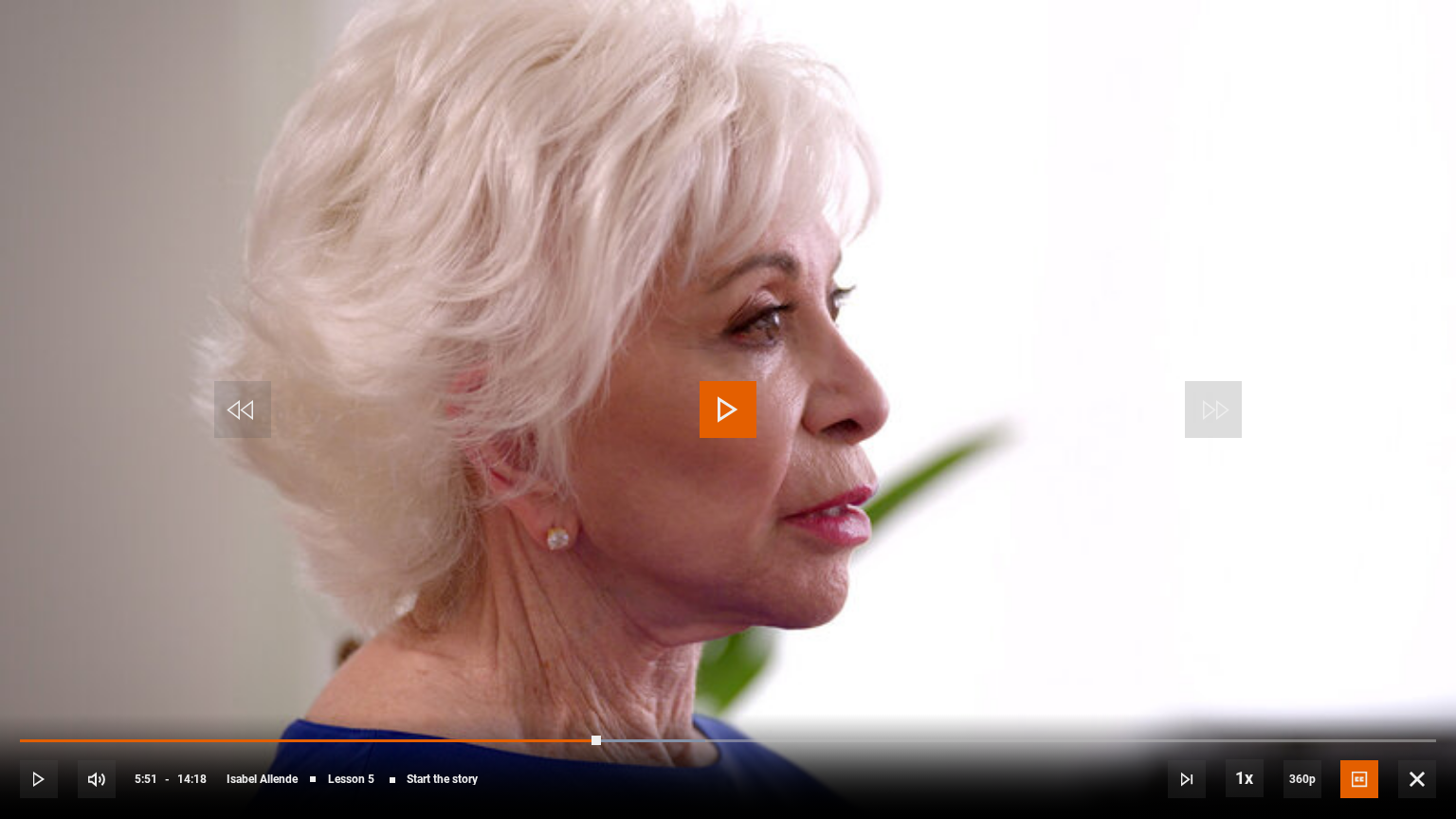 click at bounding box center (728, 410) 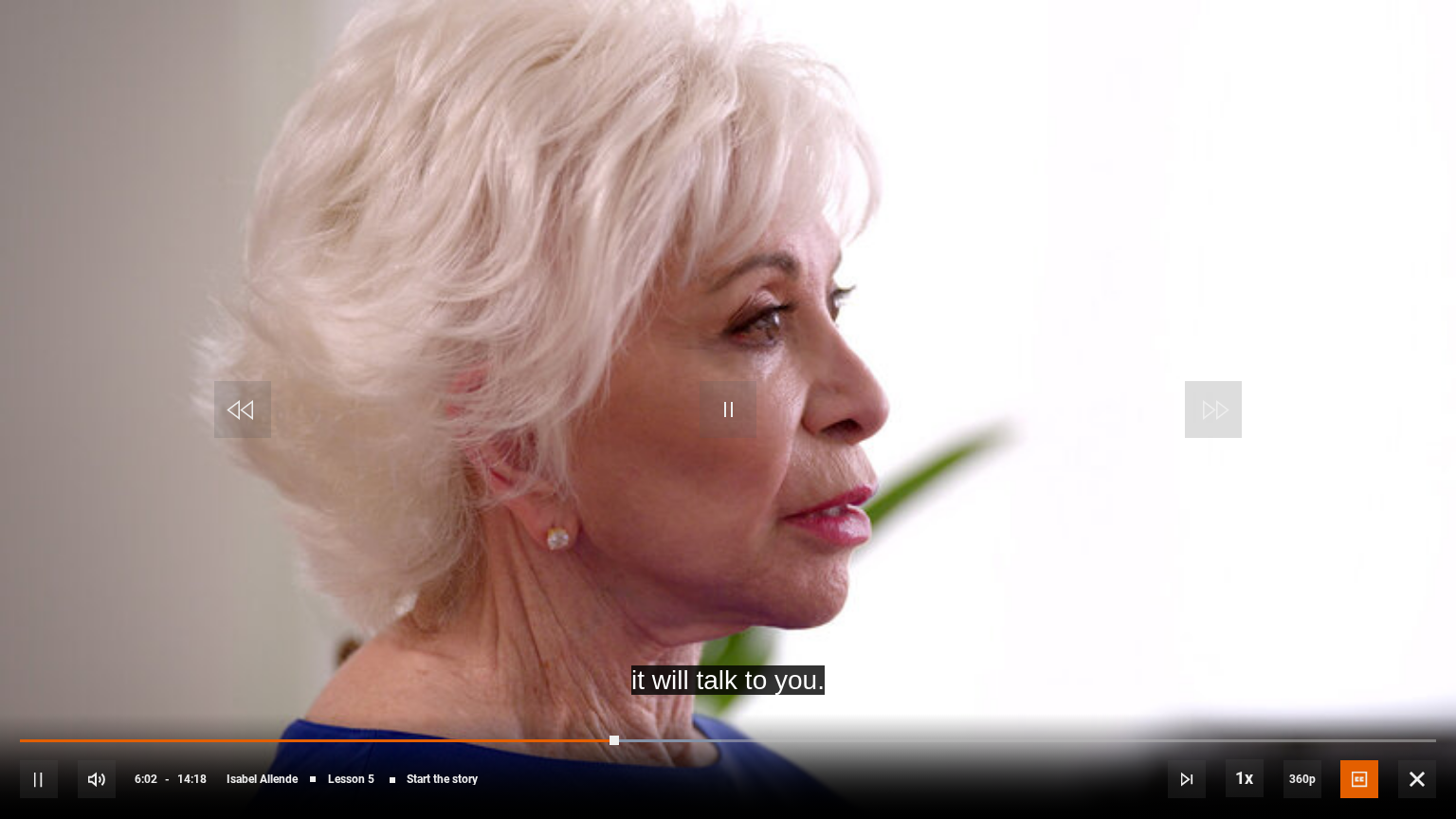click at bounding box center (728, 410) 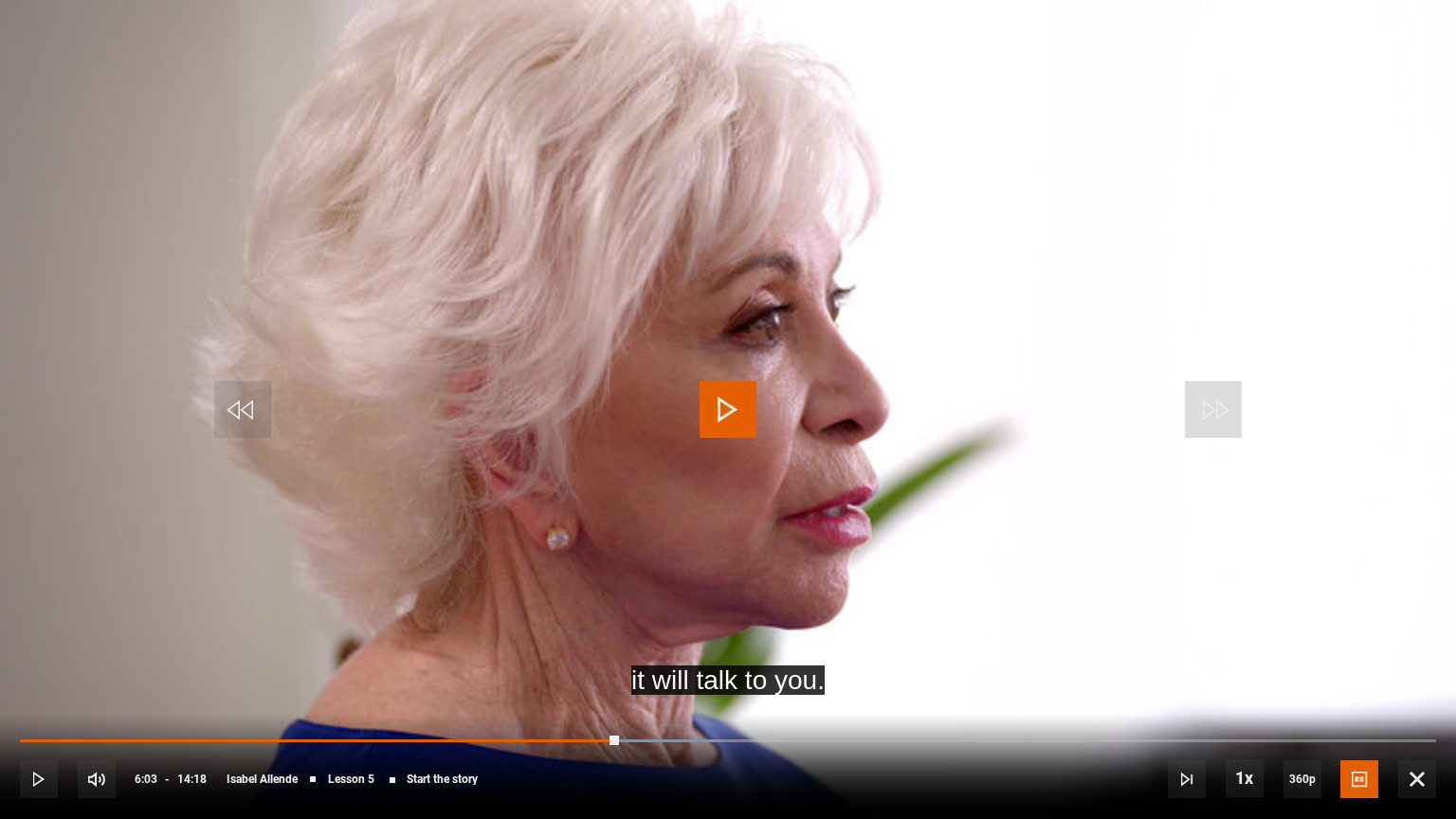 click at bounding box center (728, 410) 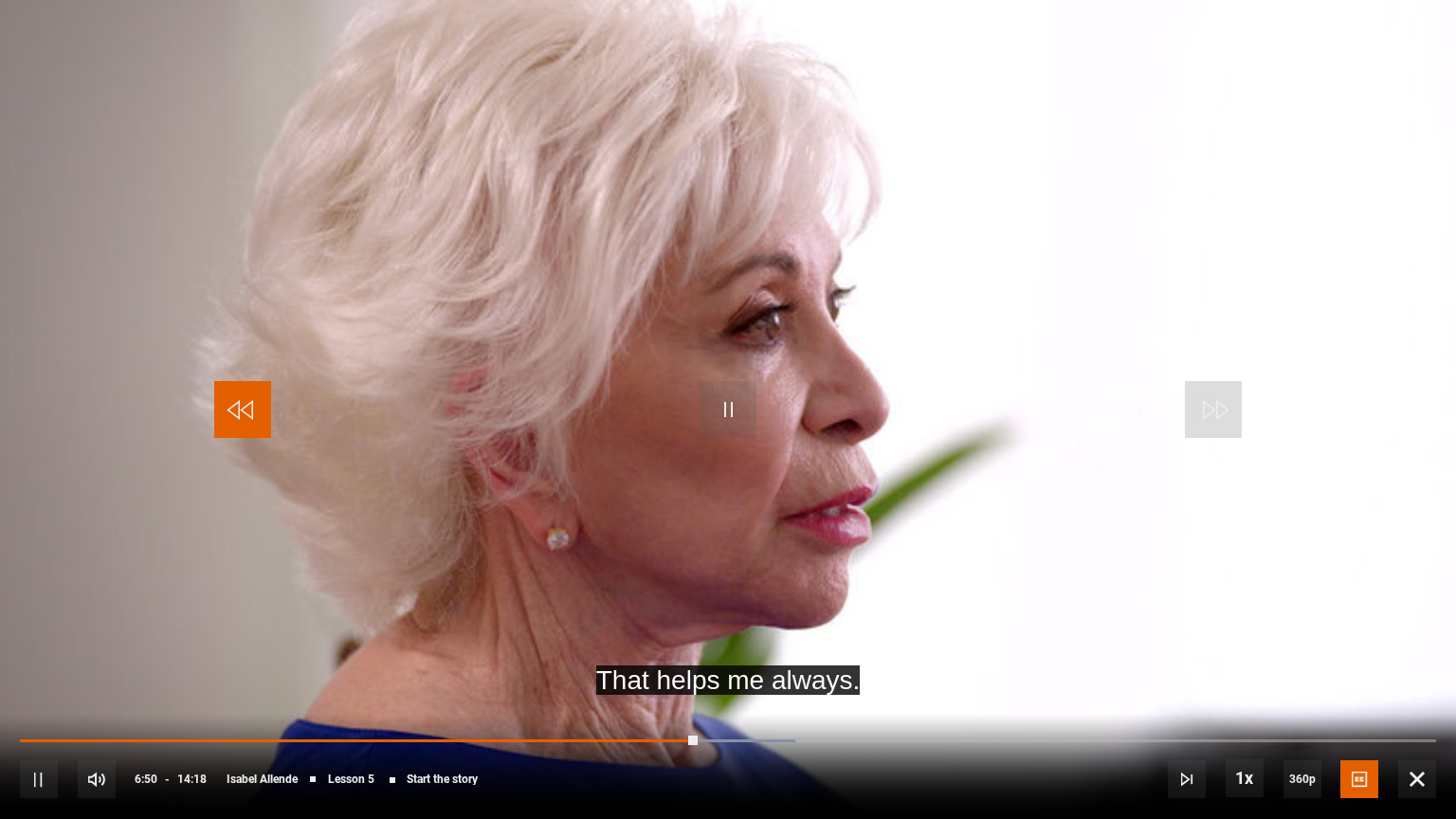 click at bounding box center (243, 410) 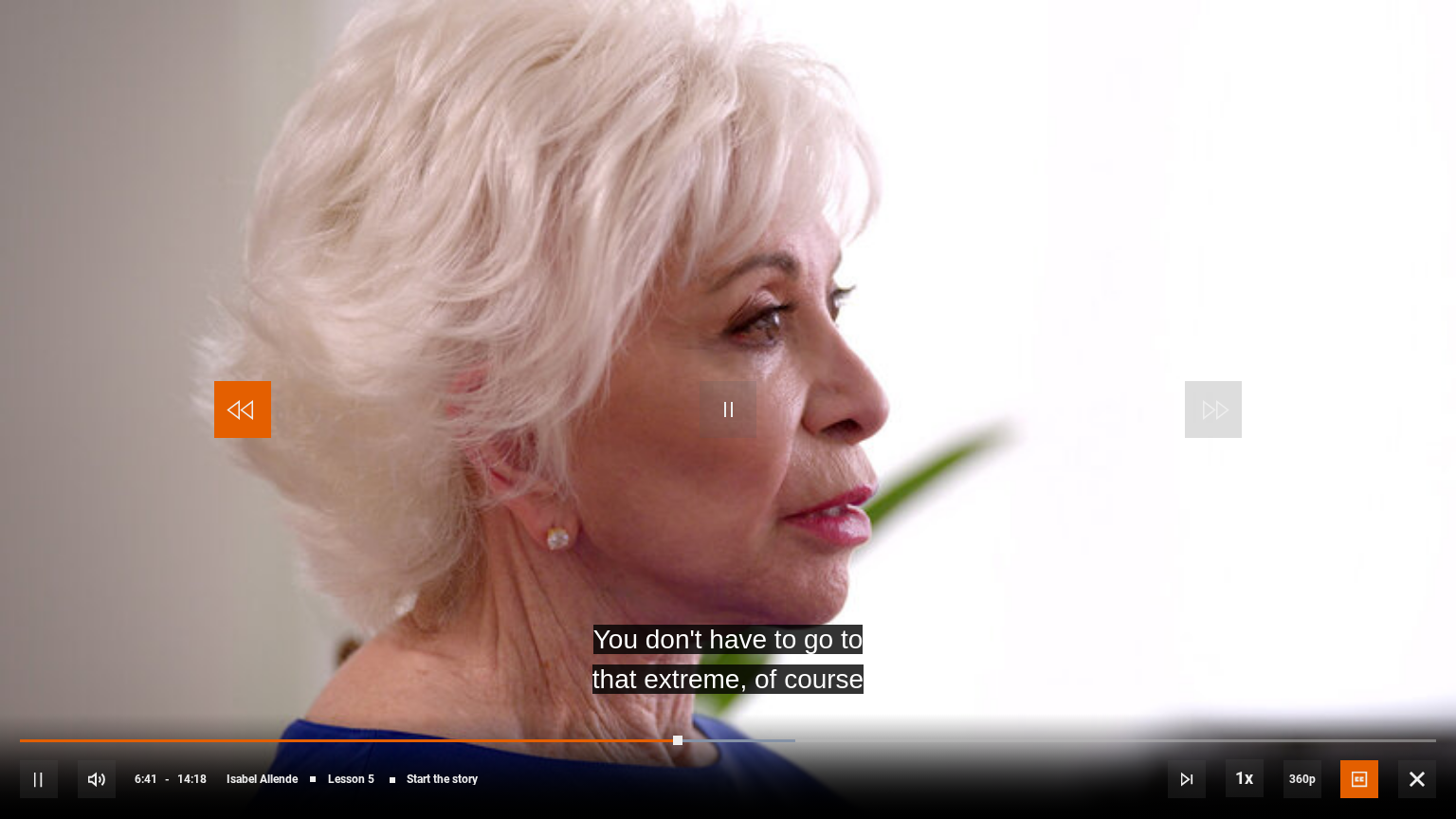 click at bounding box center [243, 410] 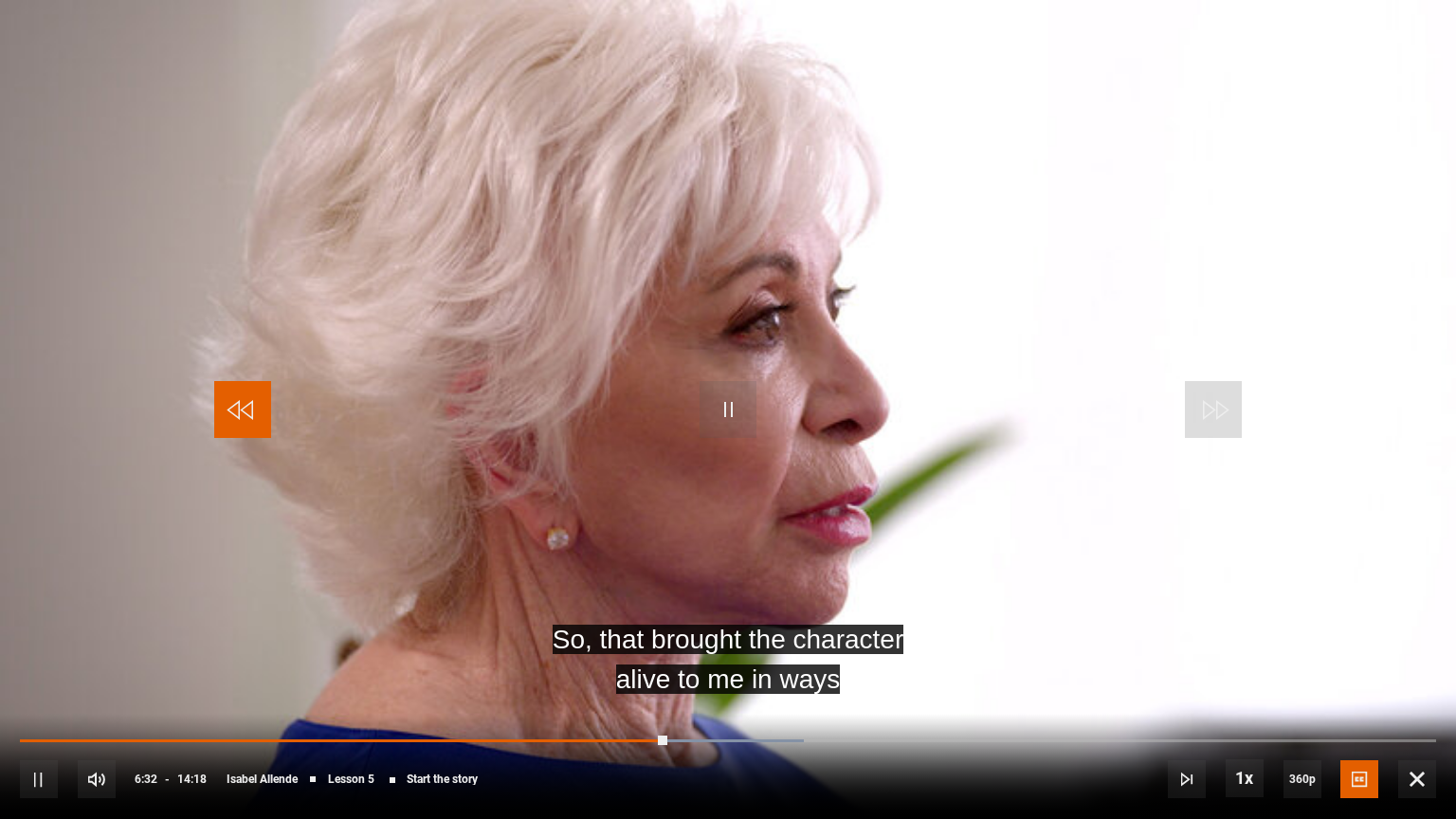 click at bounding box center (243, 410) 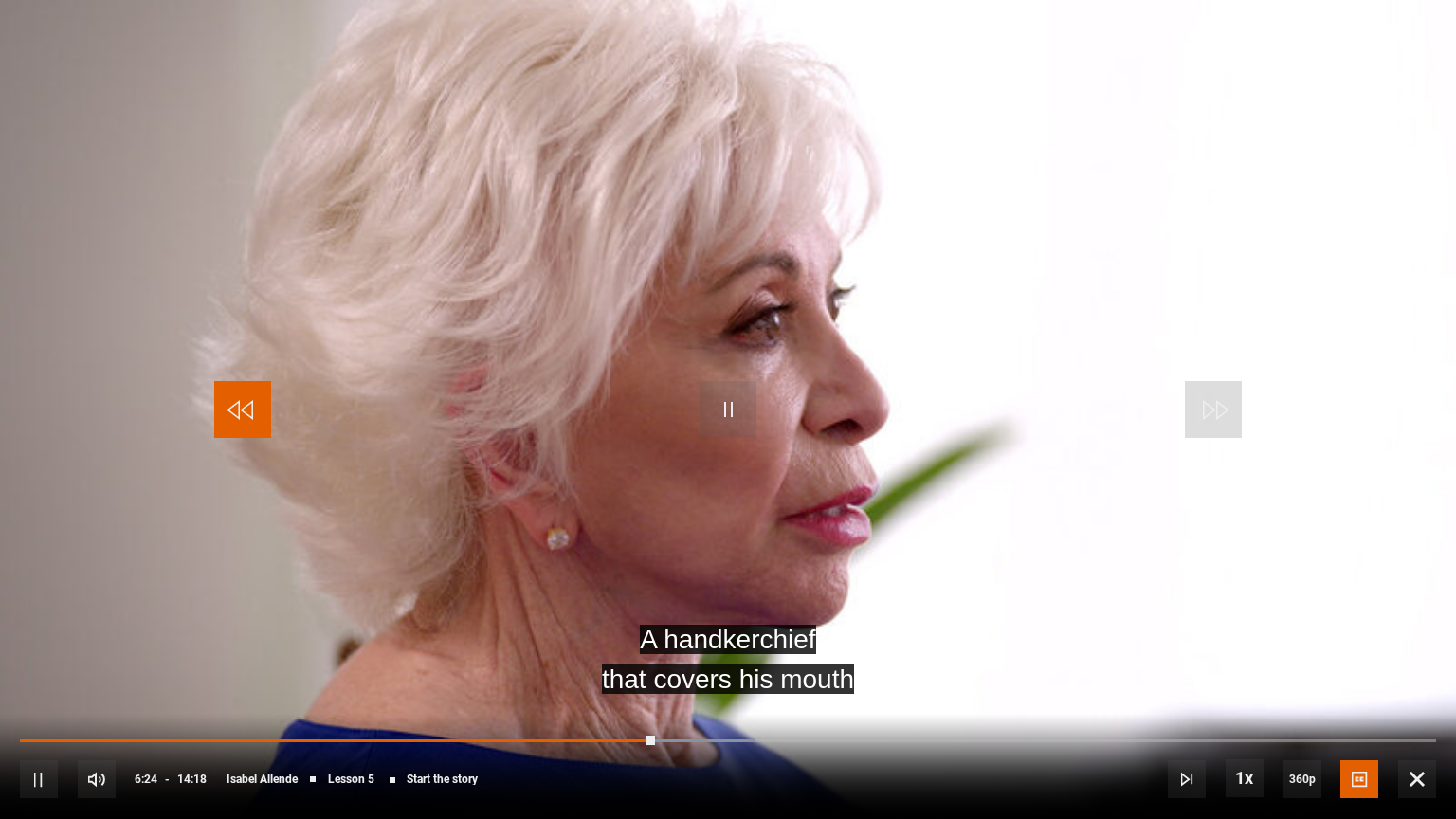 click at bounding box center [243, 410] 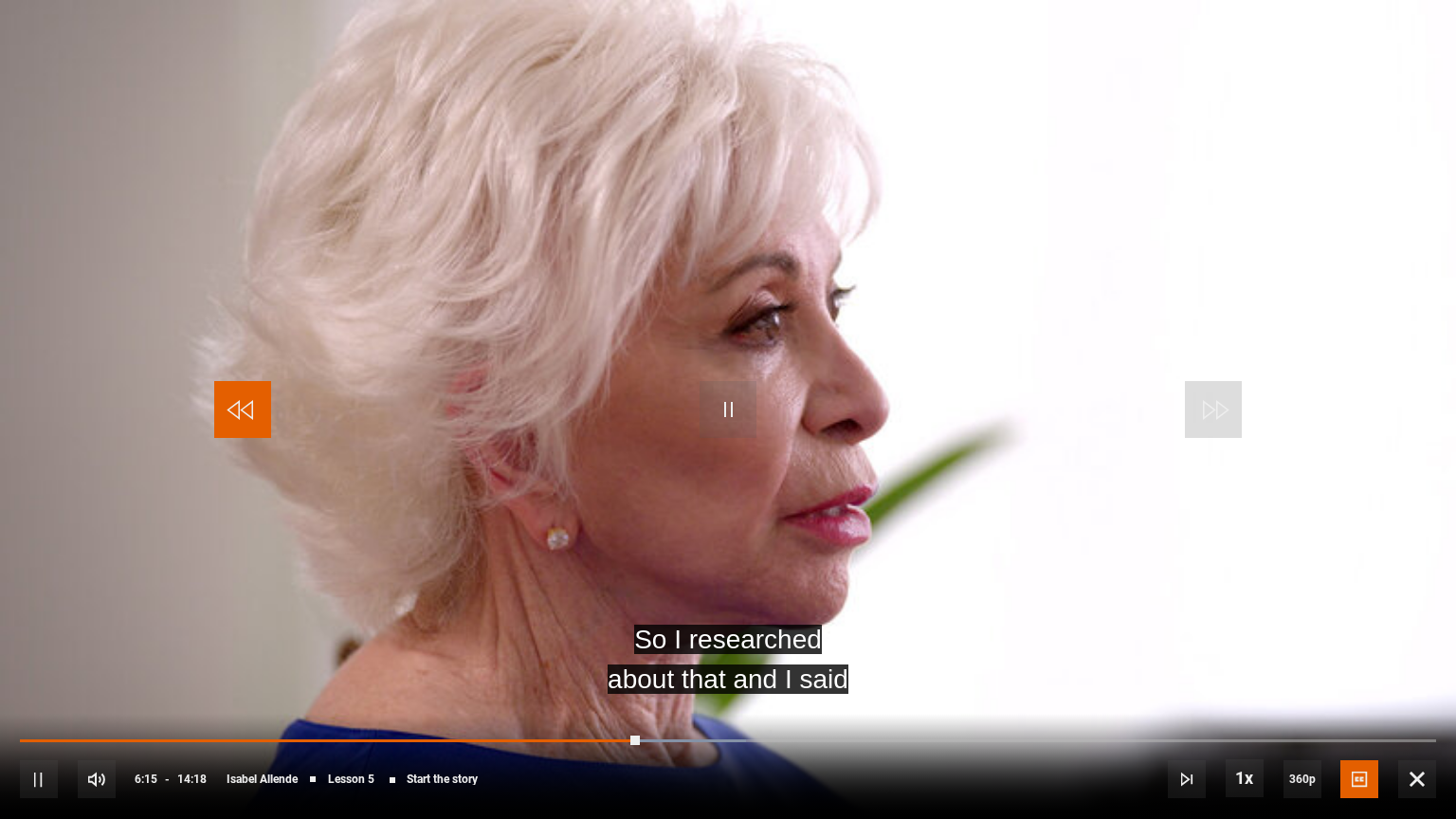 click at bounding box center [243, 410] 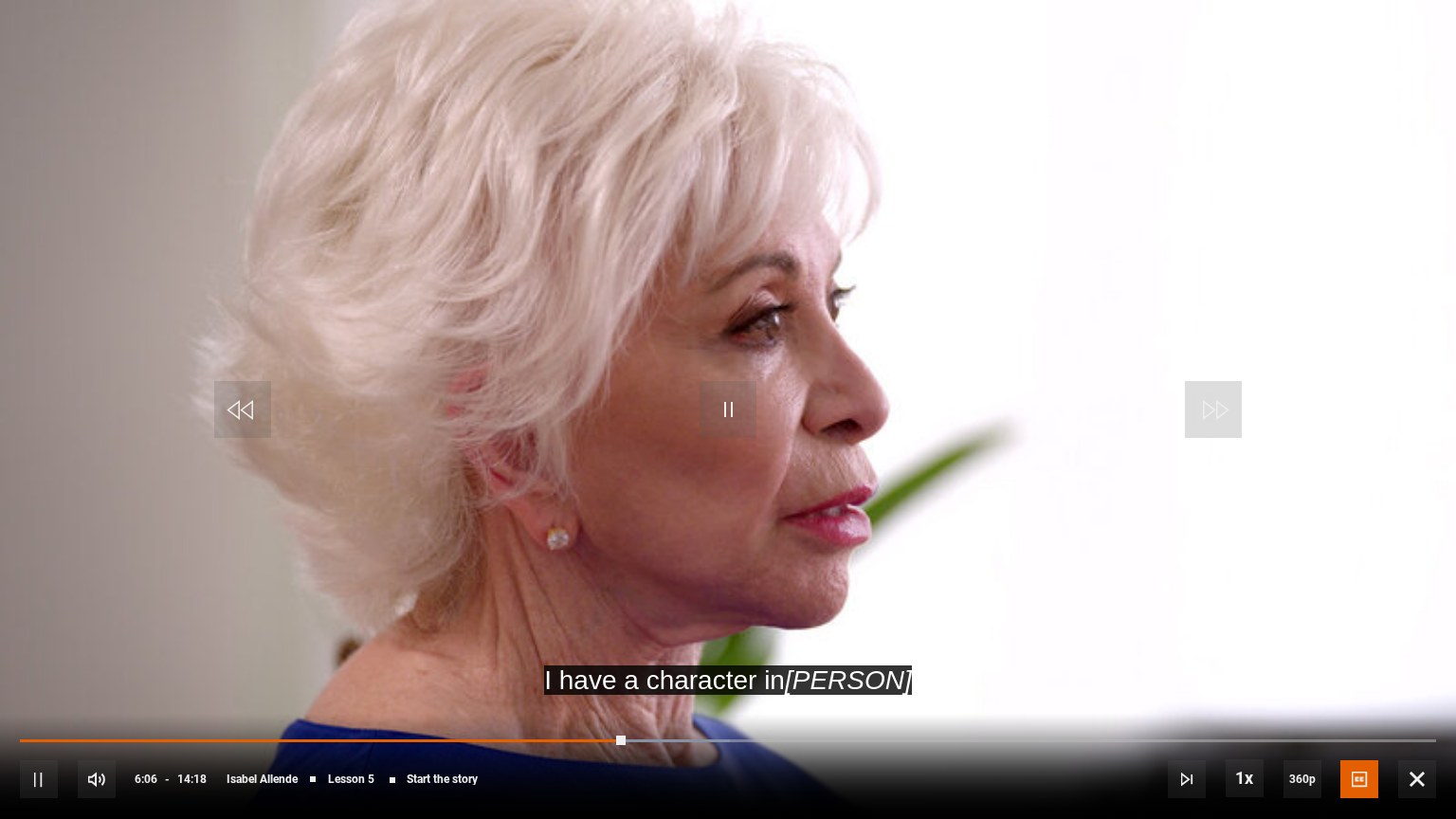 click at bounding box center (728, 410) 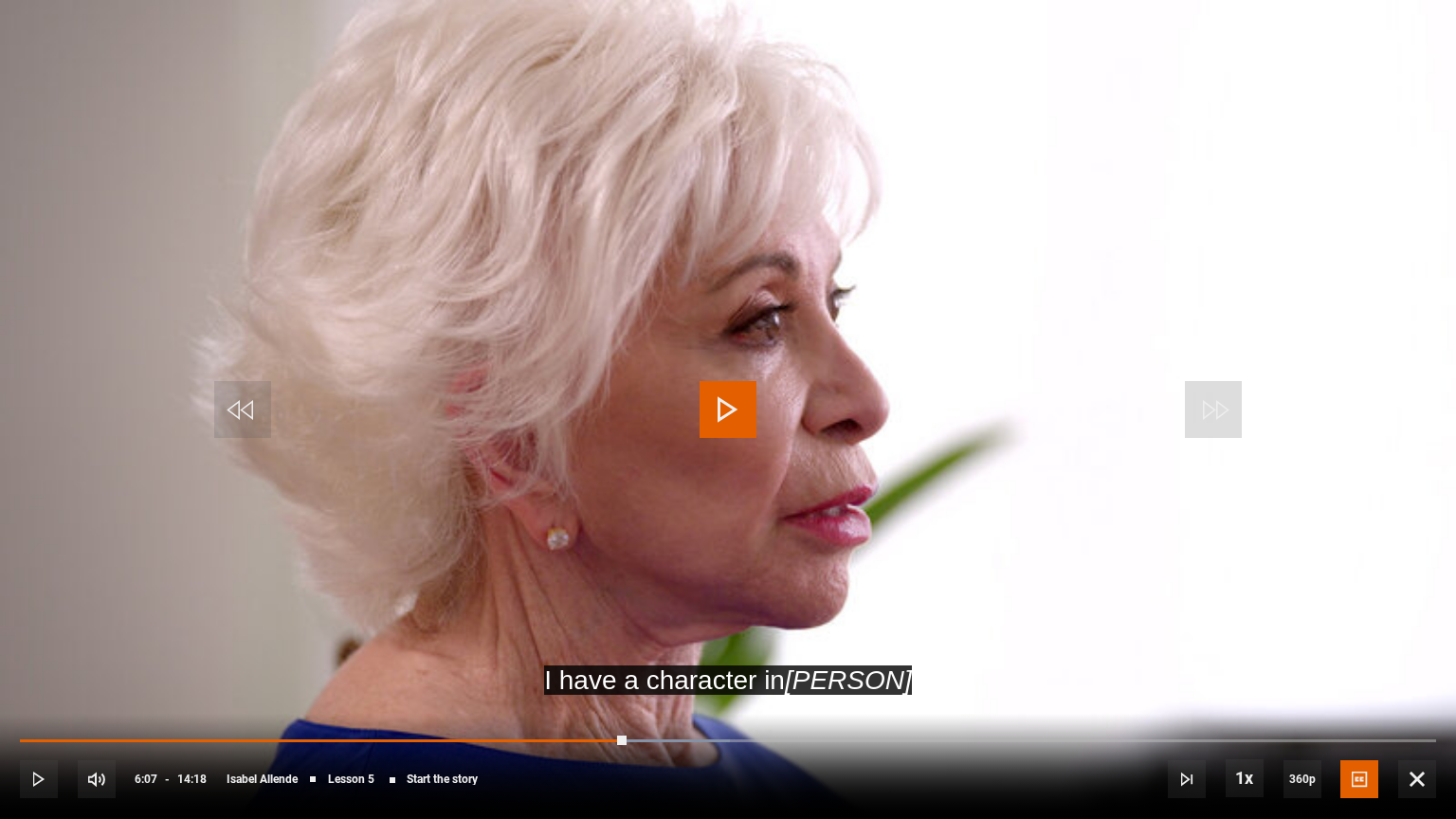 click at bounding box center [728, 410] 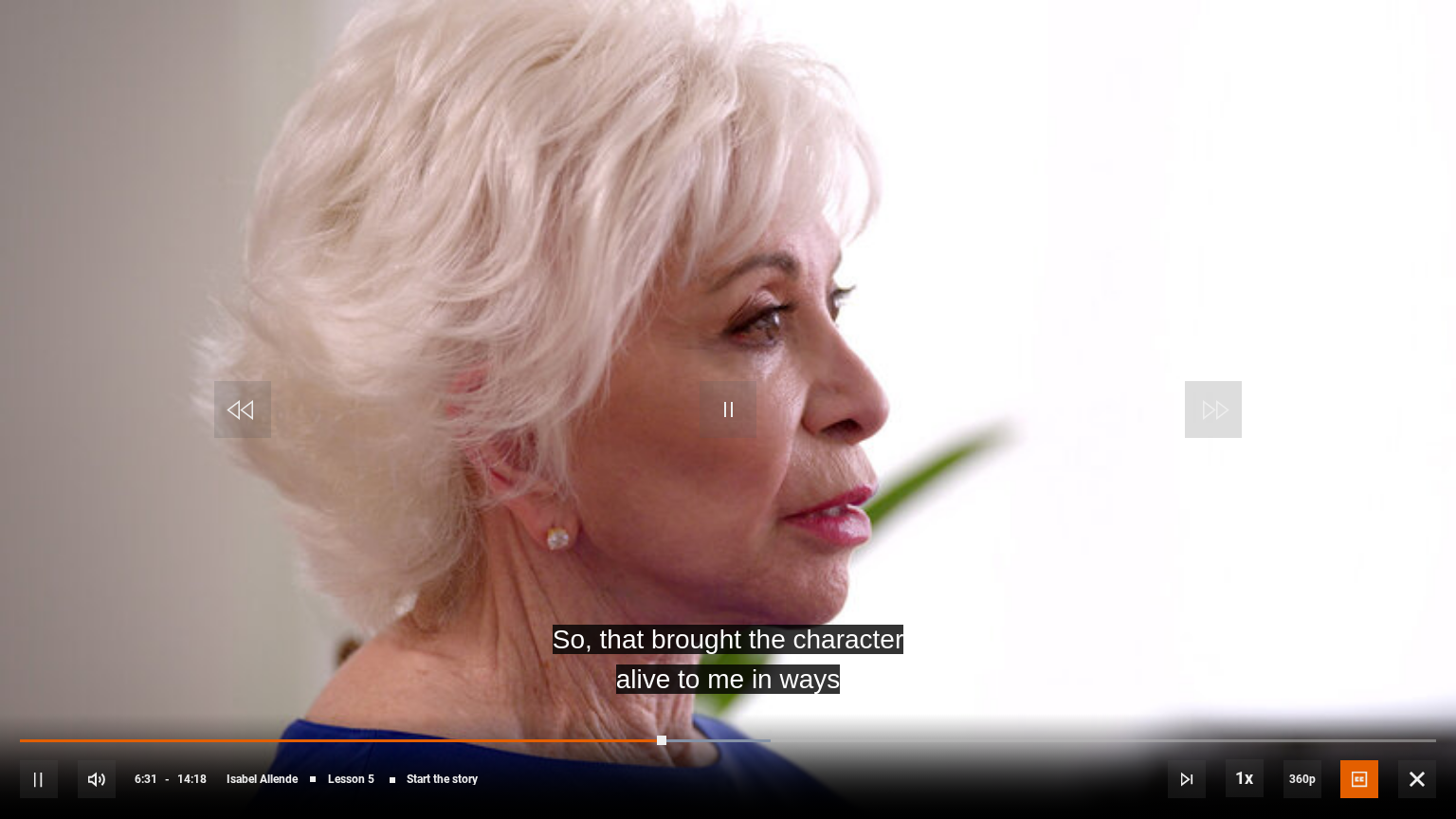 click at bounding box center (728, 410) 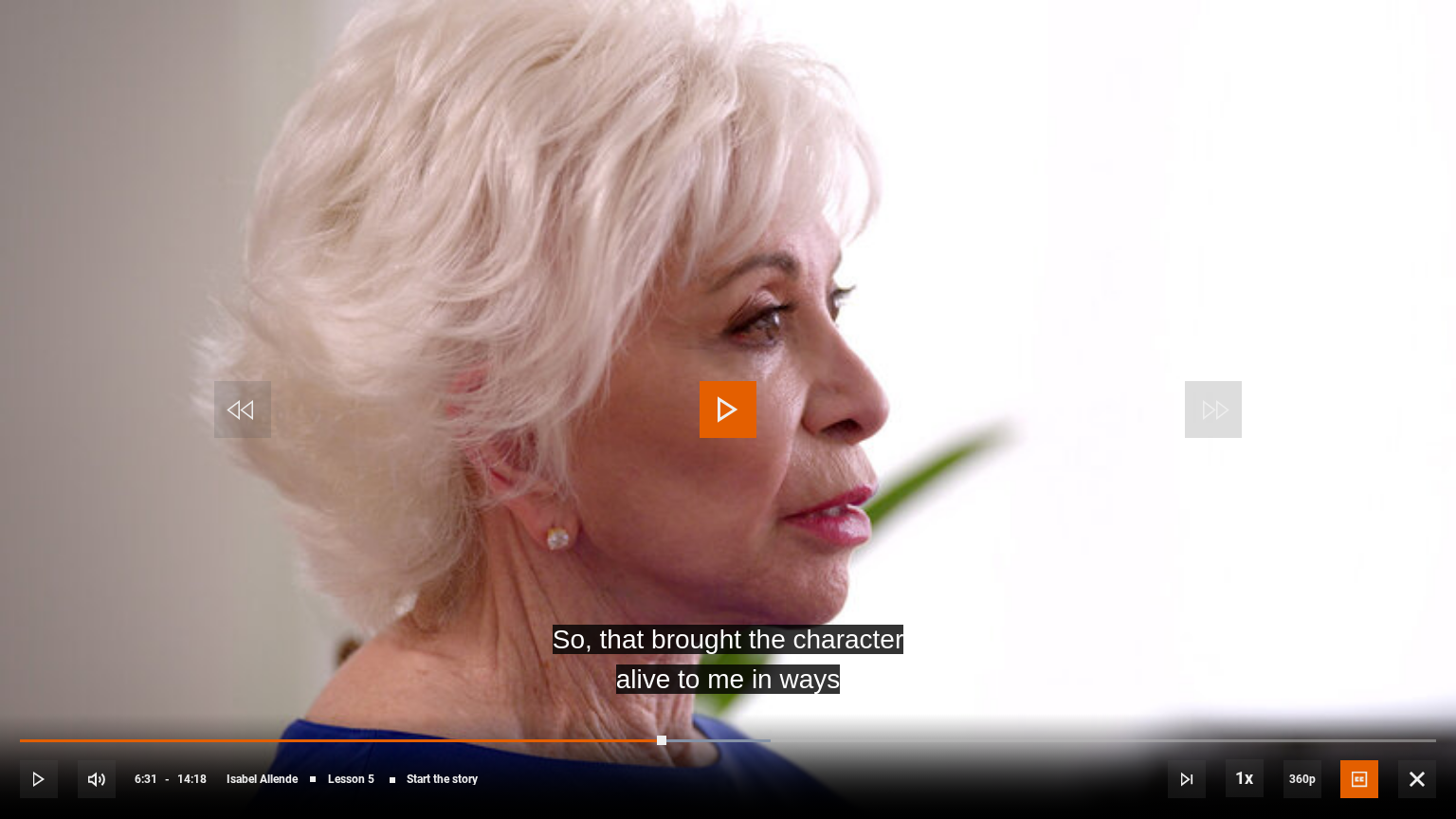 click at bounding box center (728, 410) 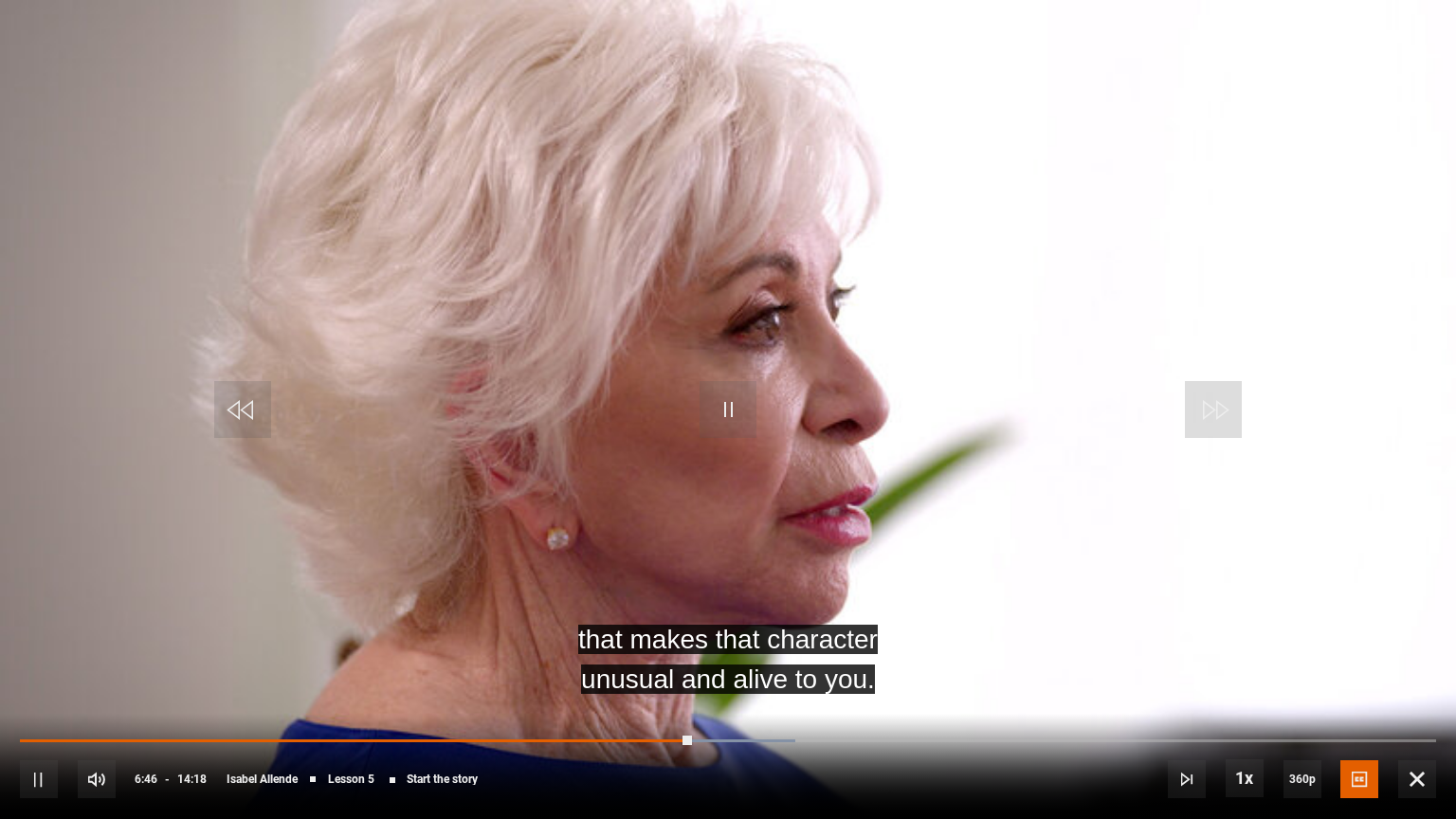 click at bounding box center (728, 410) 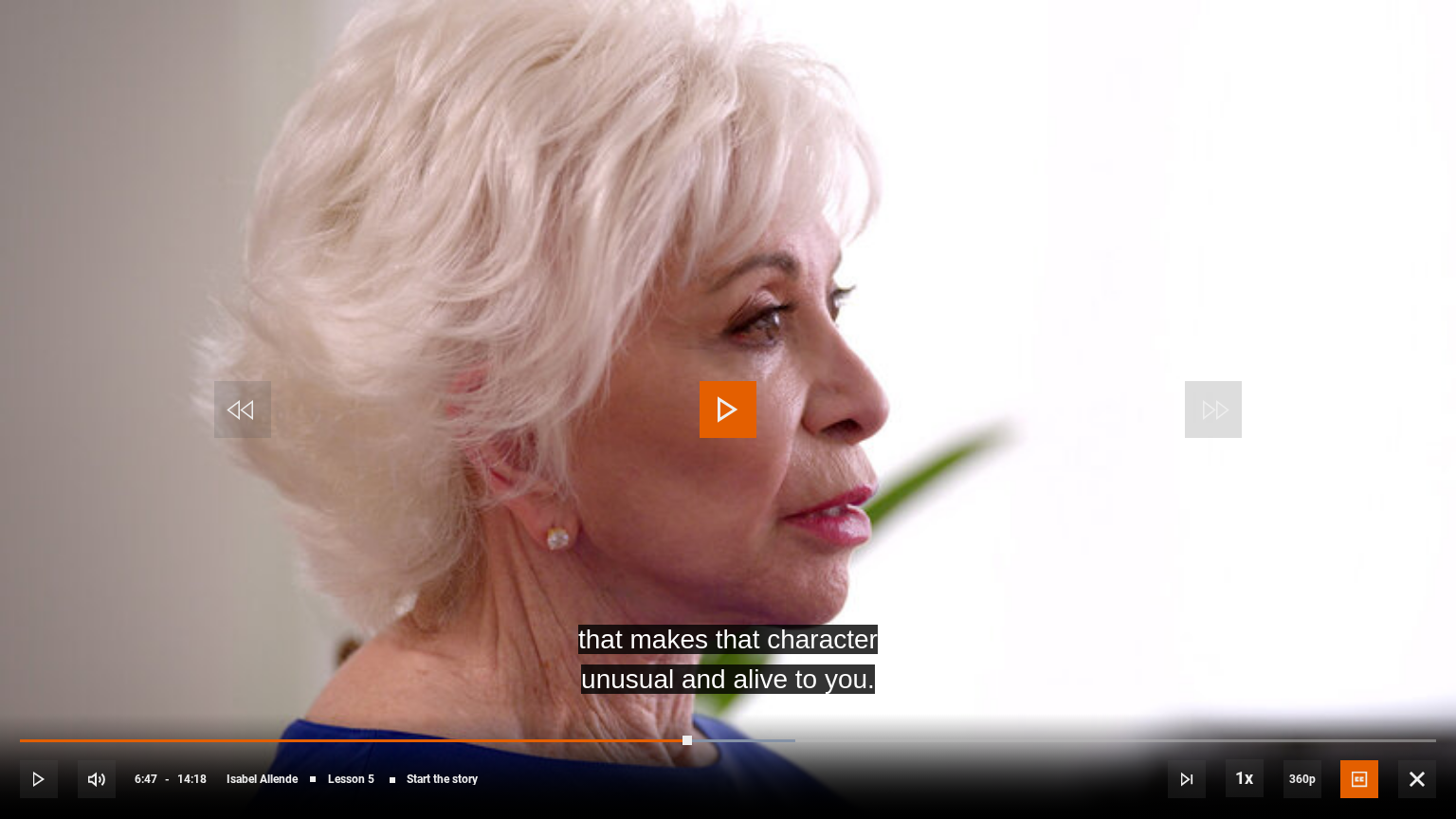 click at bounding box center (728, 410) 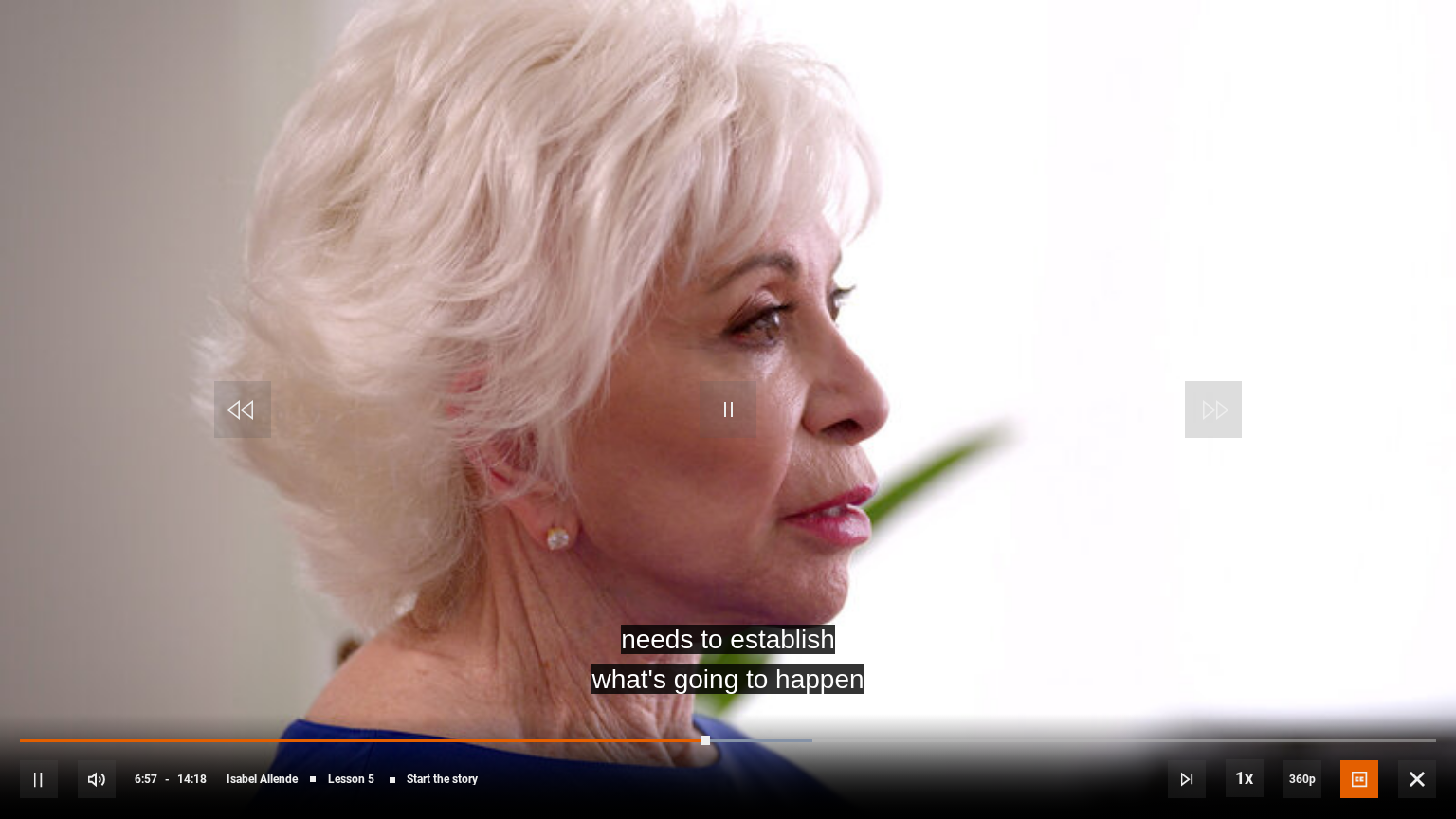 click at bounding box center (728, 410) 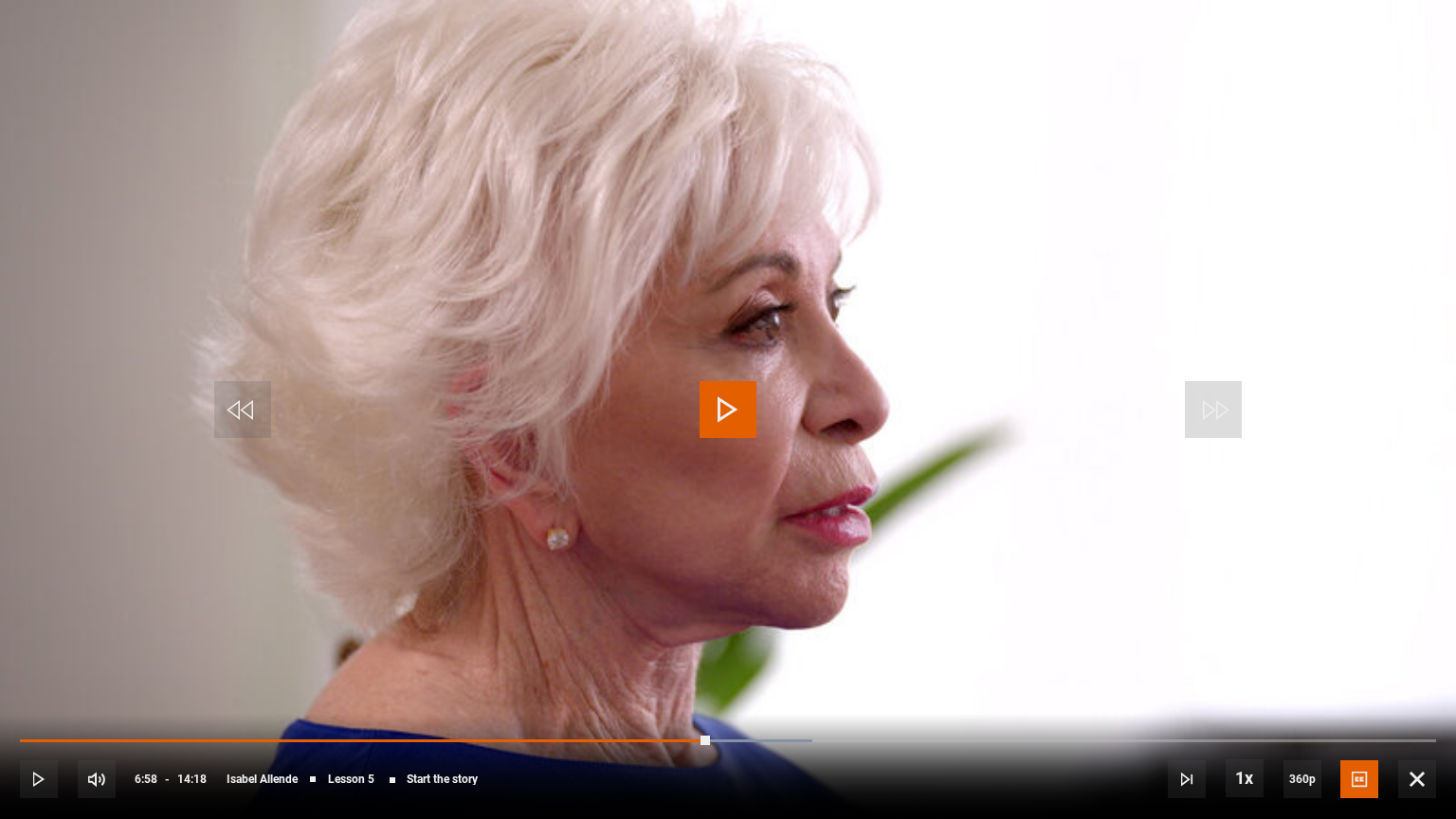 click at bounding box center (728, 410) 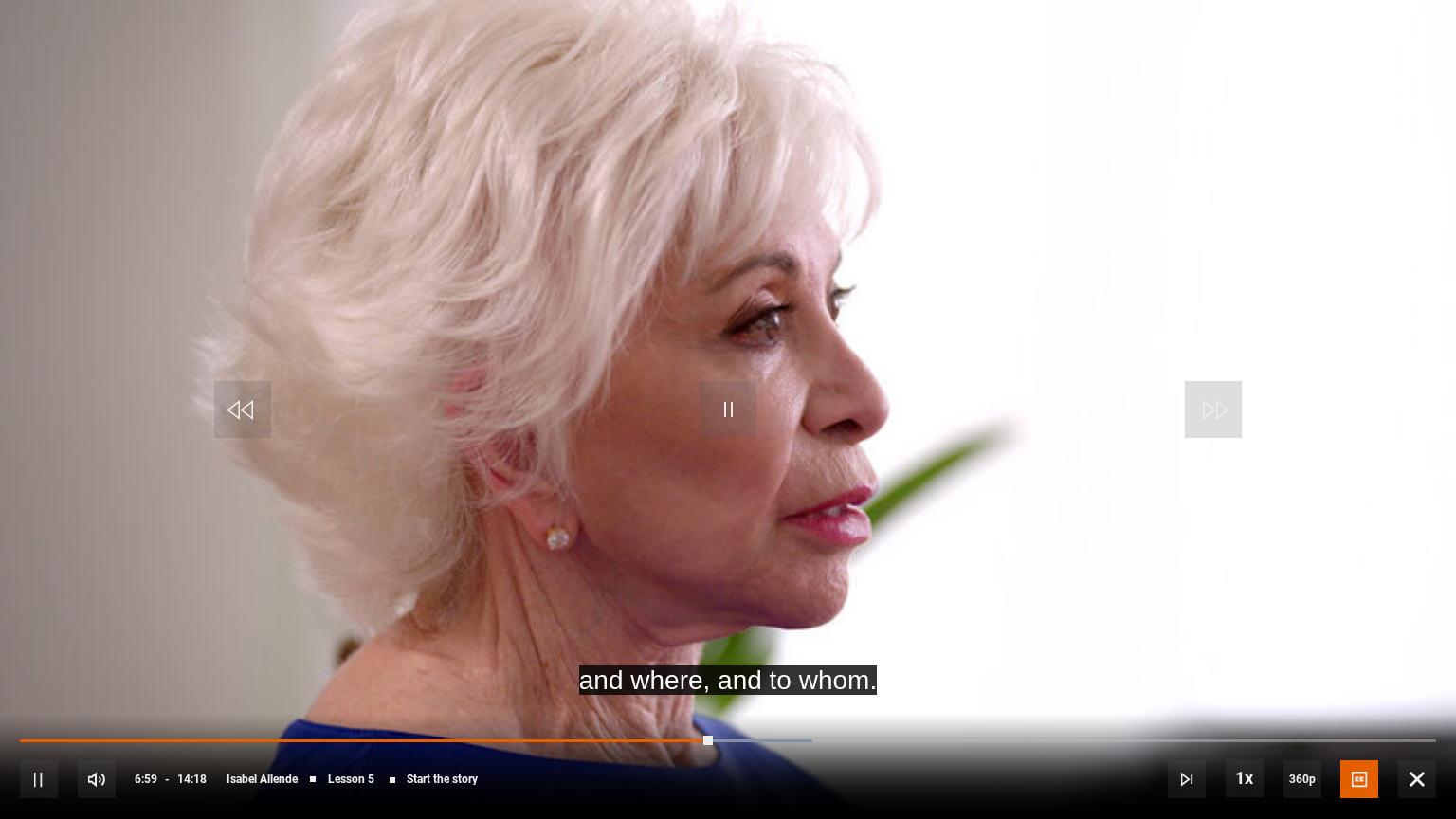 click at bounding box center [728, 410] 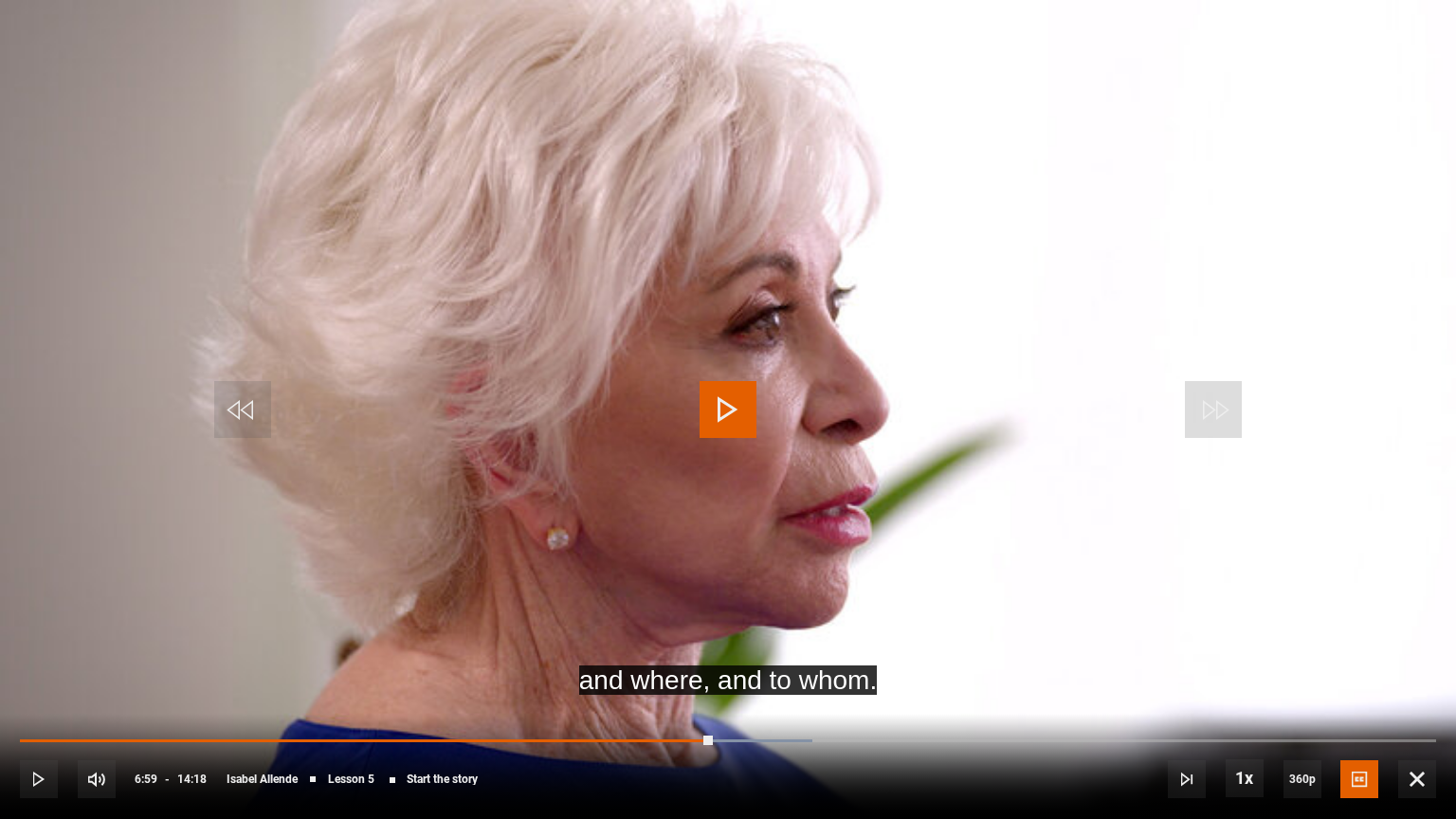 click at bounding box center (728, 410) 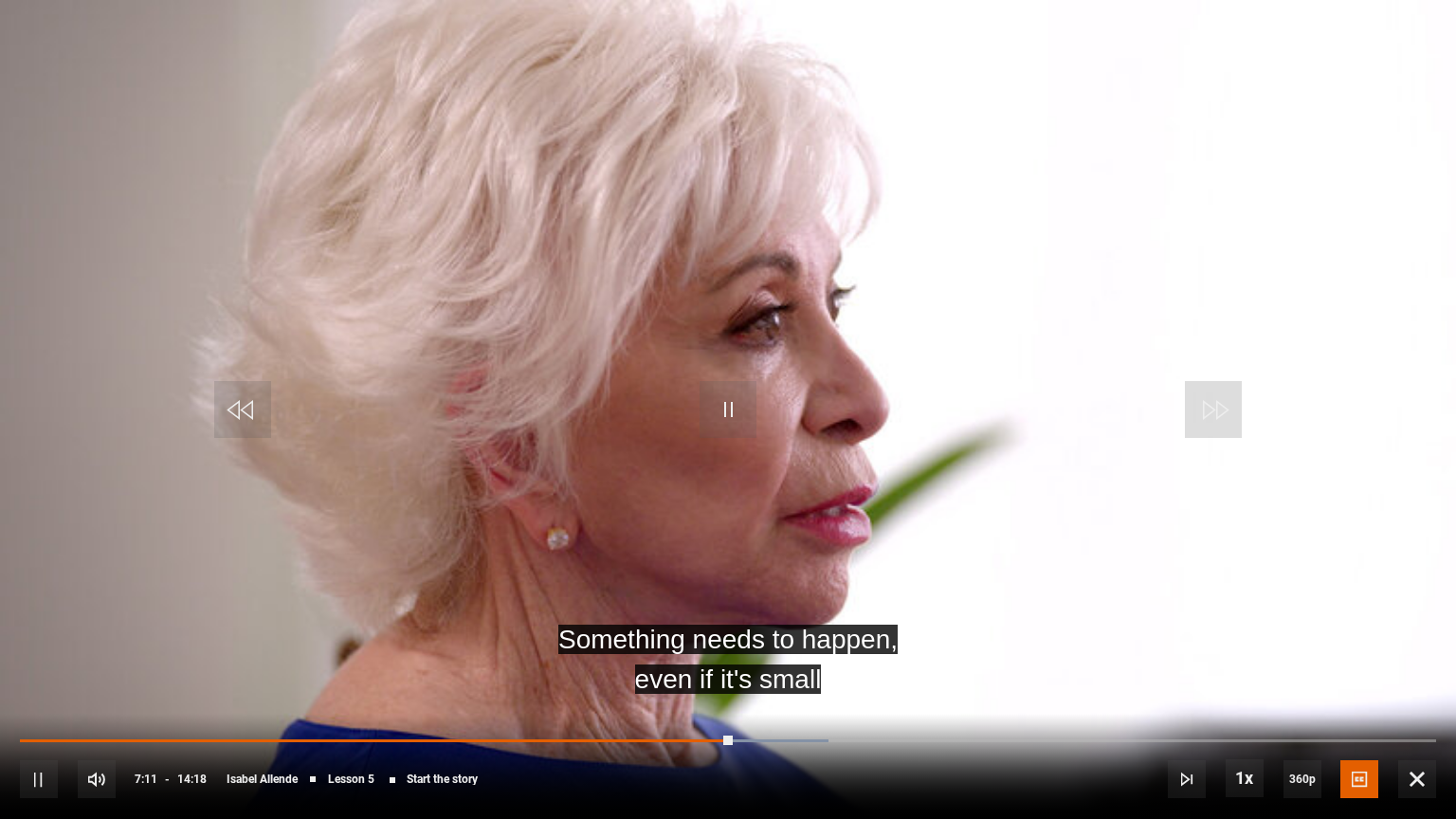 click at bounding box center [728, 410] 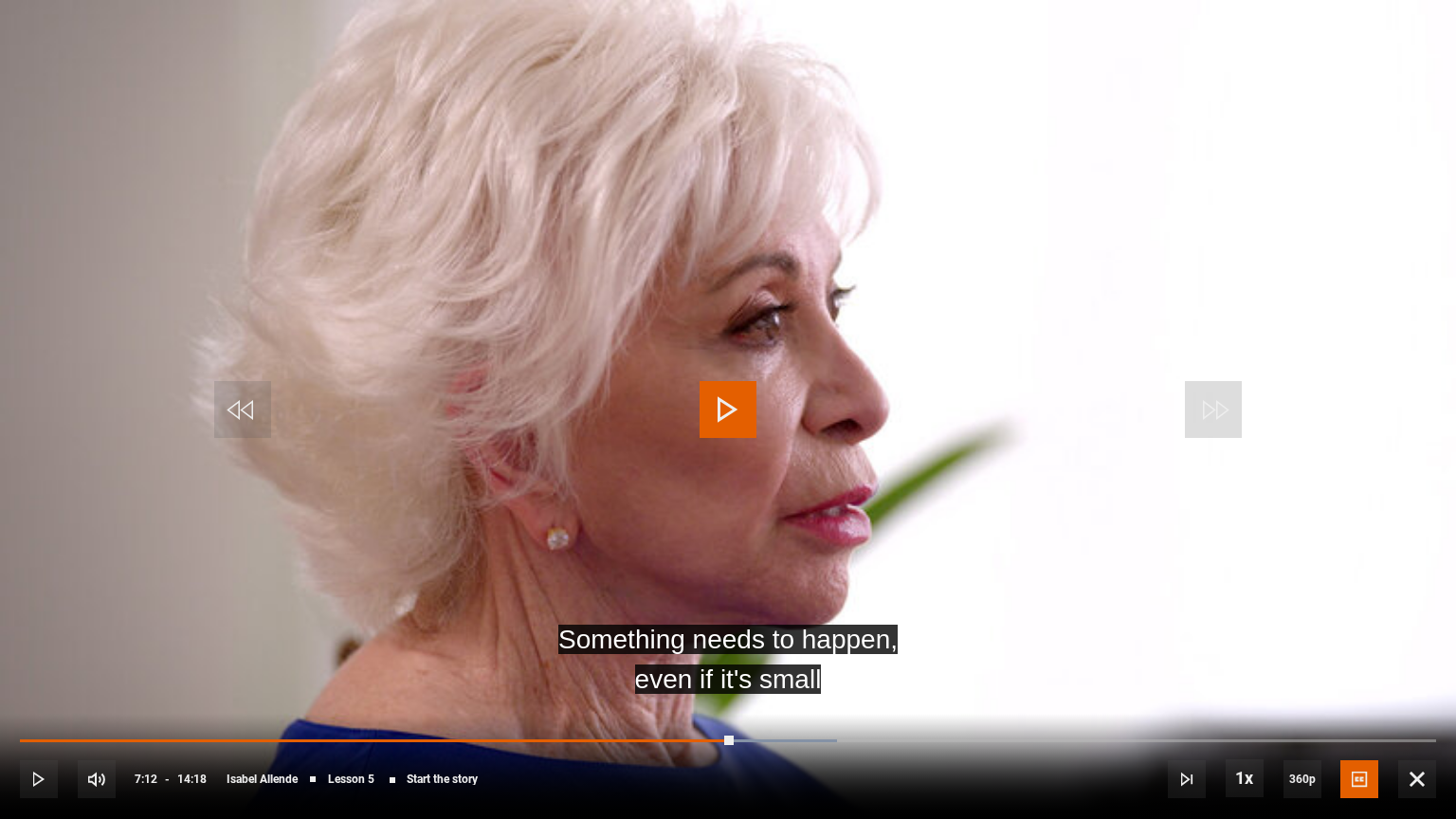 click at bounding box center (728, 410) 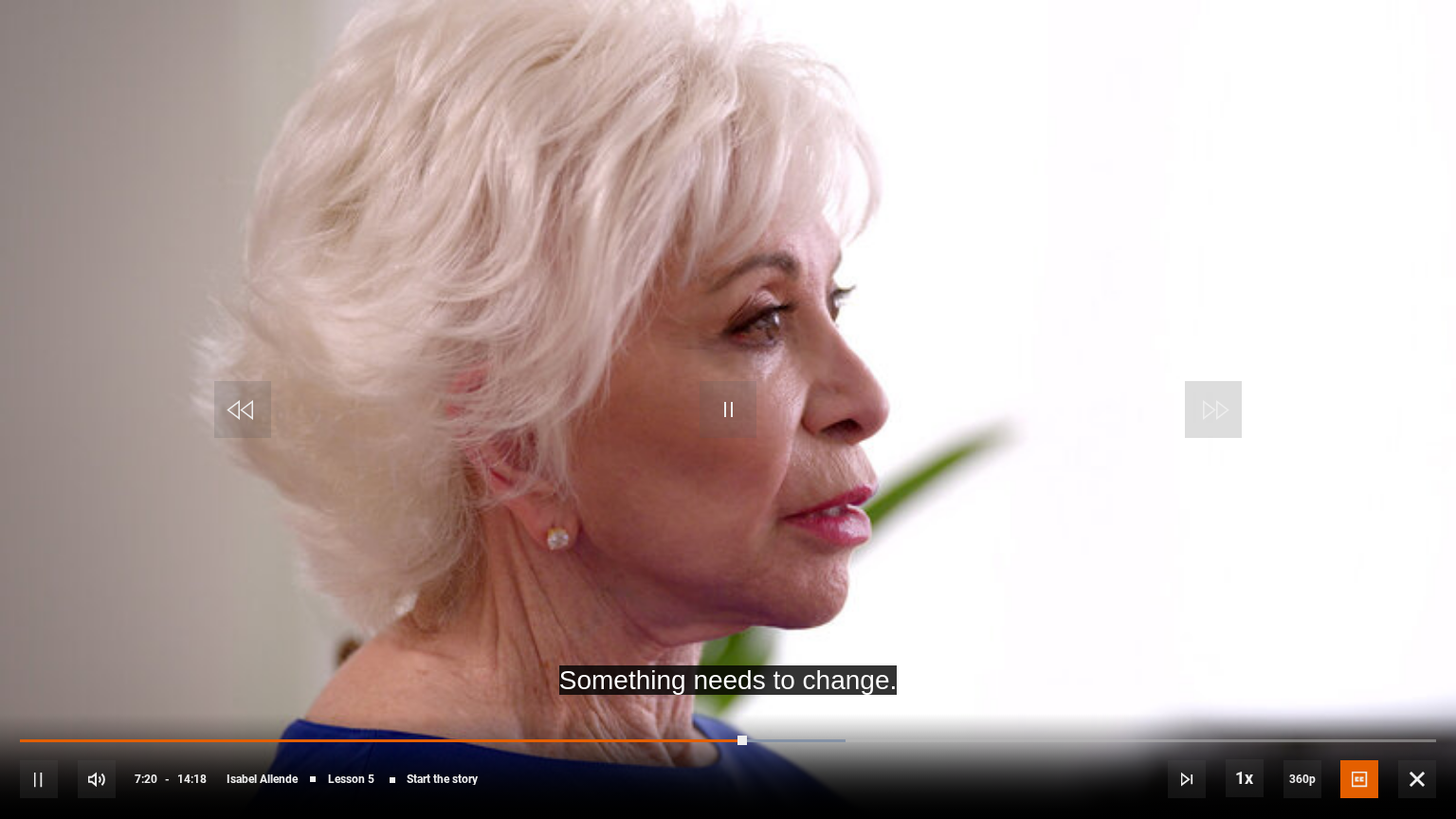 click at bounding box center (728, 410) 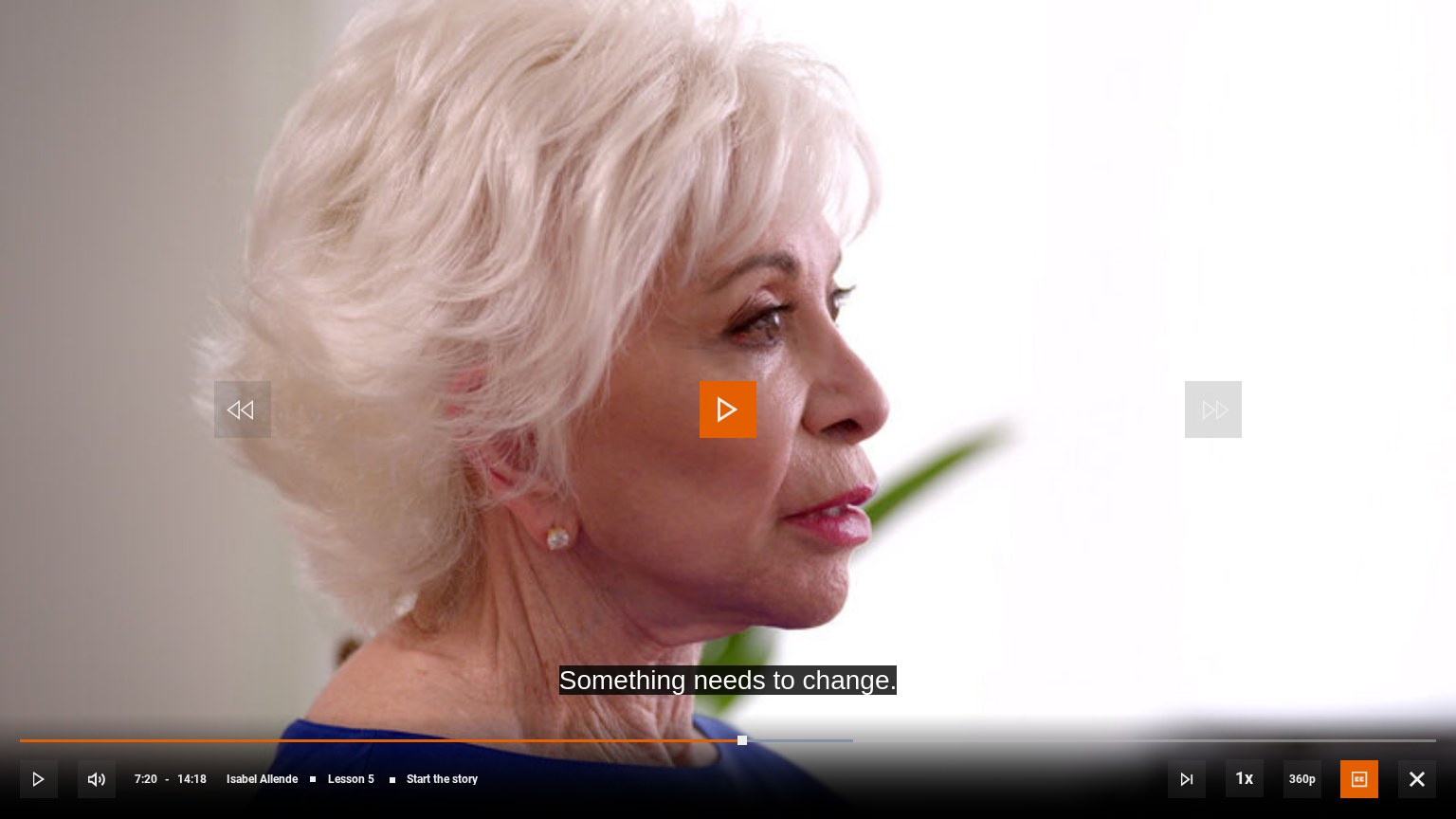 click at bounding box center (728, 410) 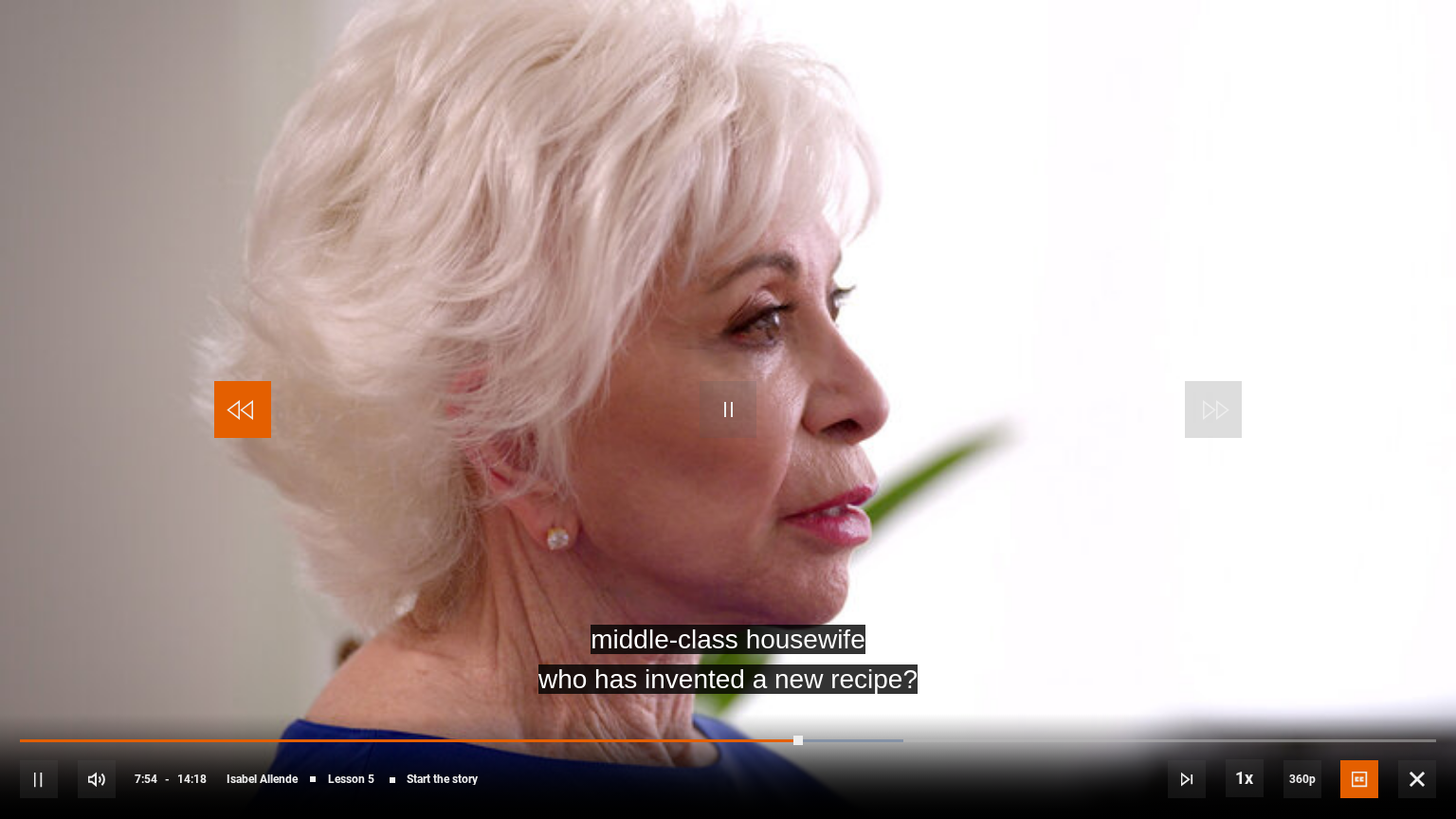 click at bounding box center [243, 410] 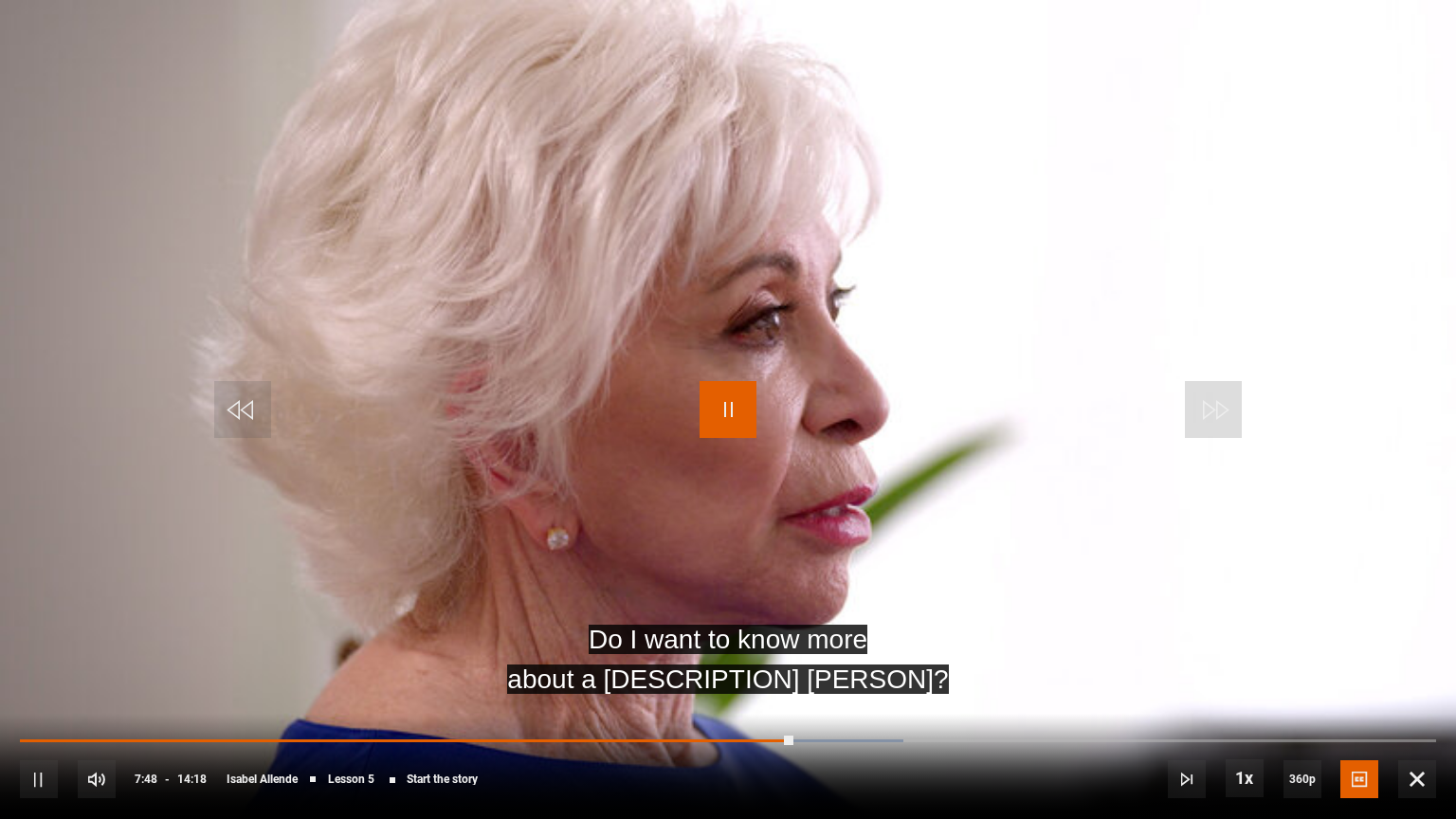 click at bounding box center (728, 410) 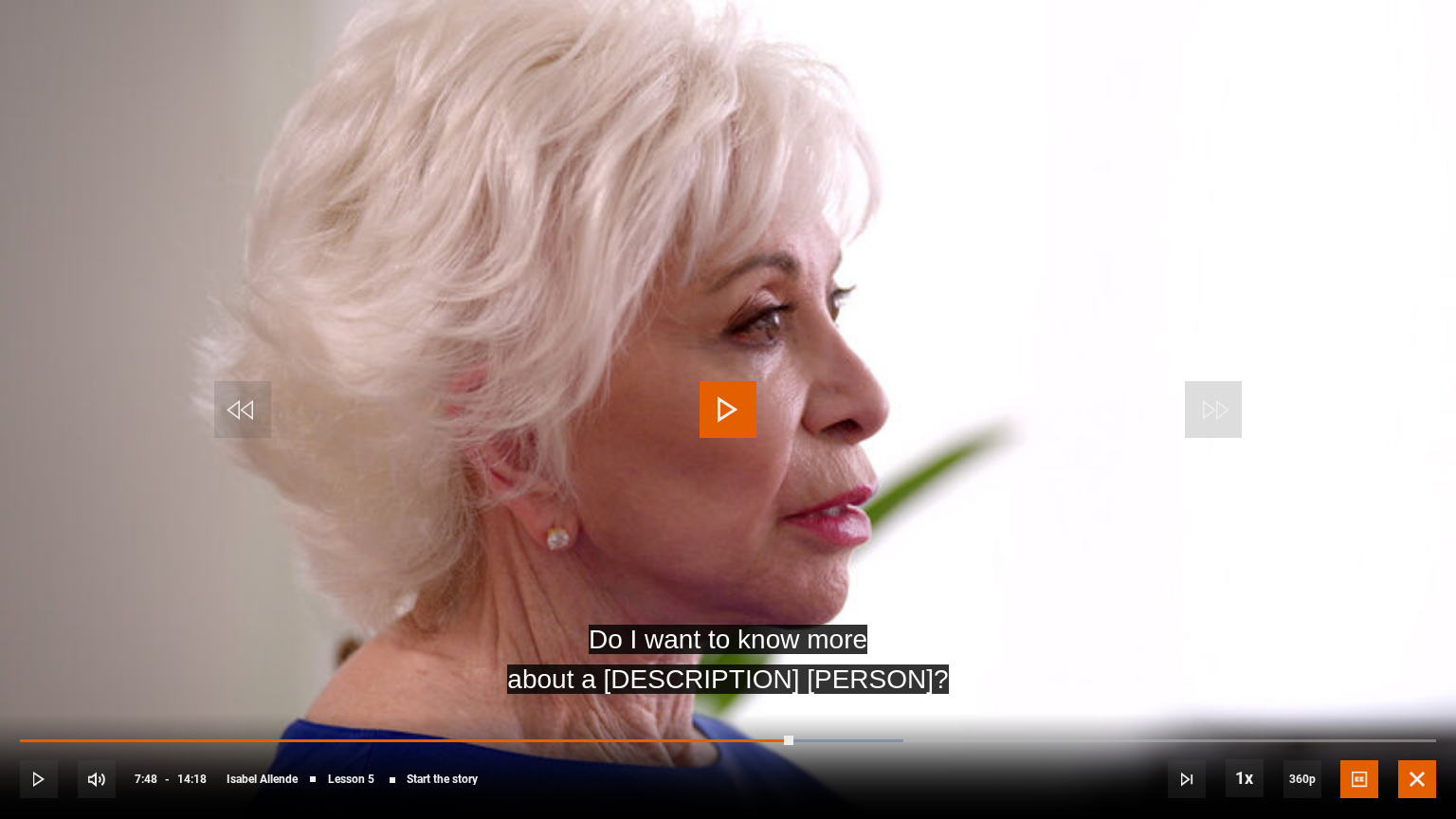 click at bounding box center (1417, 779) 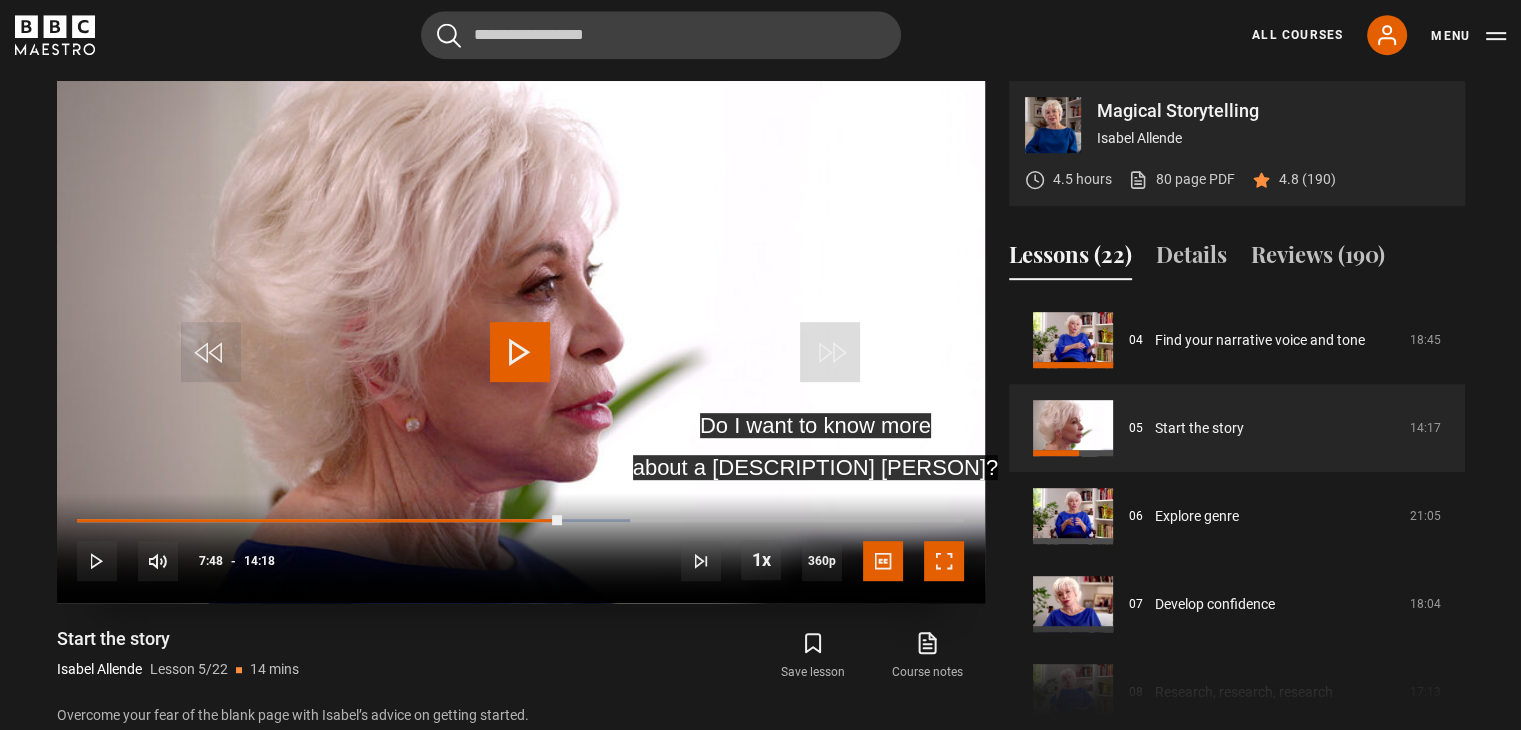 click at bounding box center [944, 561] 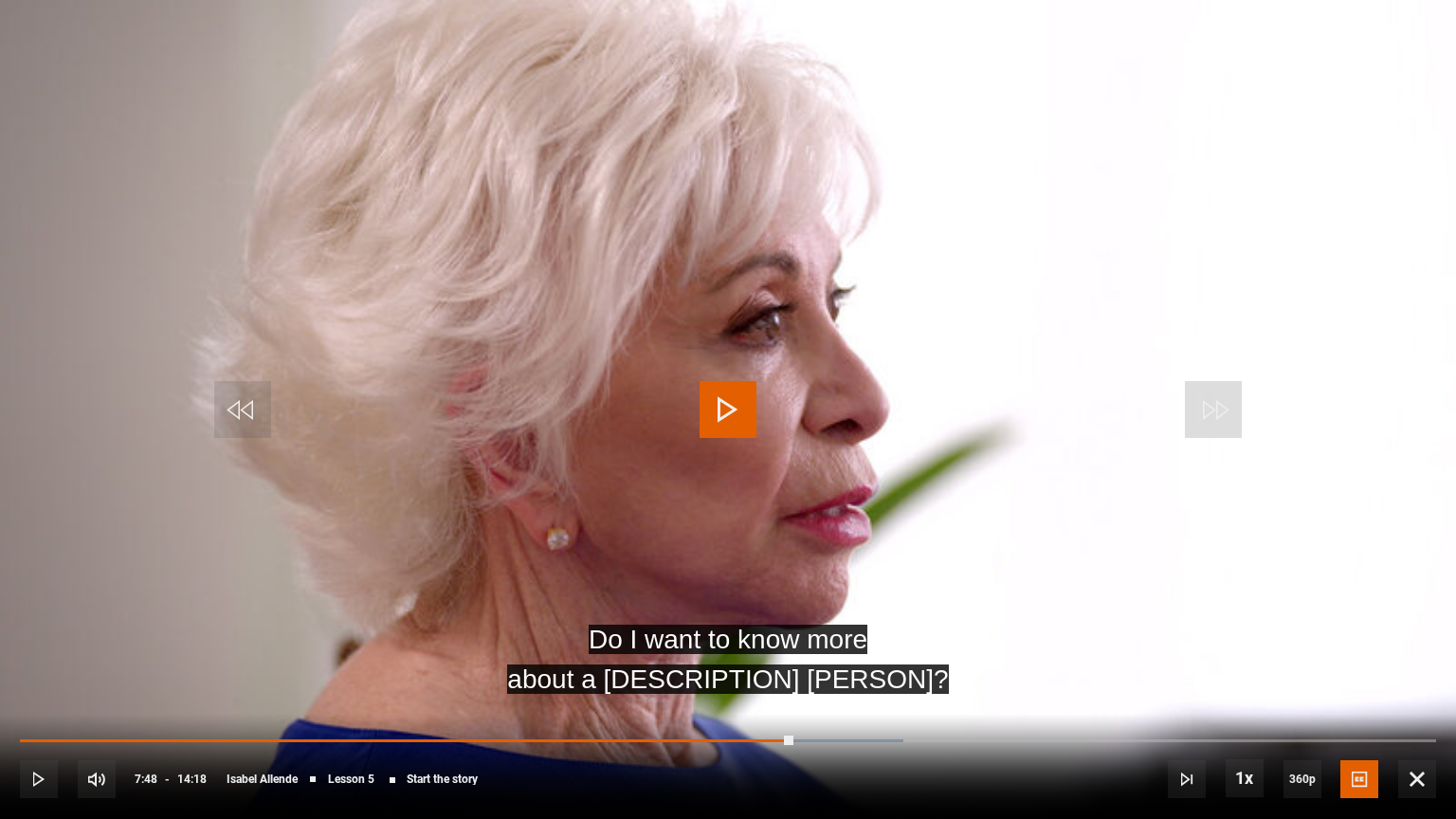 click at bounding box center (728, 410) 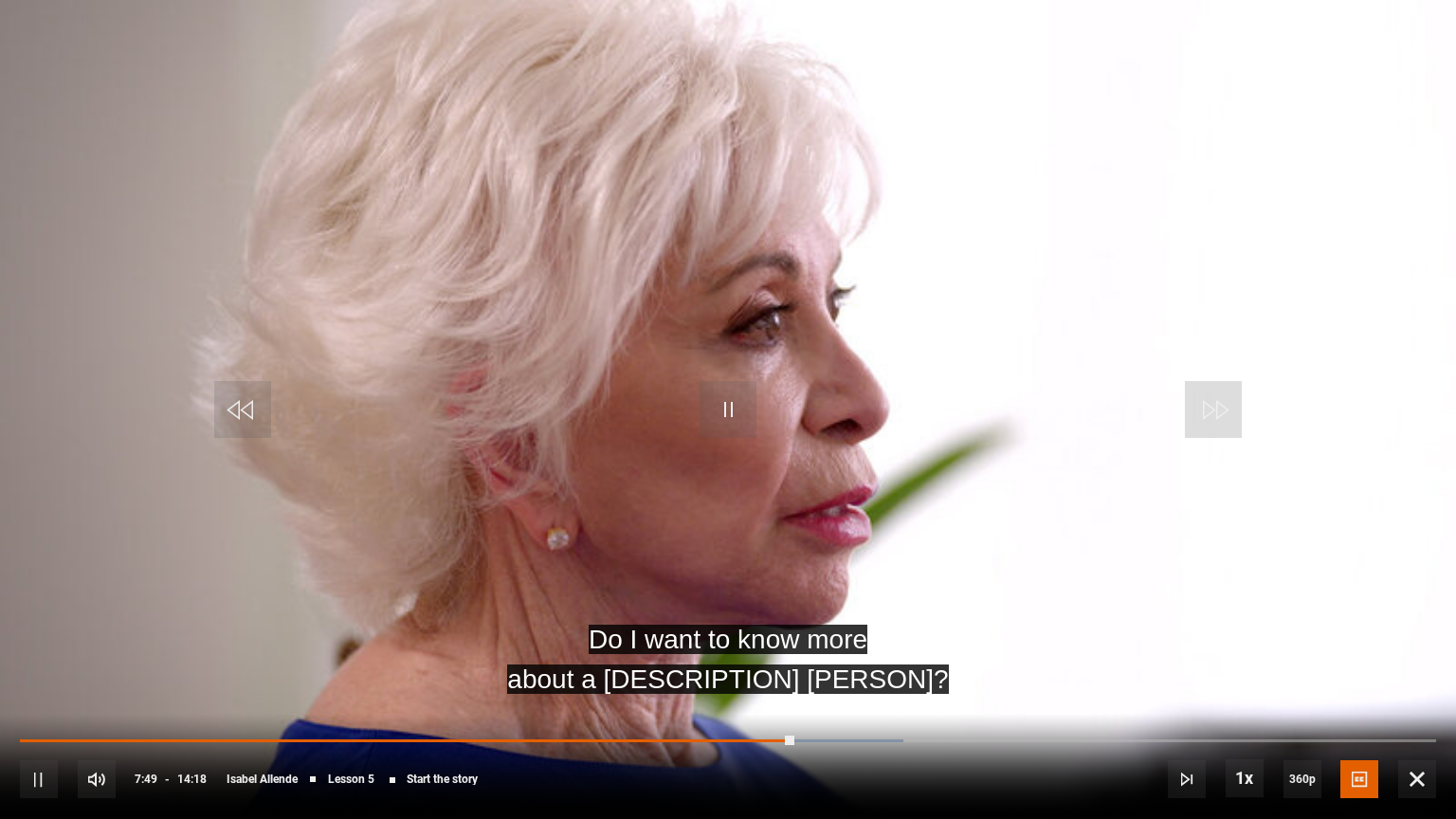 click at bounding box center (728, 410) 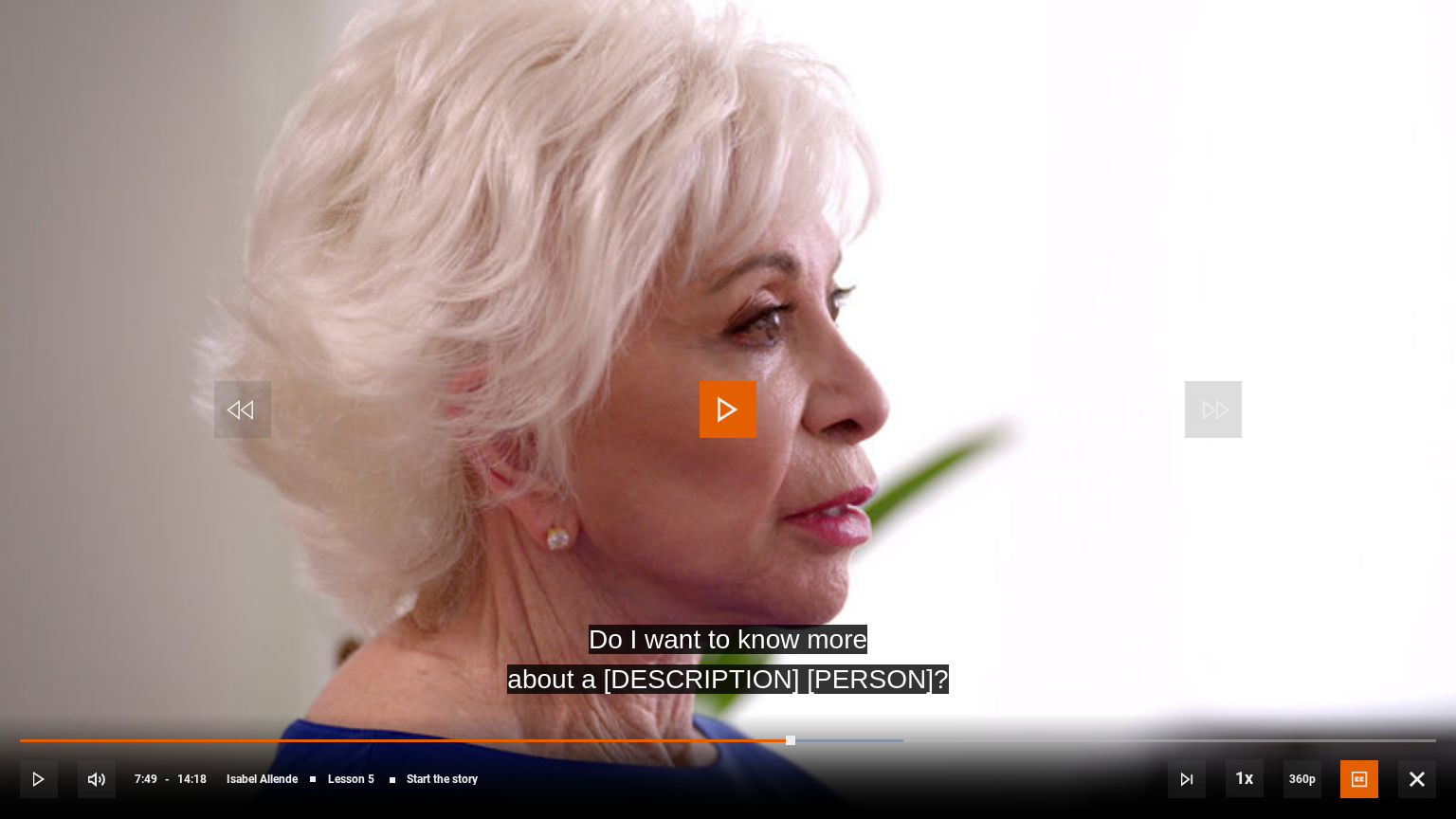 click at bounding box center (728, 410) 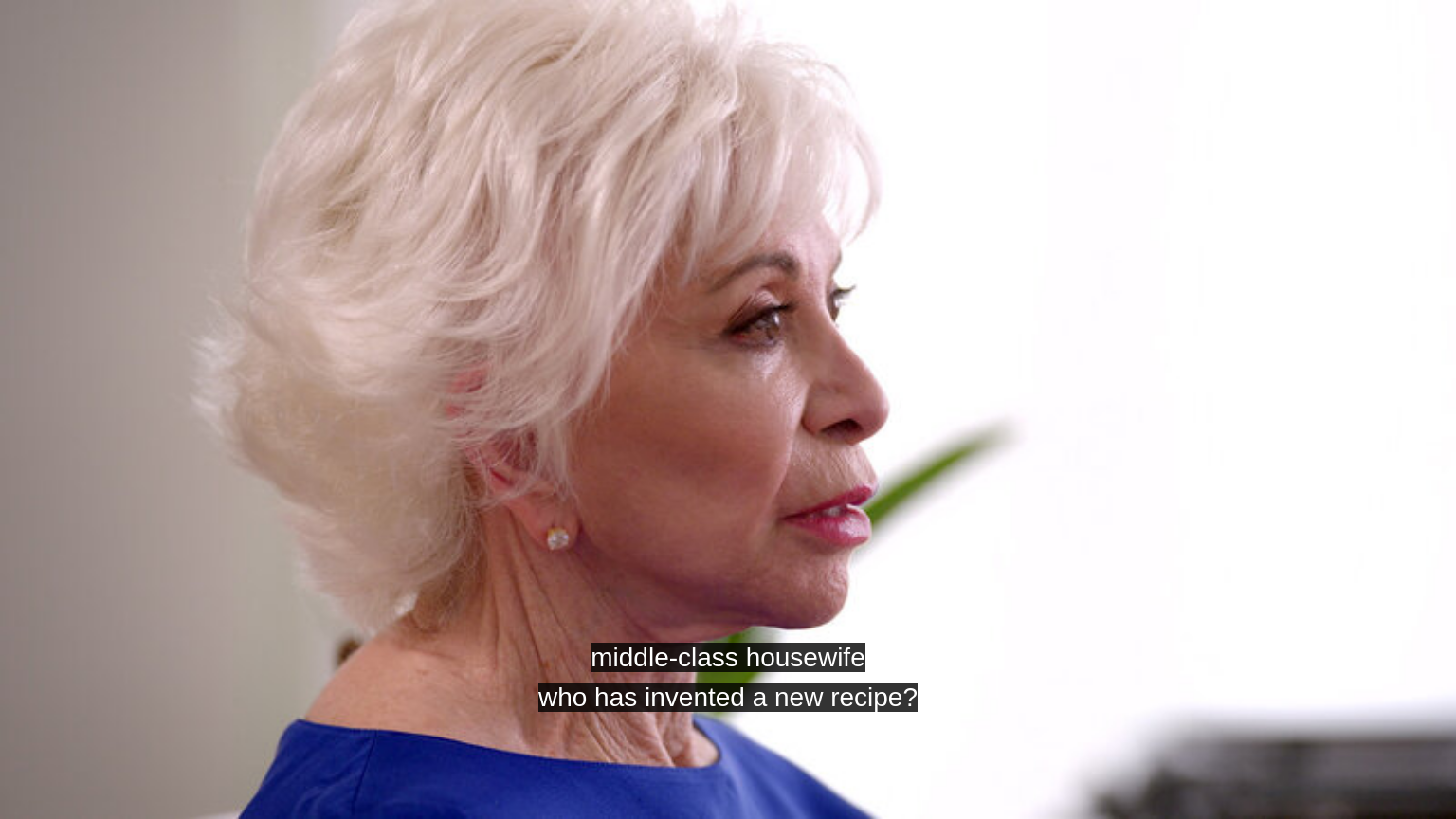click at bounding box center [728, 410] 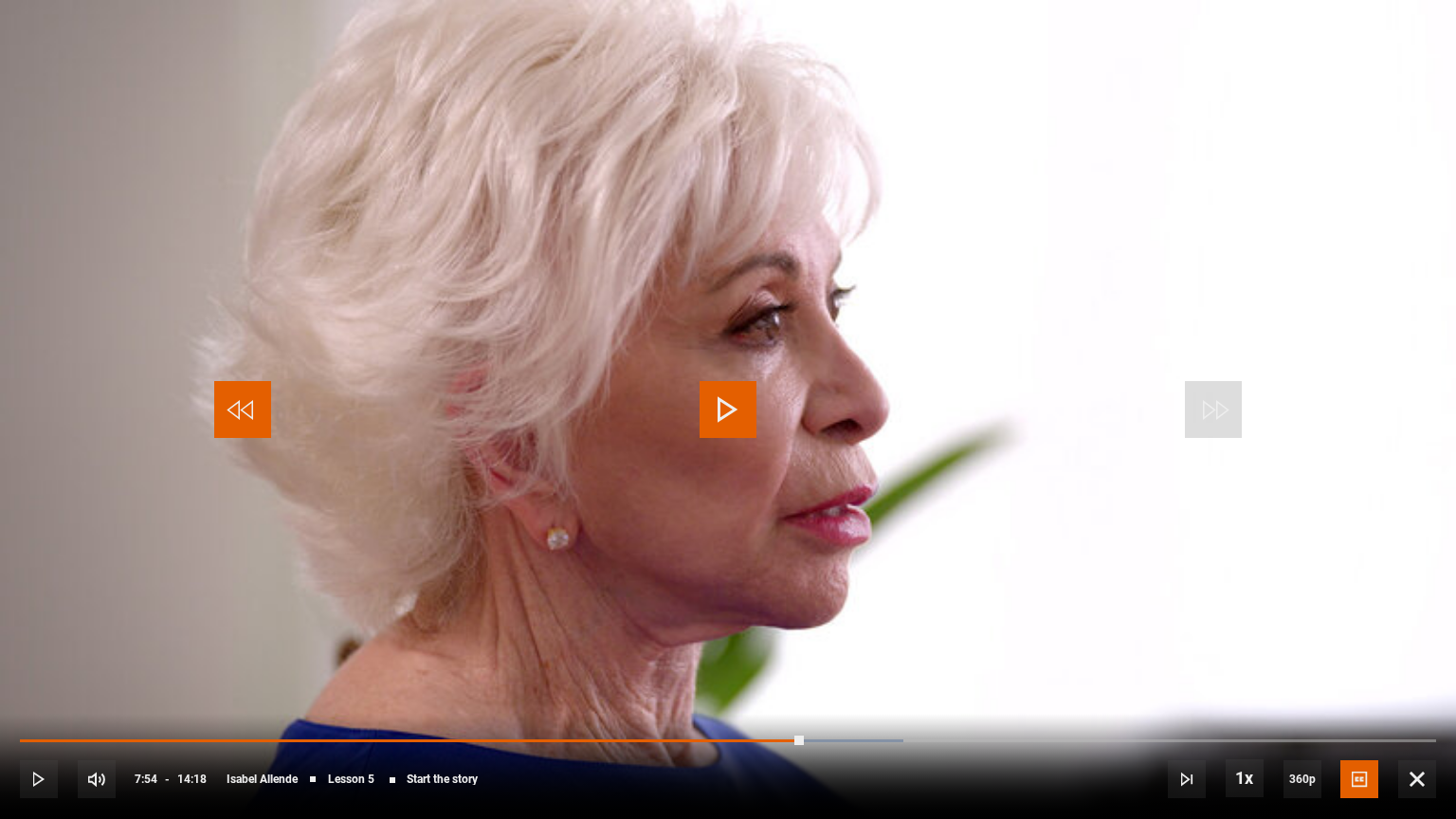 click at bounding box center (243, 410) 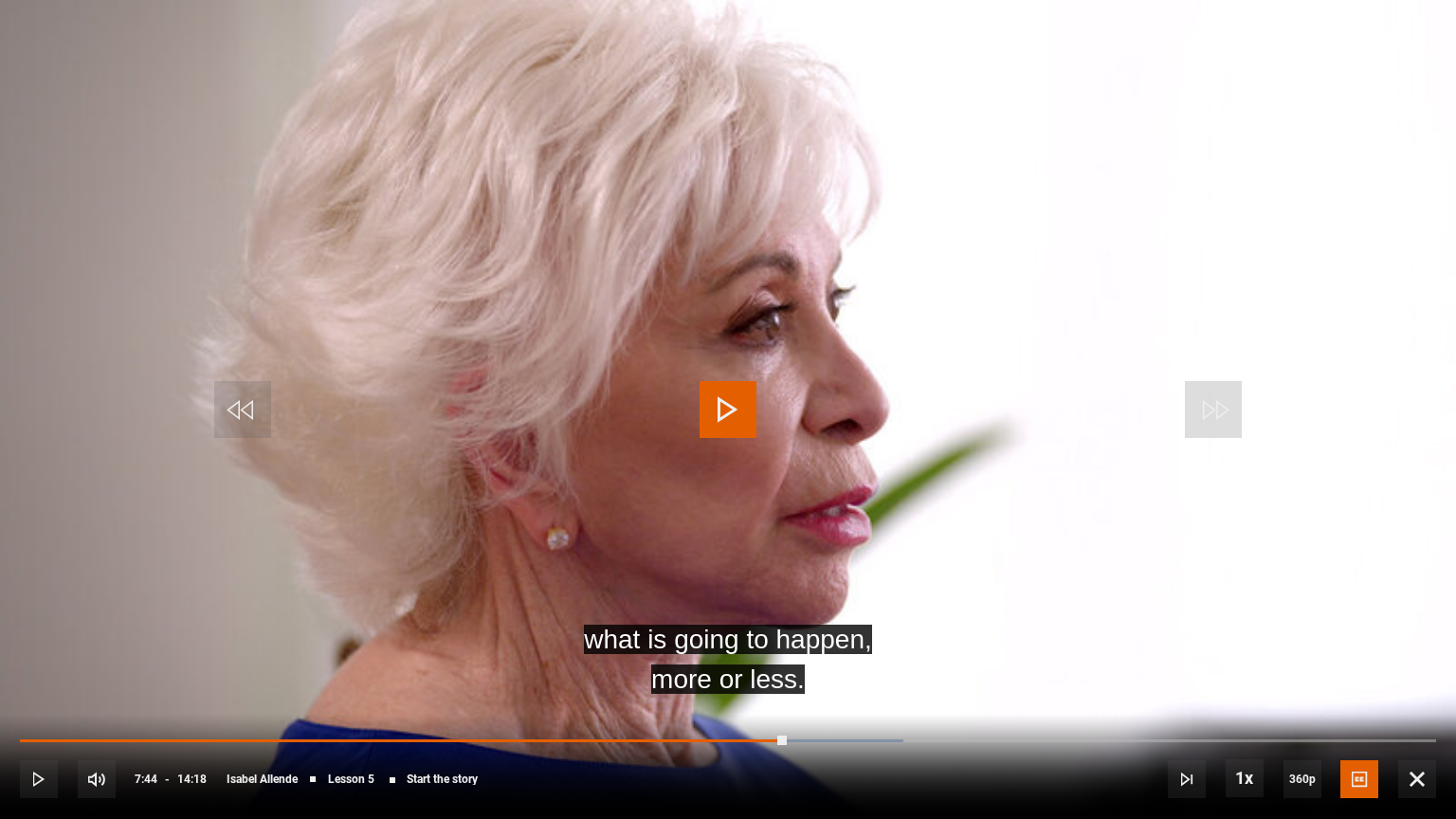 click at bounding box center (728, 410) 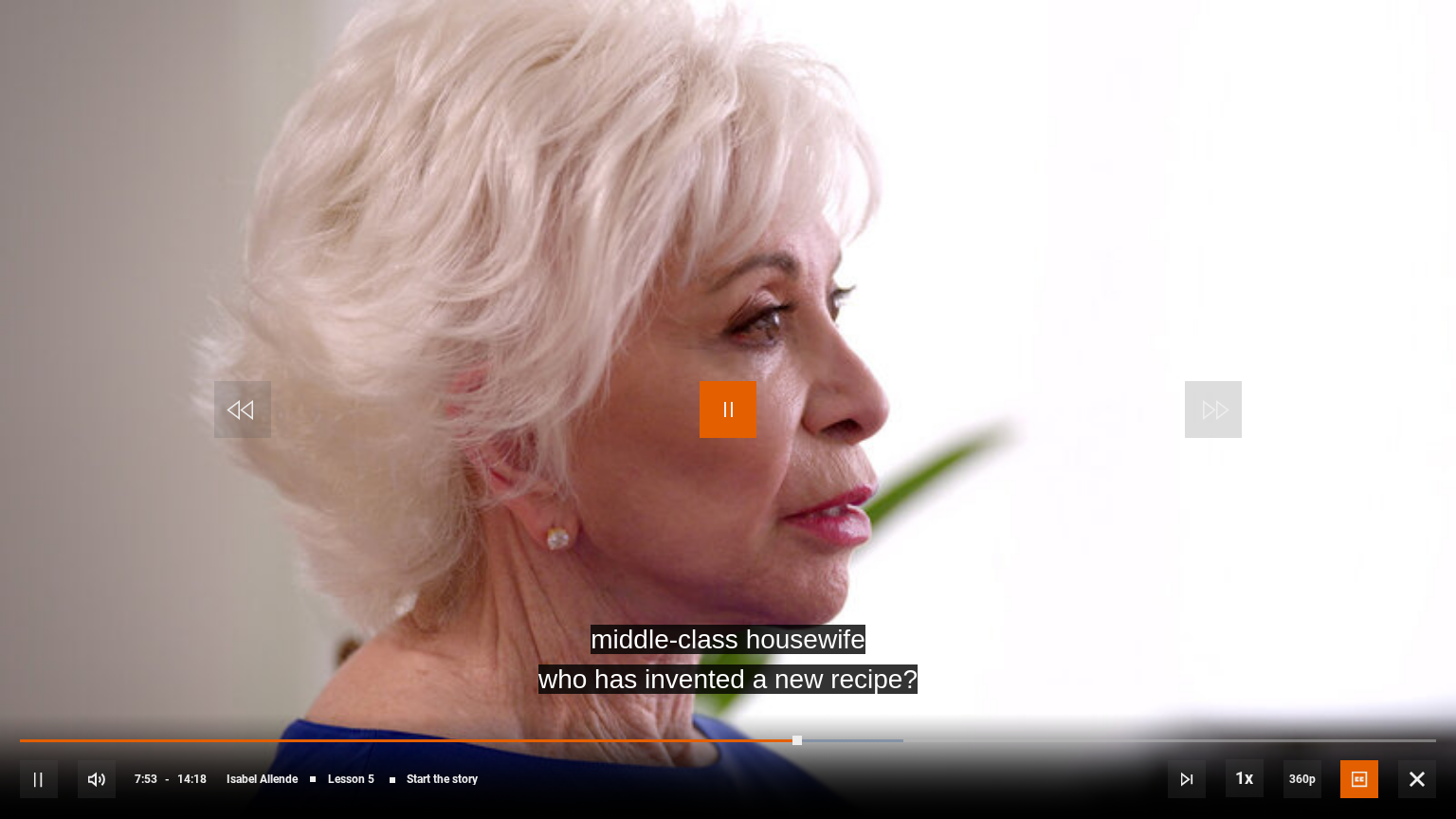 click at bounding box center [728, 410] 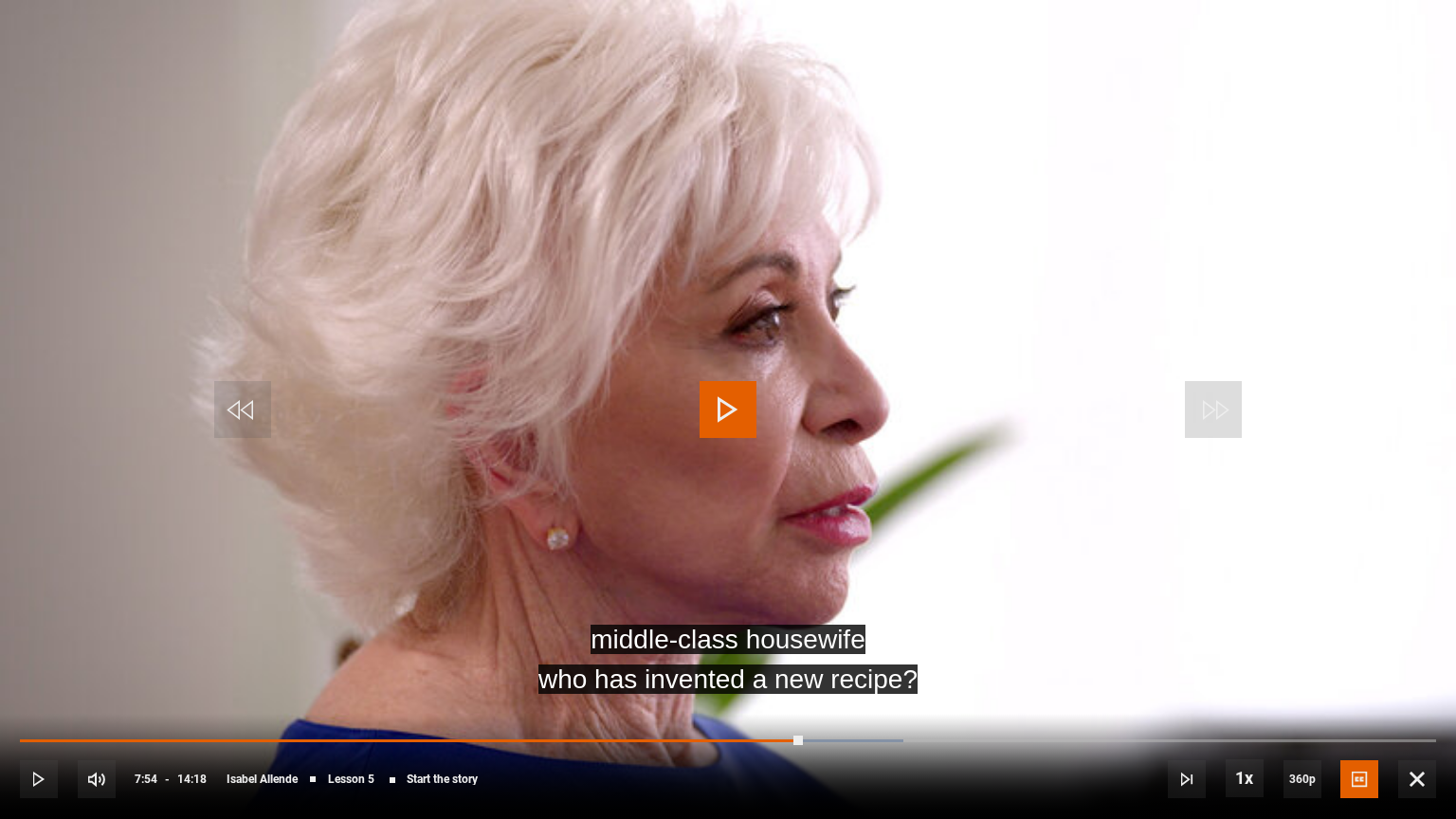click at bounding box center [728, 410] 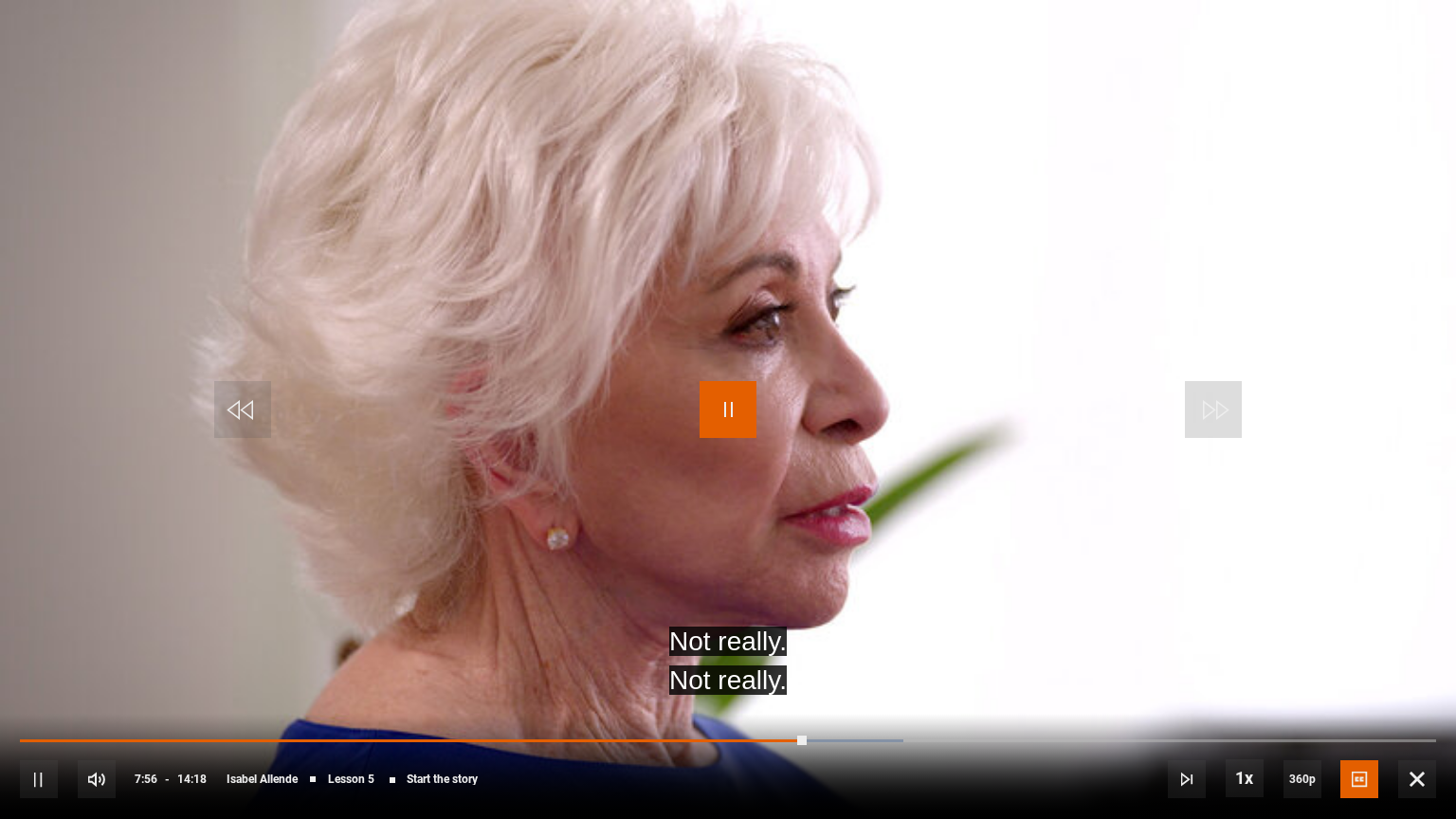 click at bounding box center [728, 410] 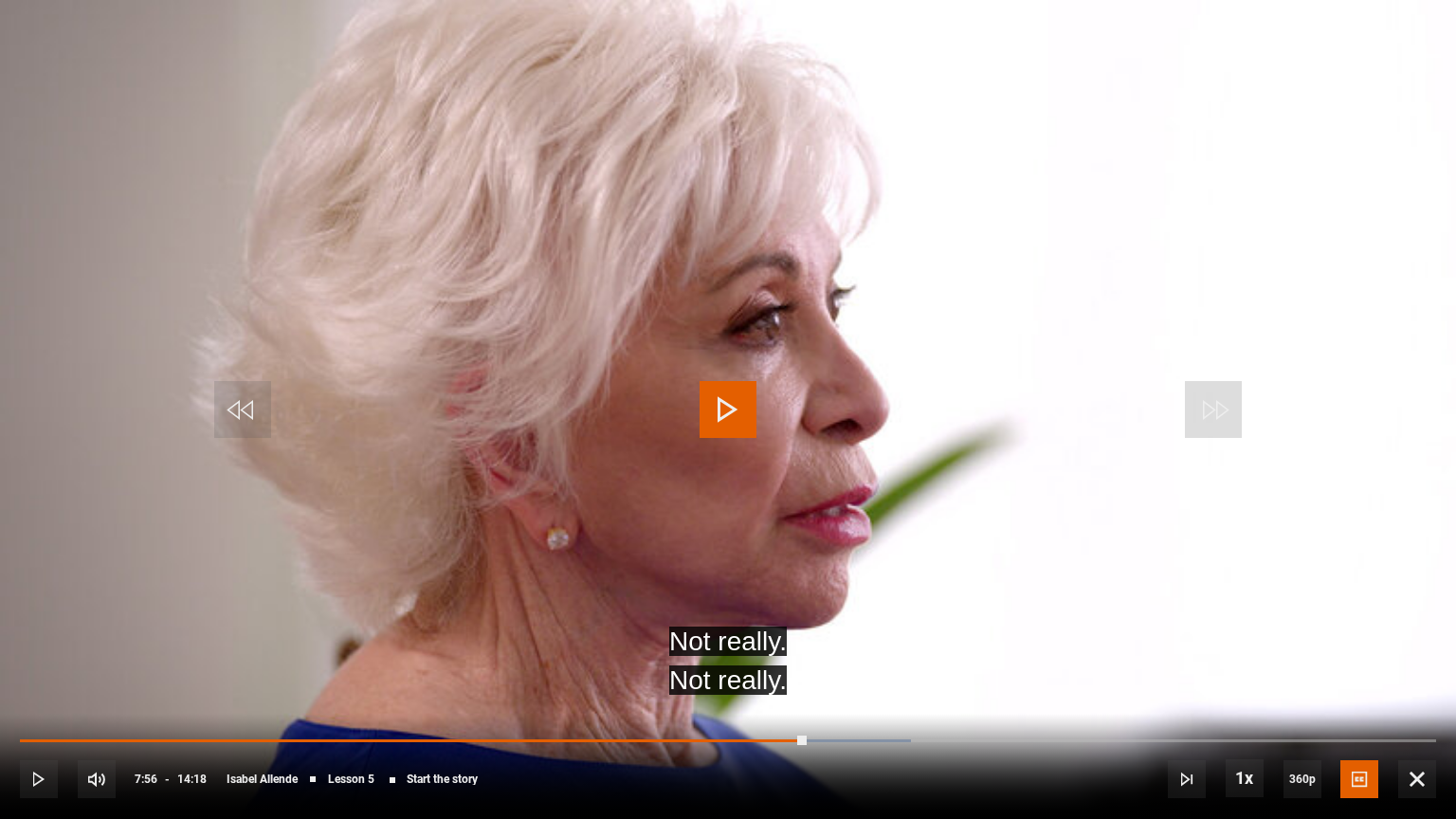 click at bounding box center [728, 410] 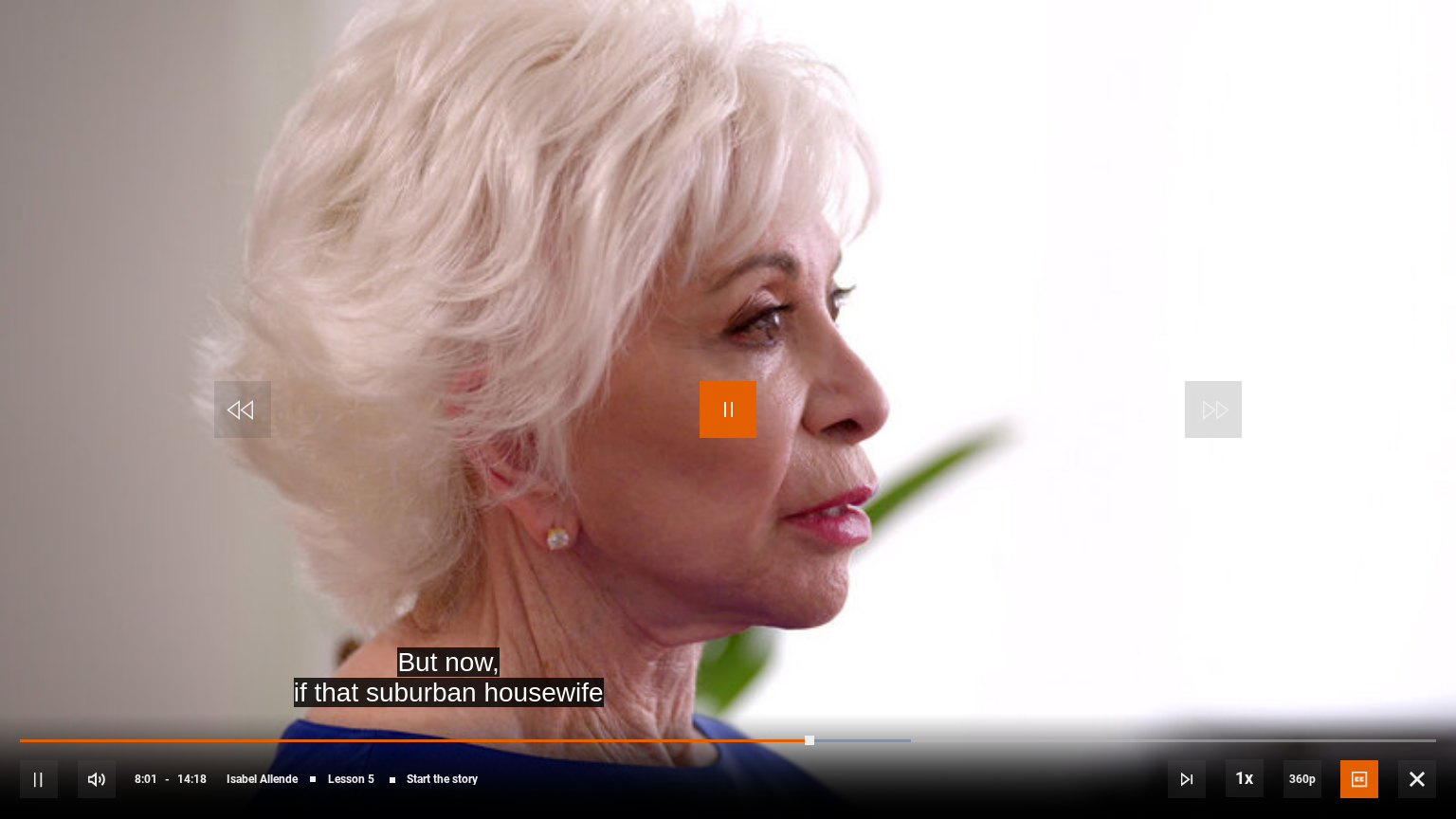 click at bounding box center (728, 410) 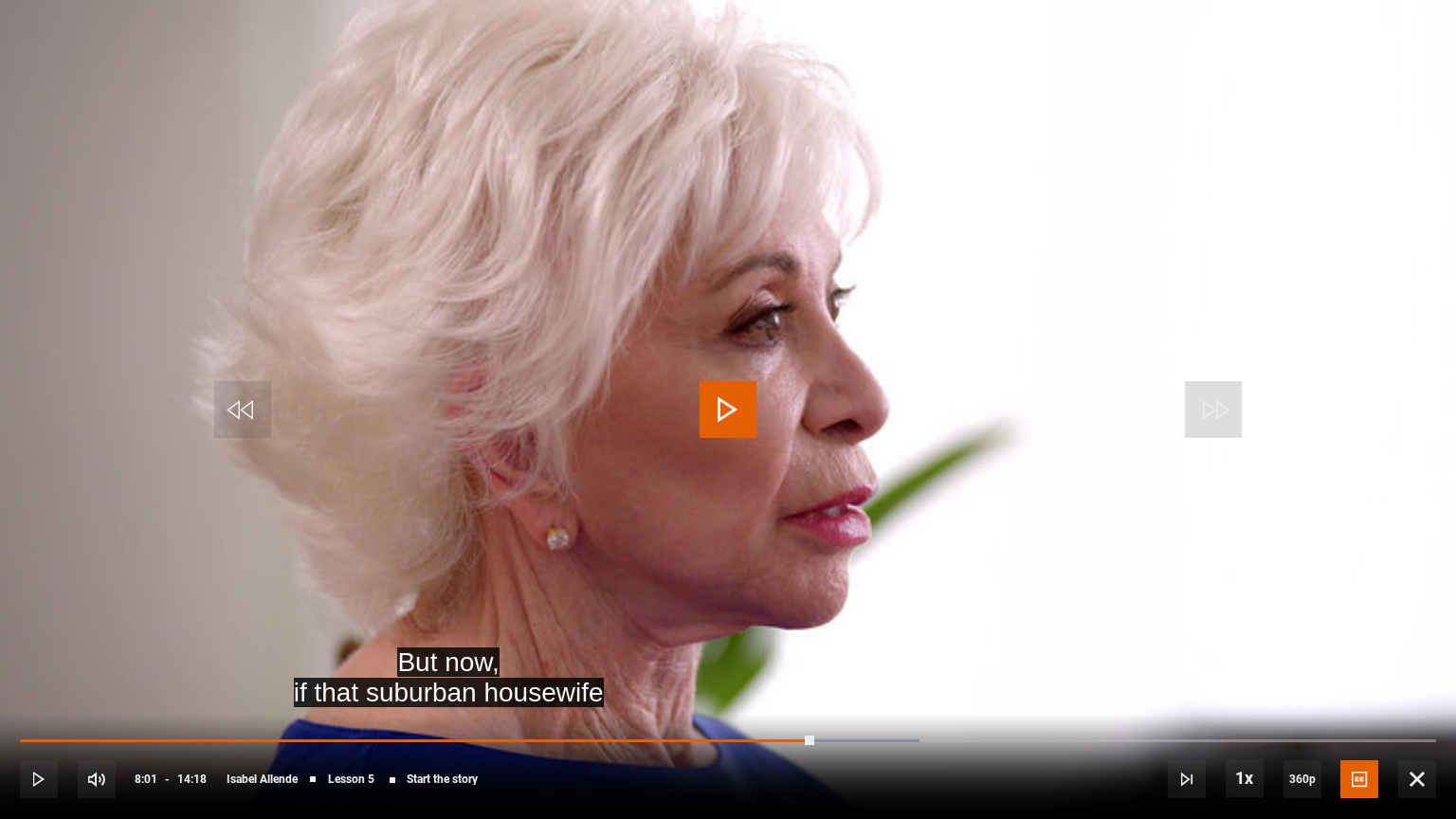 click at bounding box center (728, 410) 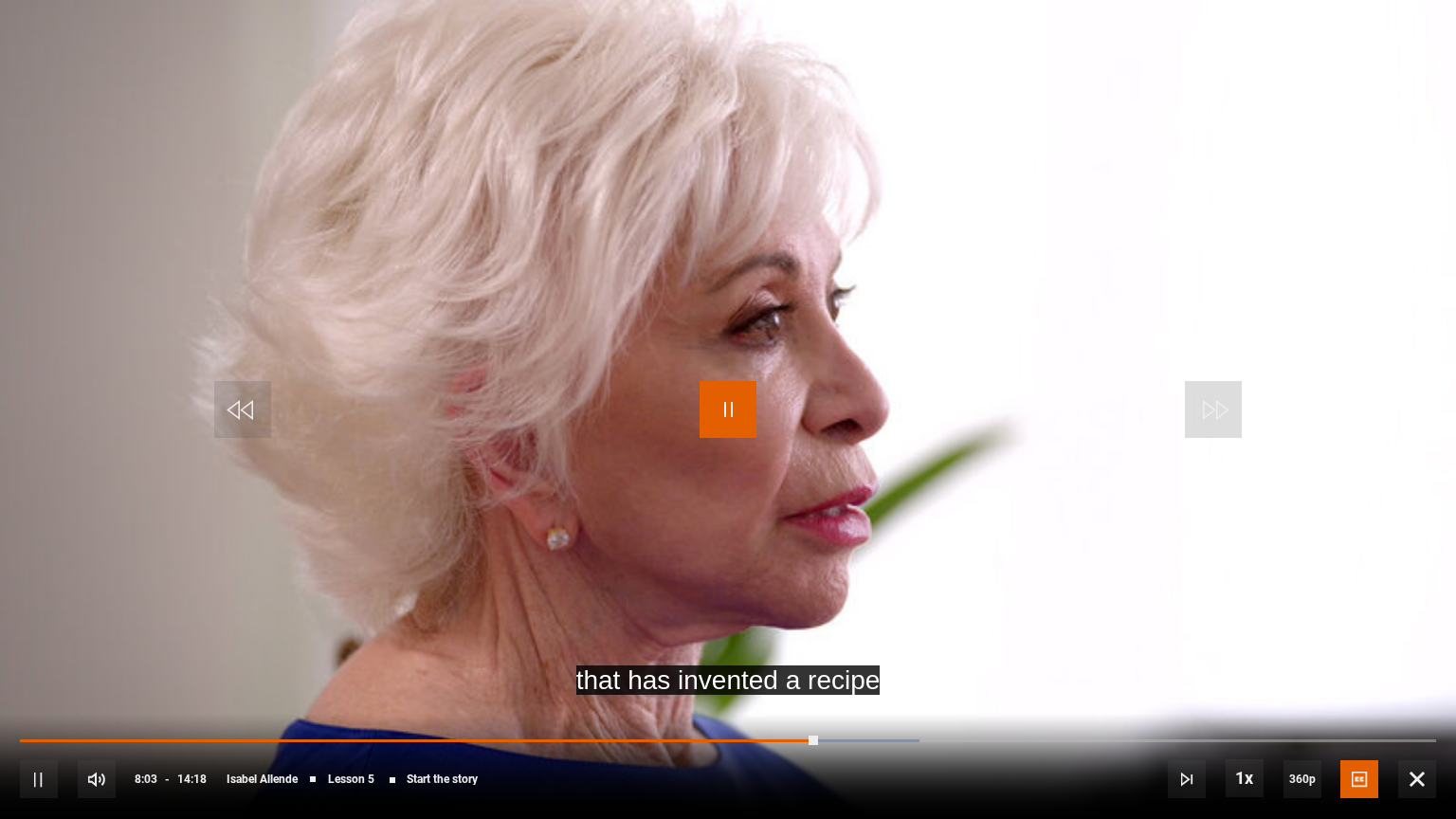 click at bounding box center (728, 410) 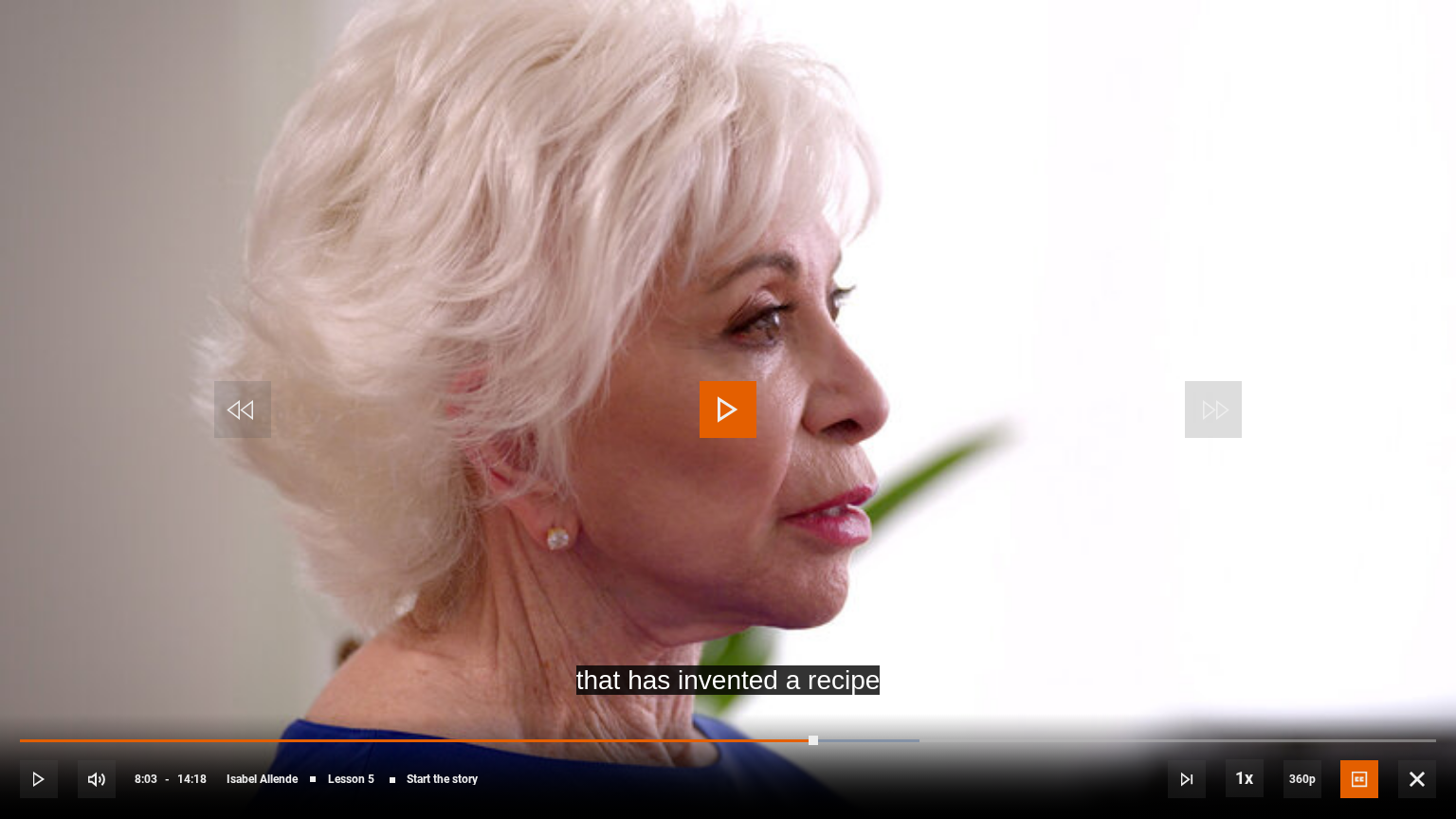 click at bounding box center [728, 410] 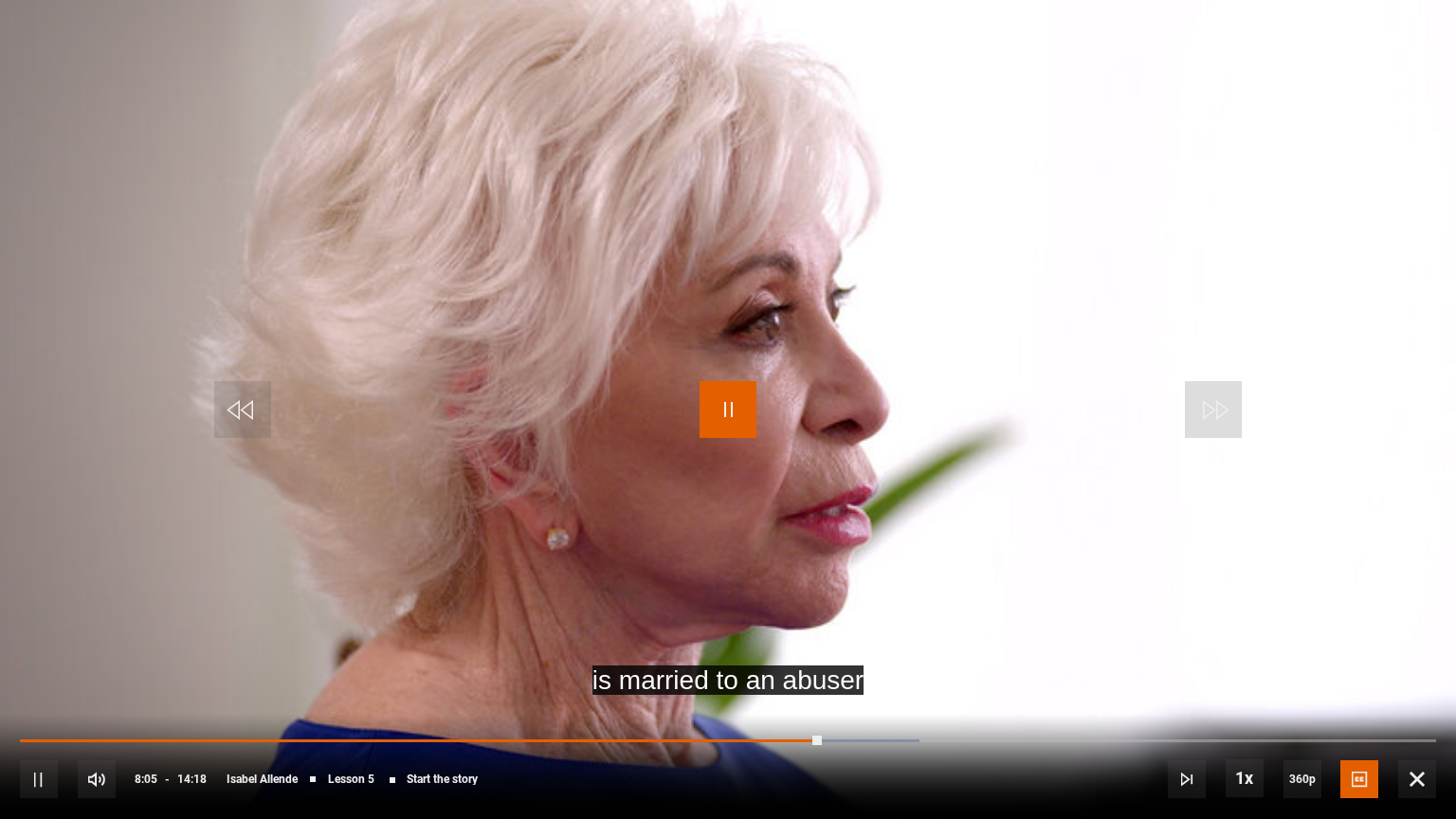 click at bounding box center (728, 410) 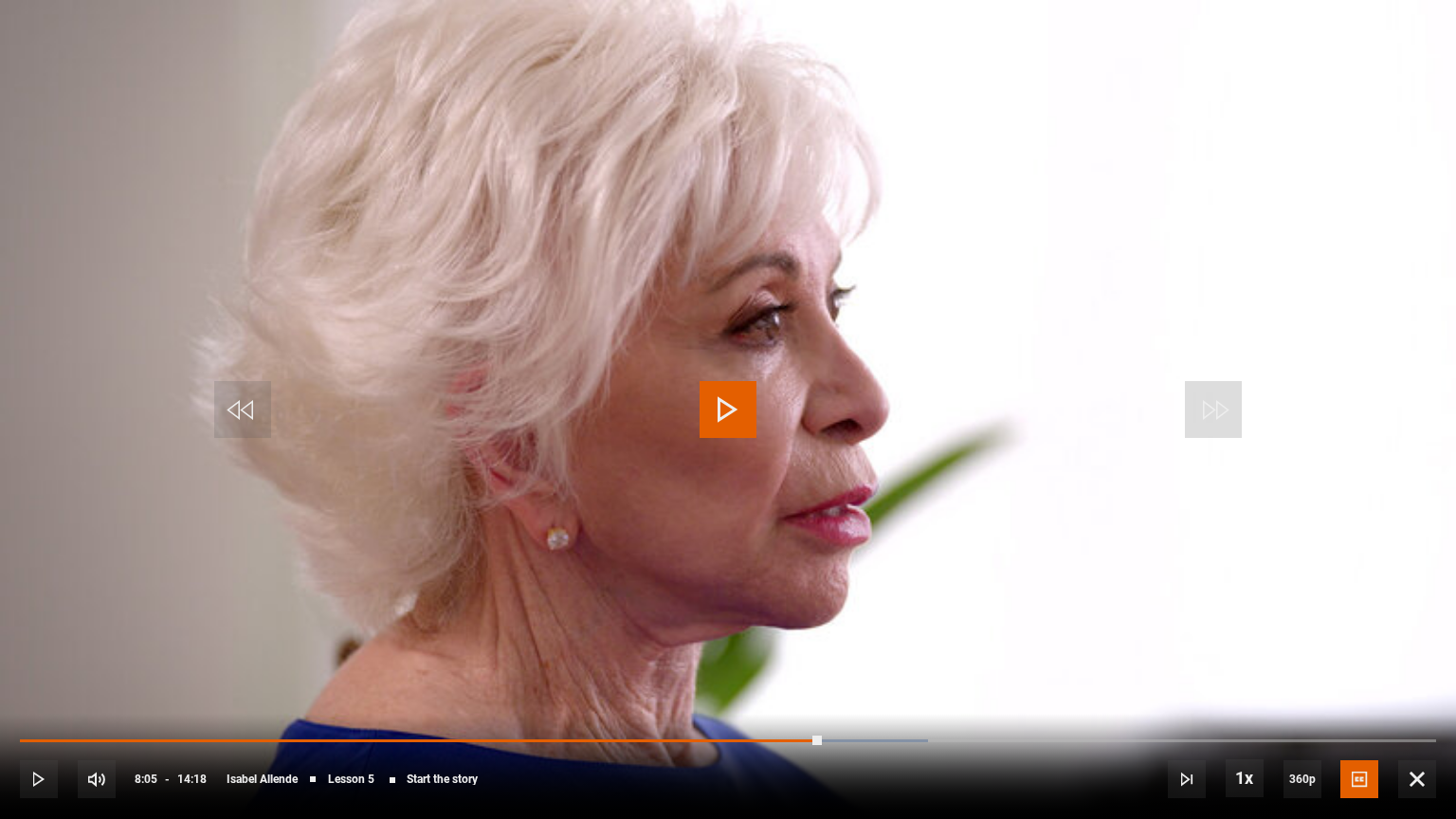 click at bounding box center [728, 410] 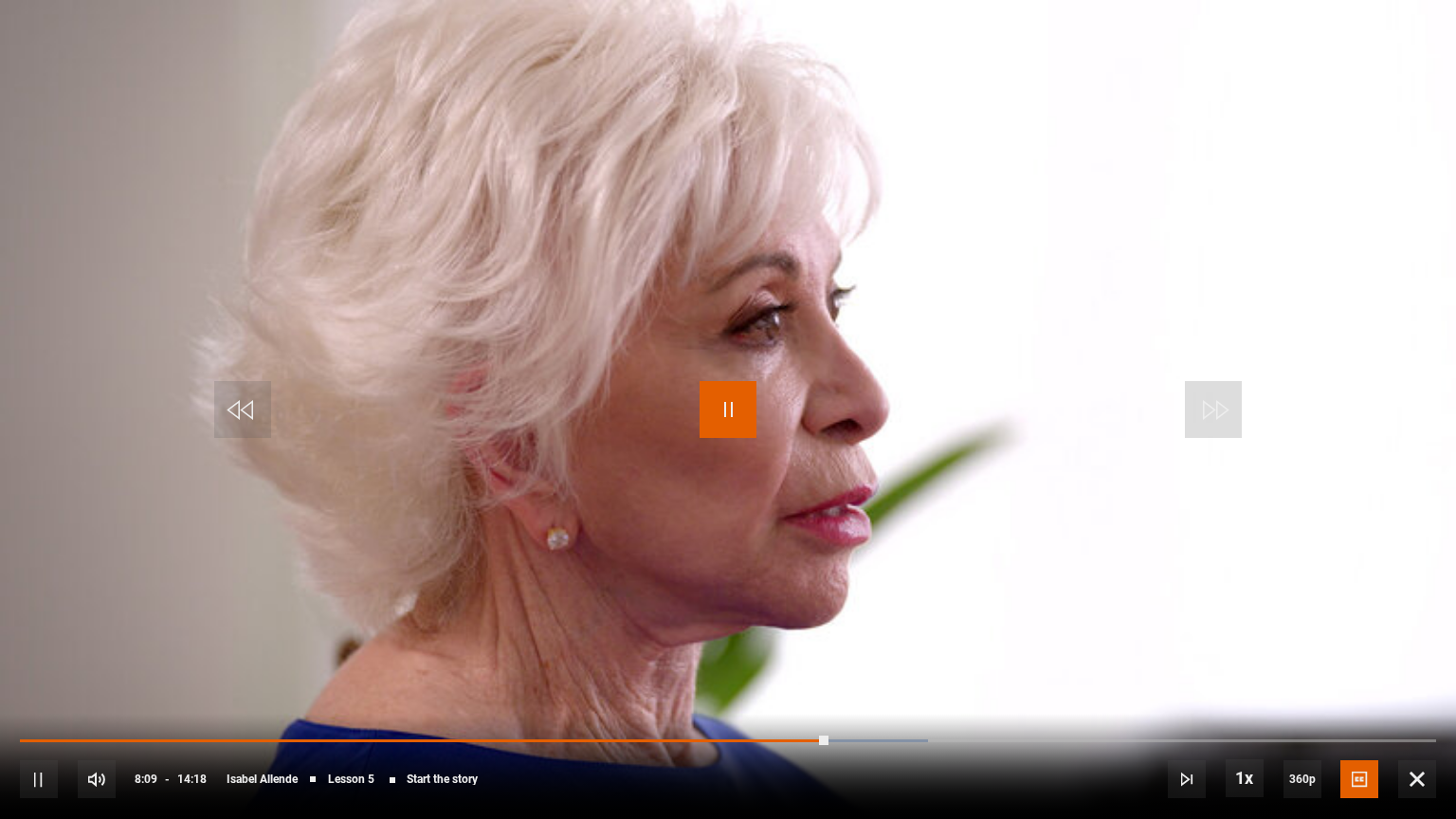 click at bounding box center (728, 410) 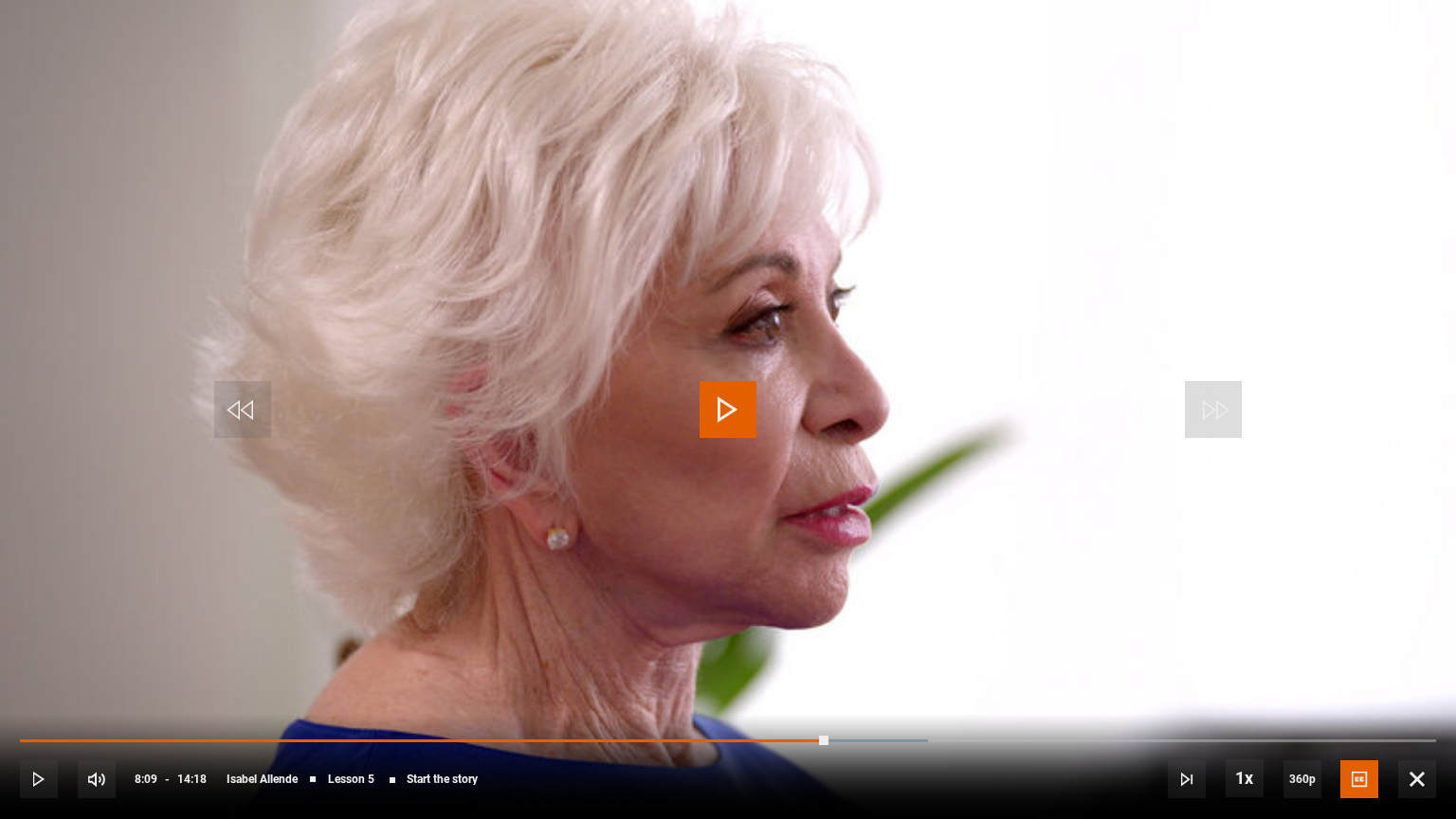 click at bounding box center (728, 410) 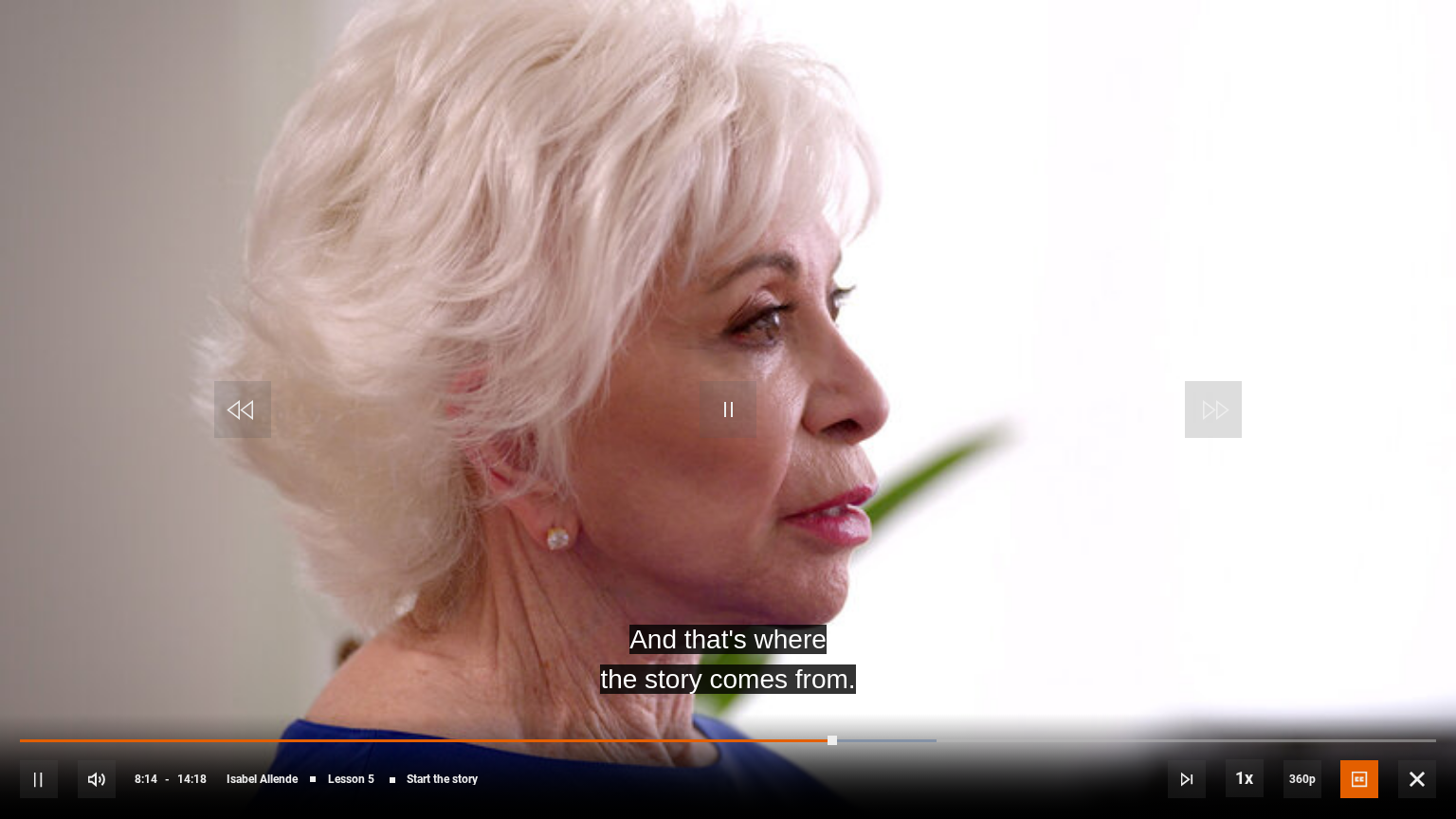 click at bounding box center [728, 410] 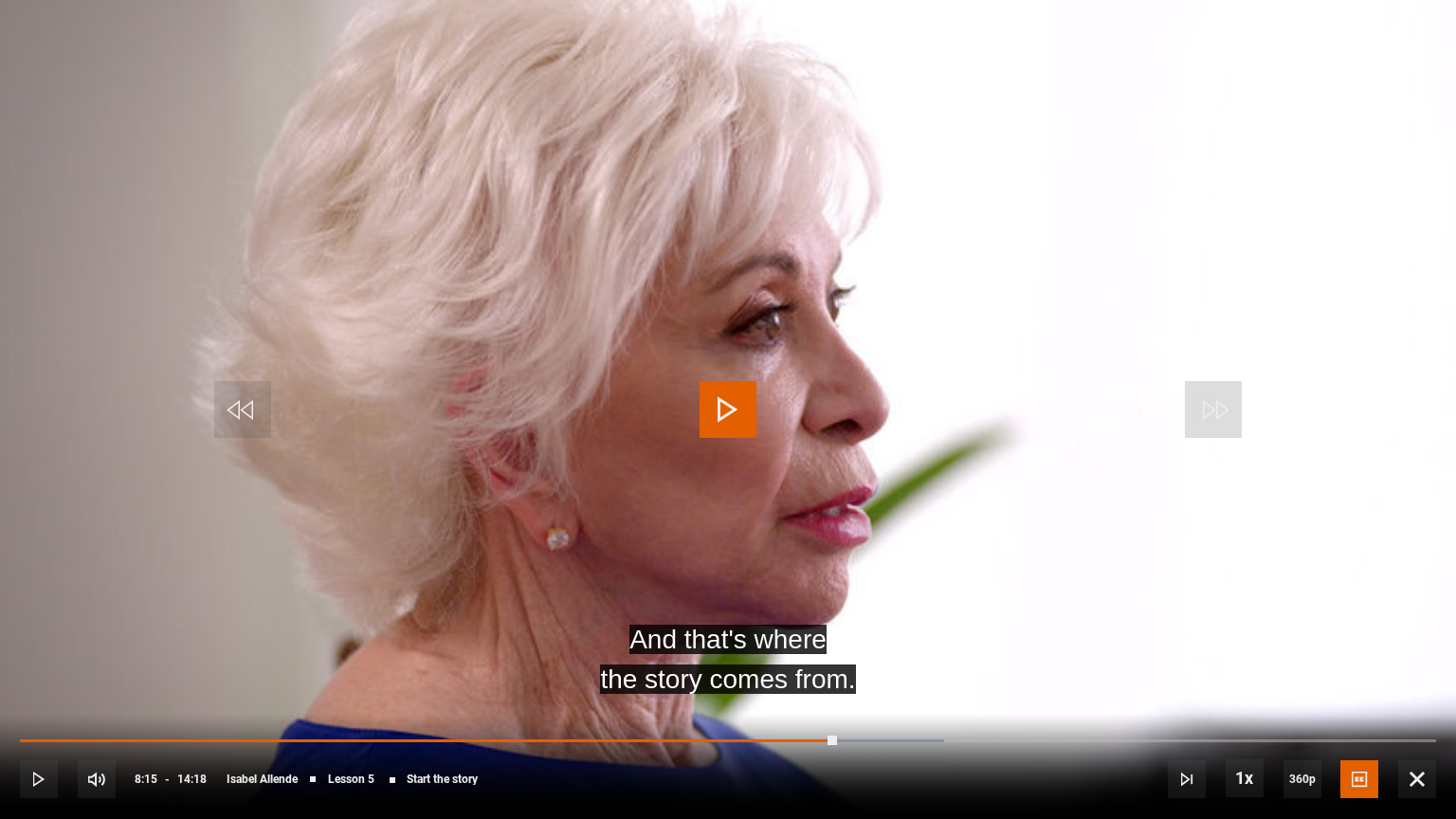 click at bounding box center [728, 410] 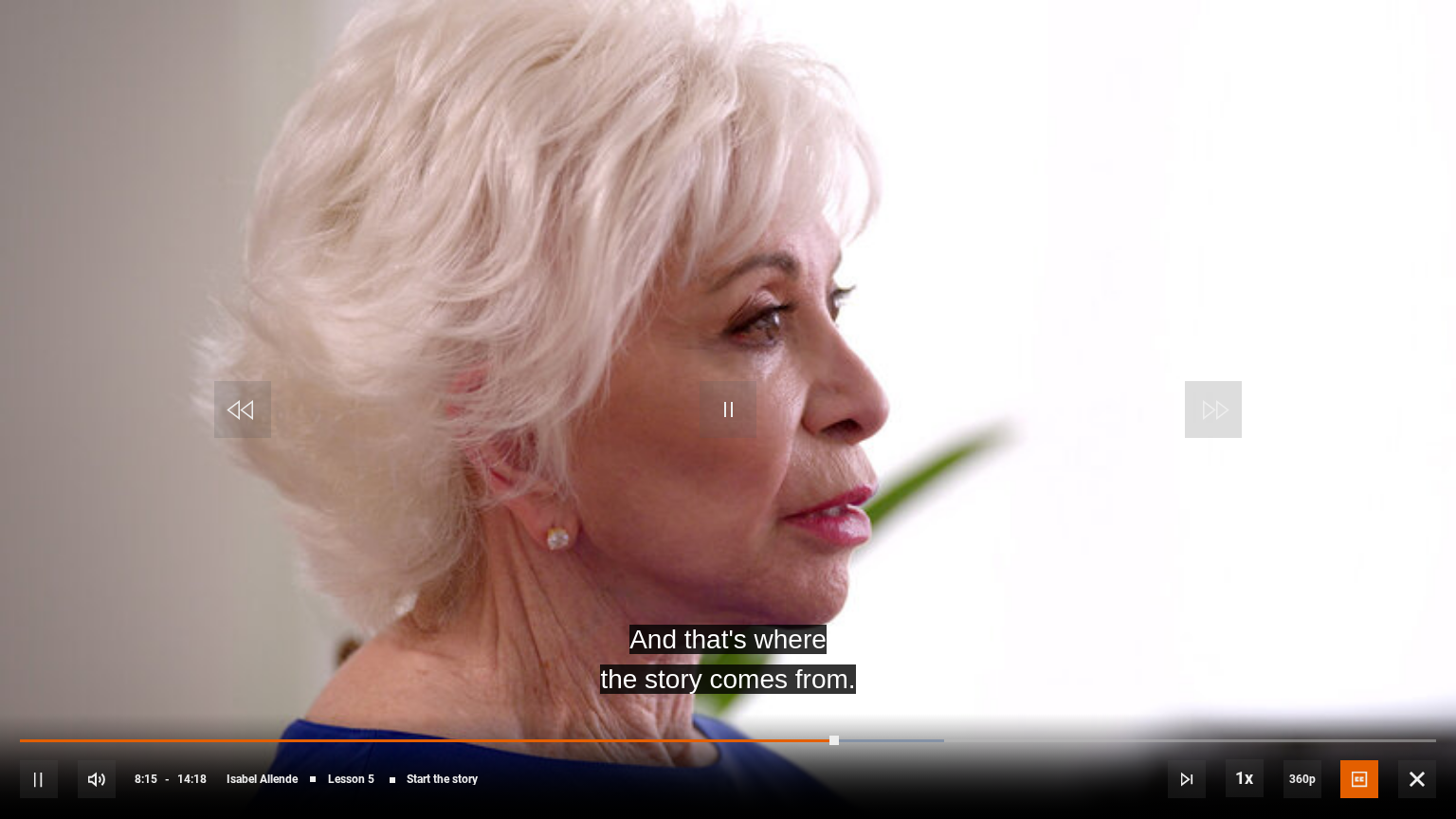 click at bounding box center [728, 410] 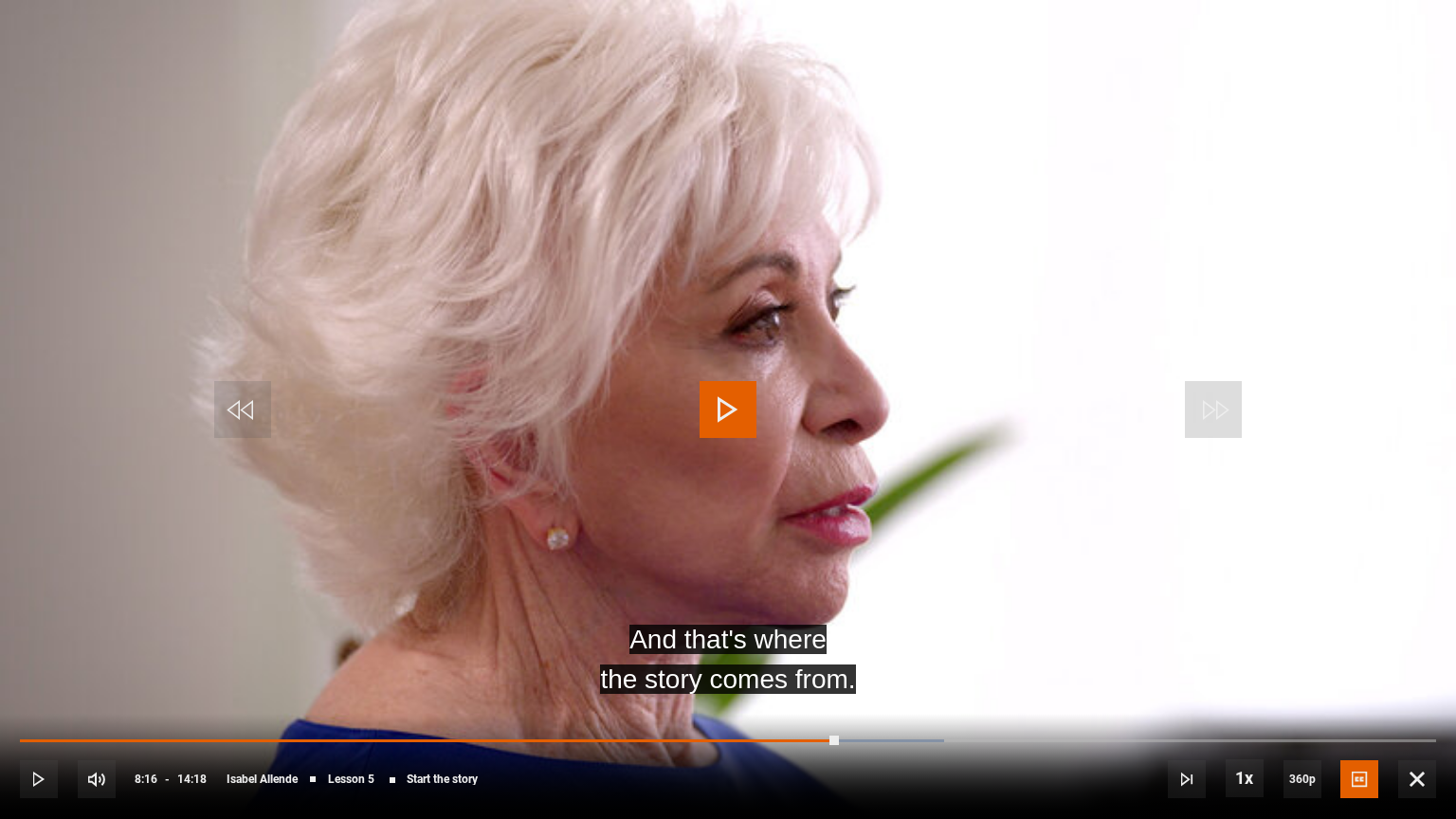 click at bounding box center [728, 410] 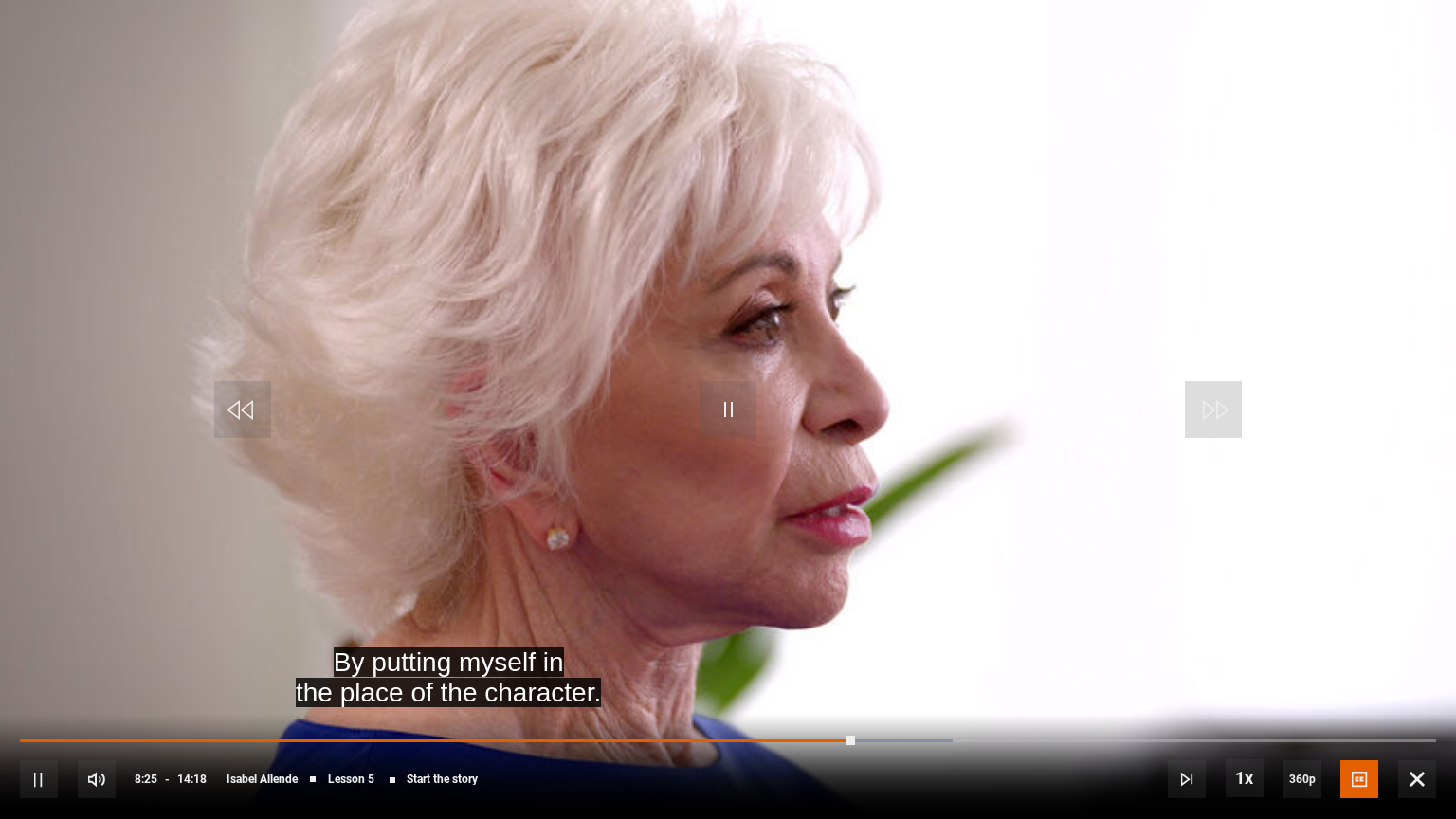 click at bounding box center [728, 410] 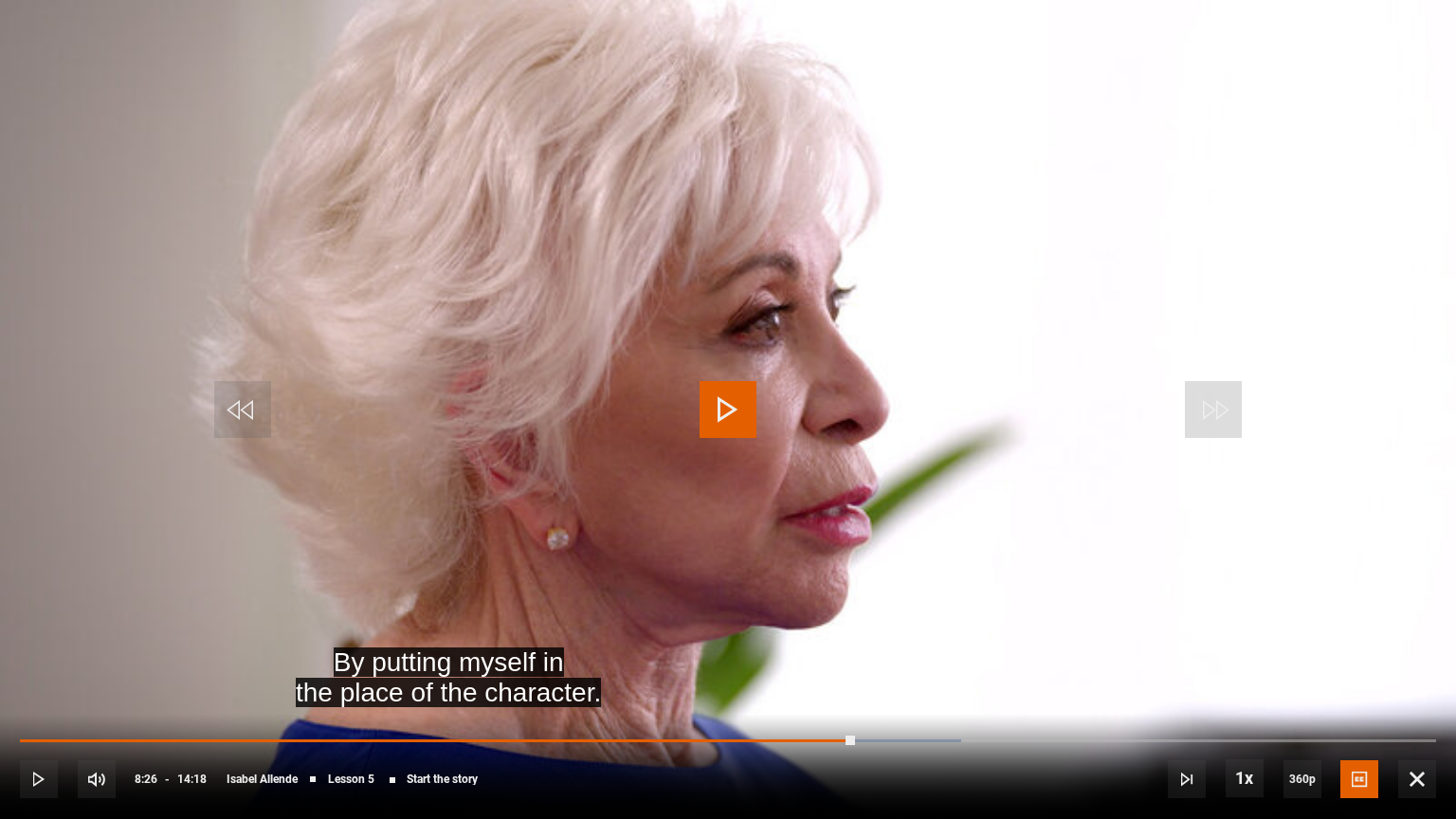 click at bounding box center [728, 410] 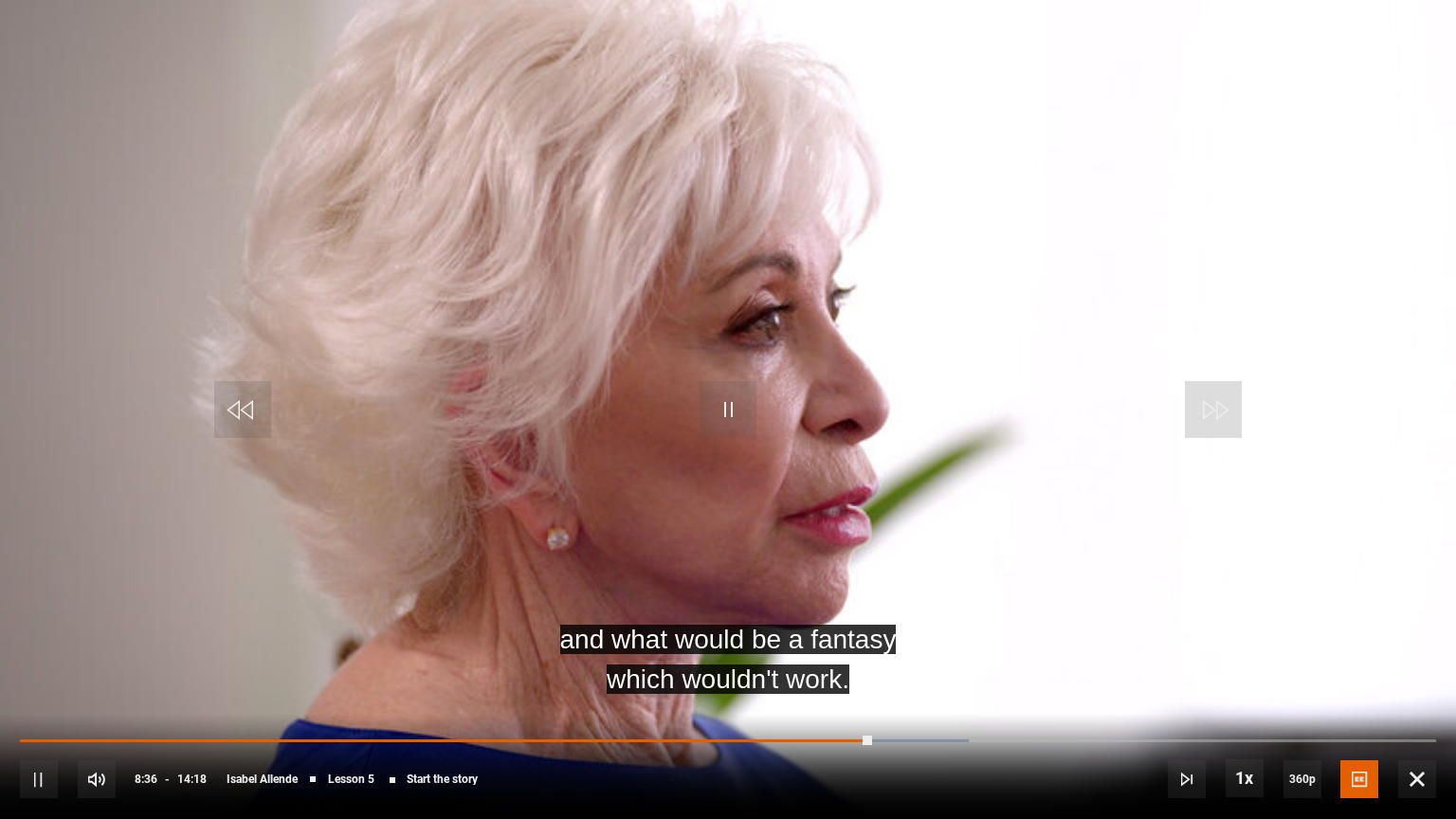 click at bounding box center (728, 410) 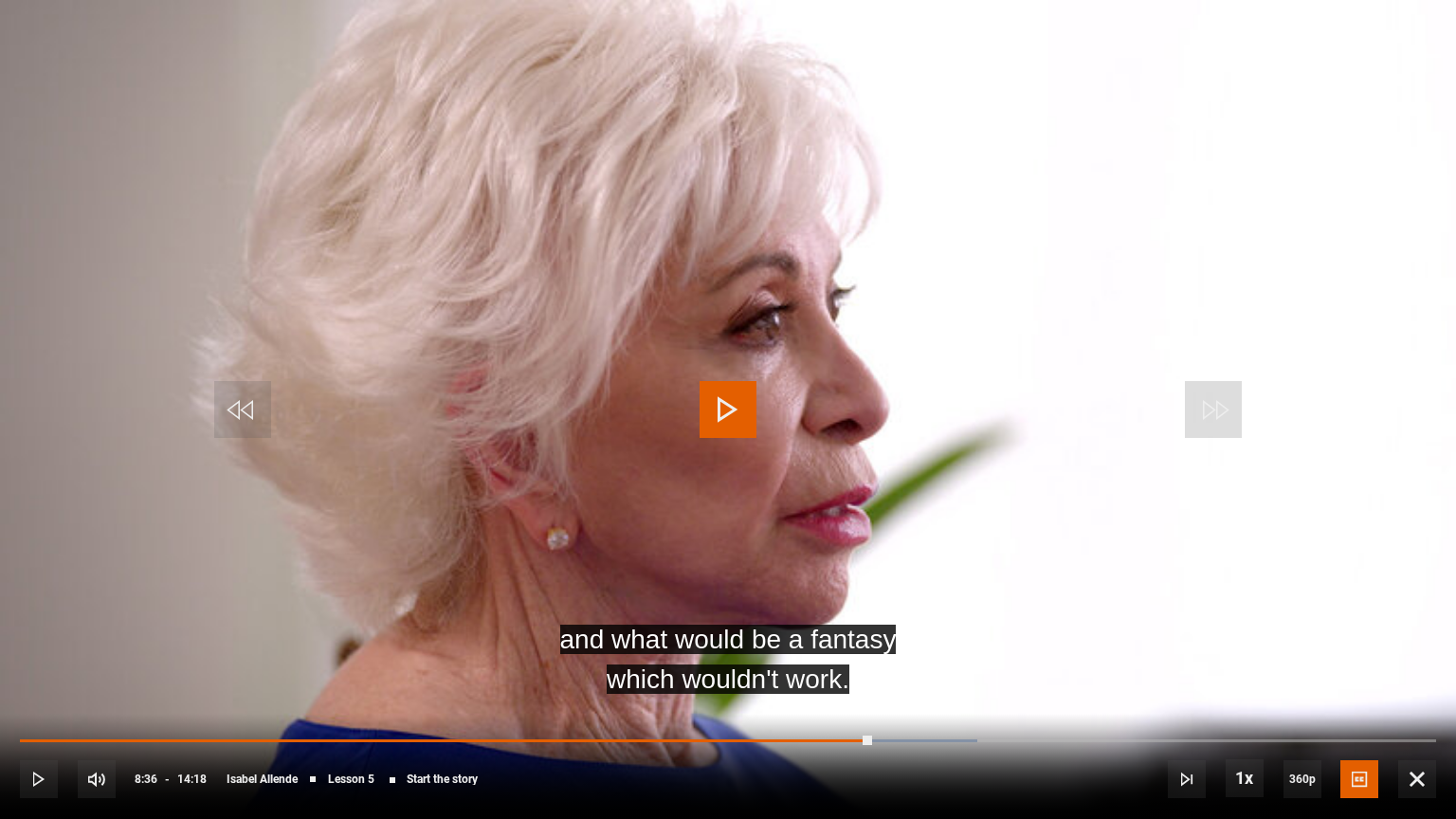 click at bounding box center (728, 410) 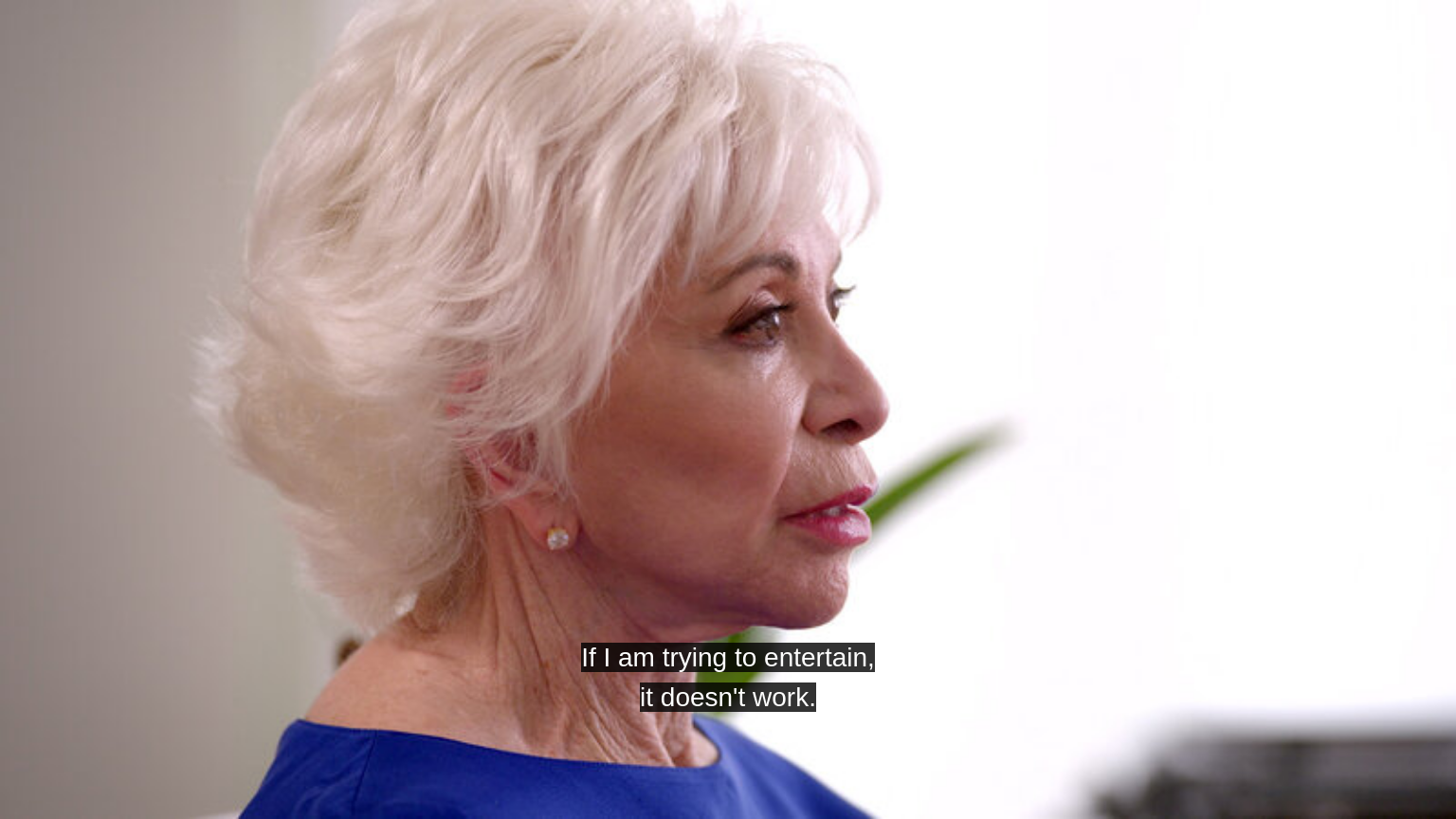 click at bounding box center [728, 410] 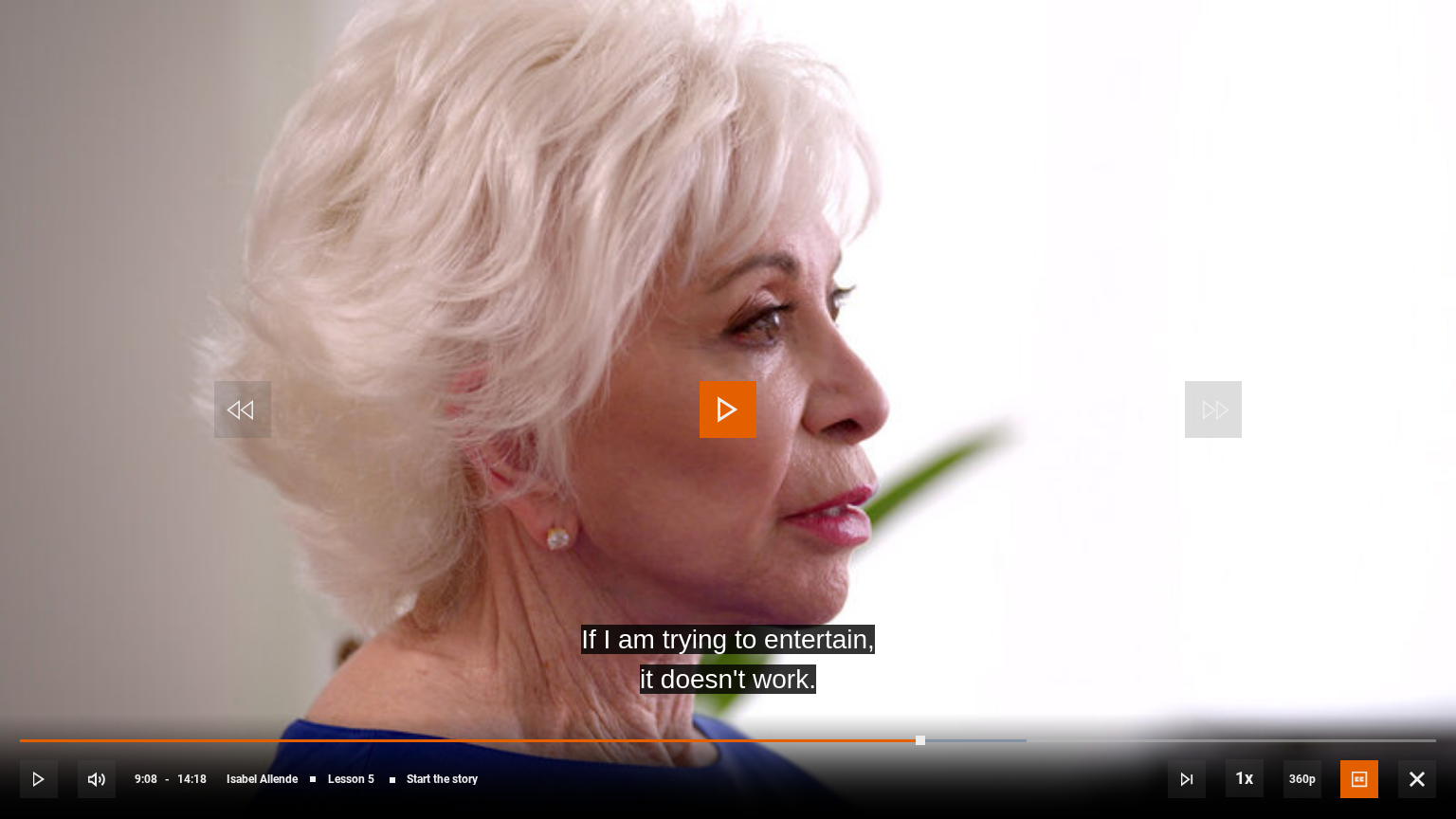 click at bounding box center (728, 410) 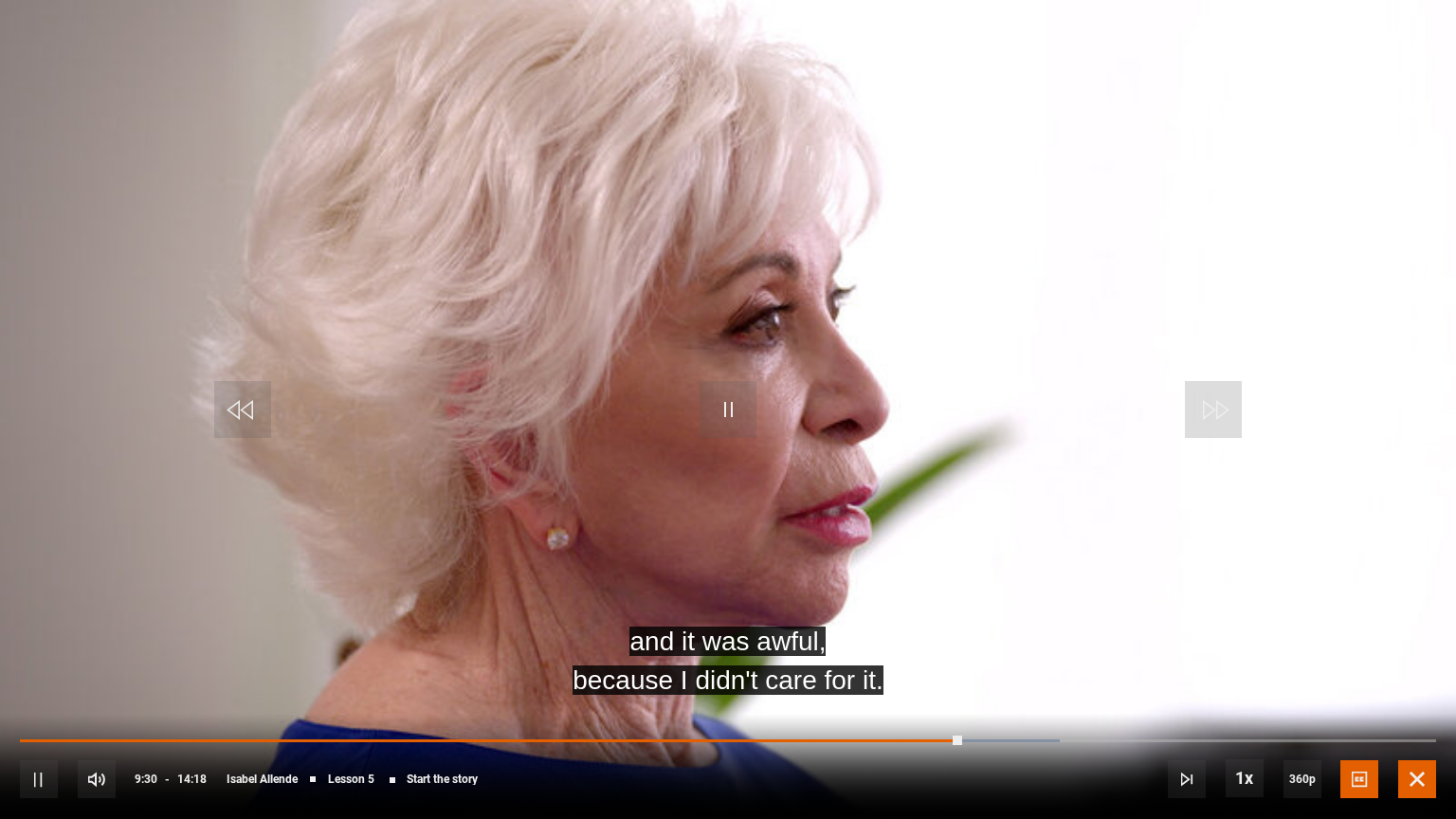 click at bounding box center [1417, 779] 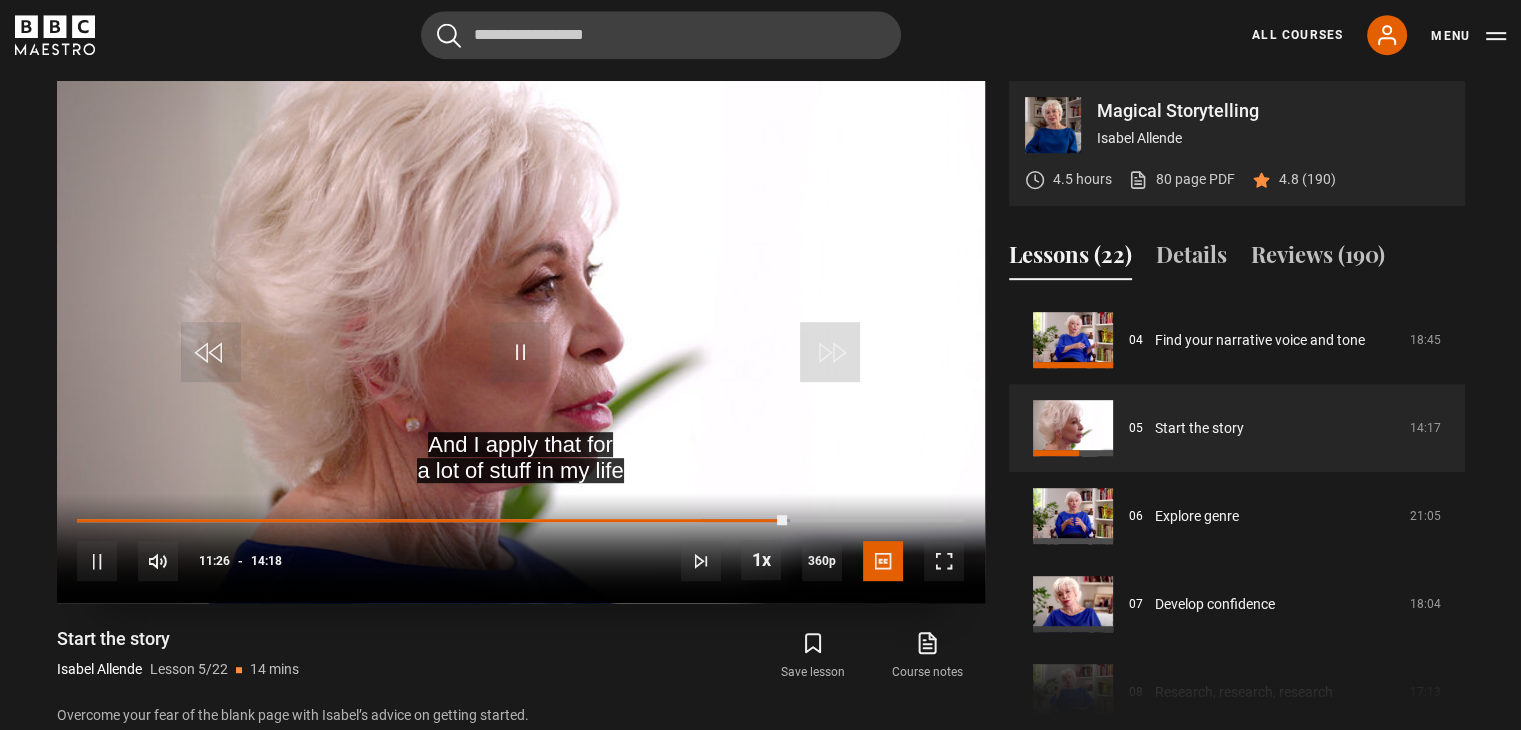 click at bounding box center (521, 342) 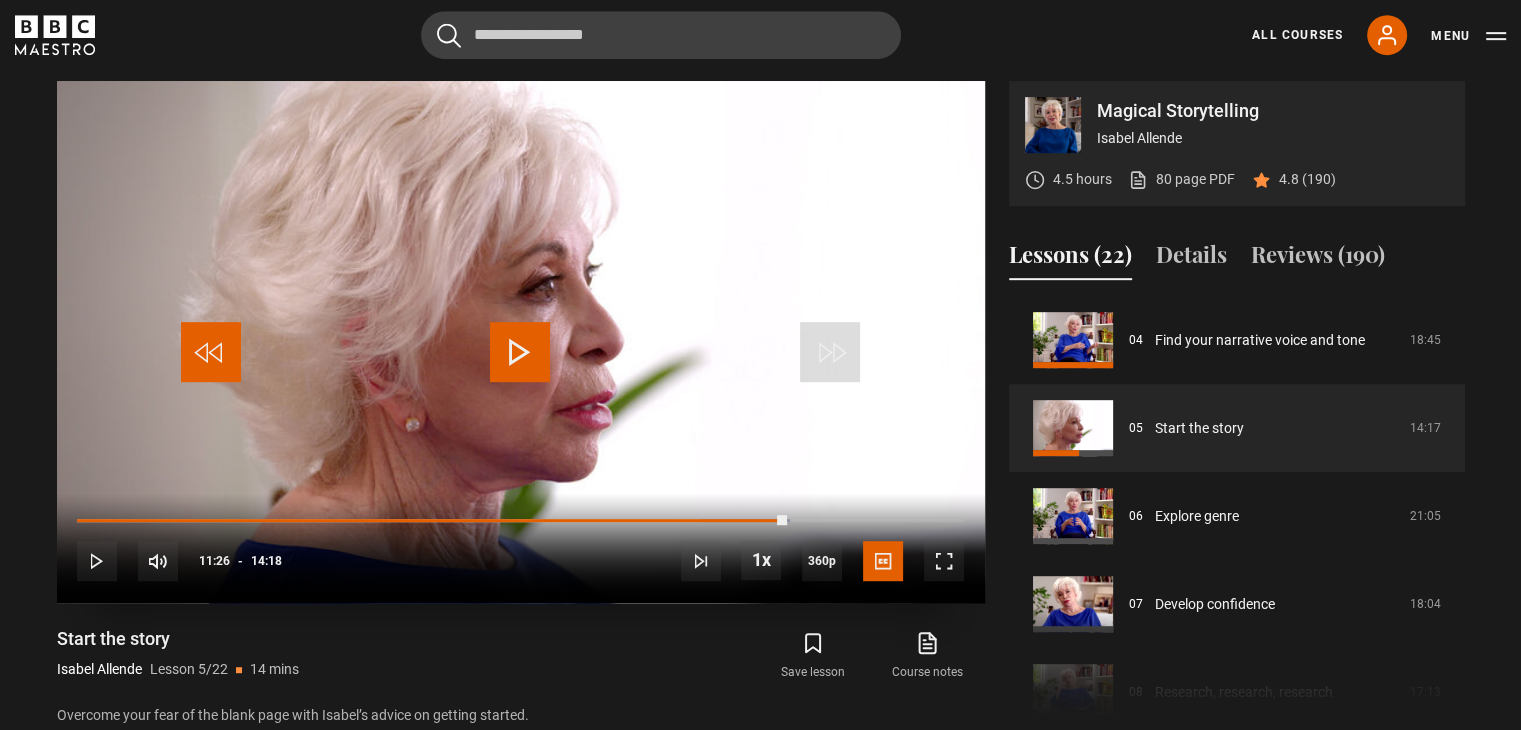 click at bounding box center (211, 352) 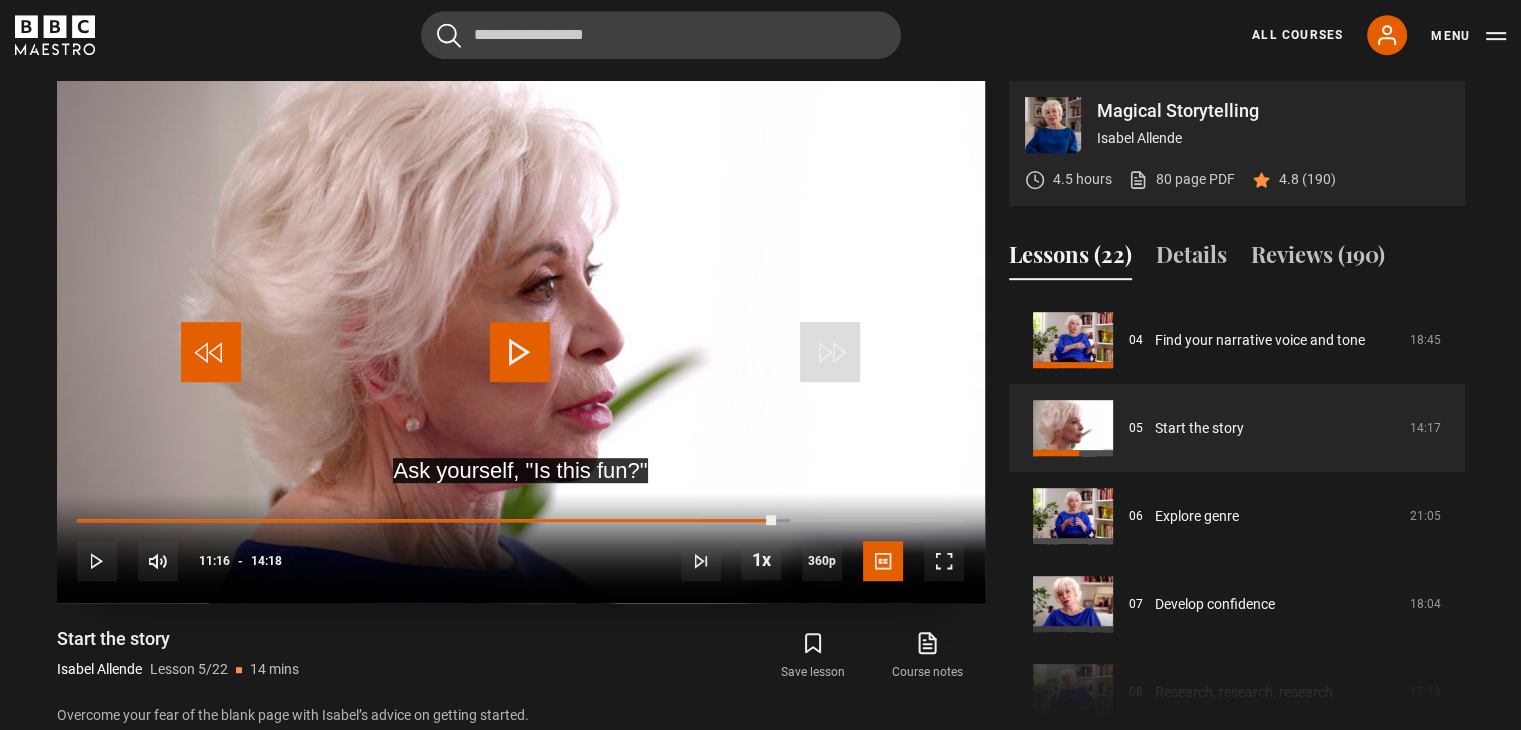 click at bounding box center [211, 352] 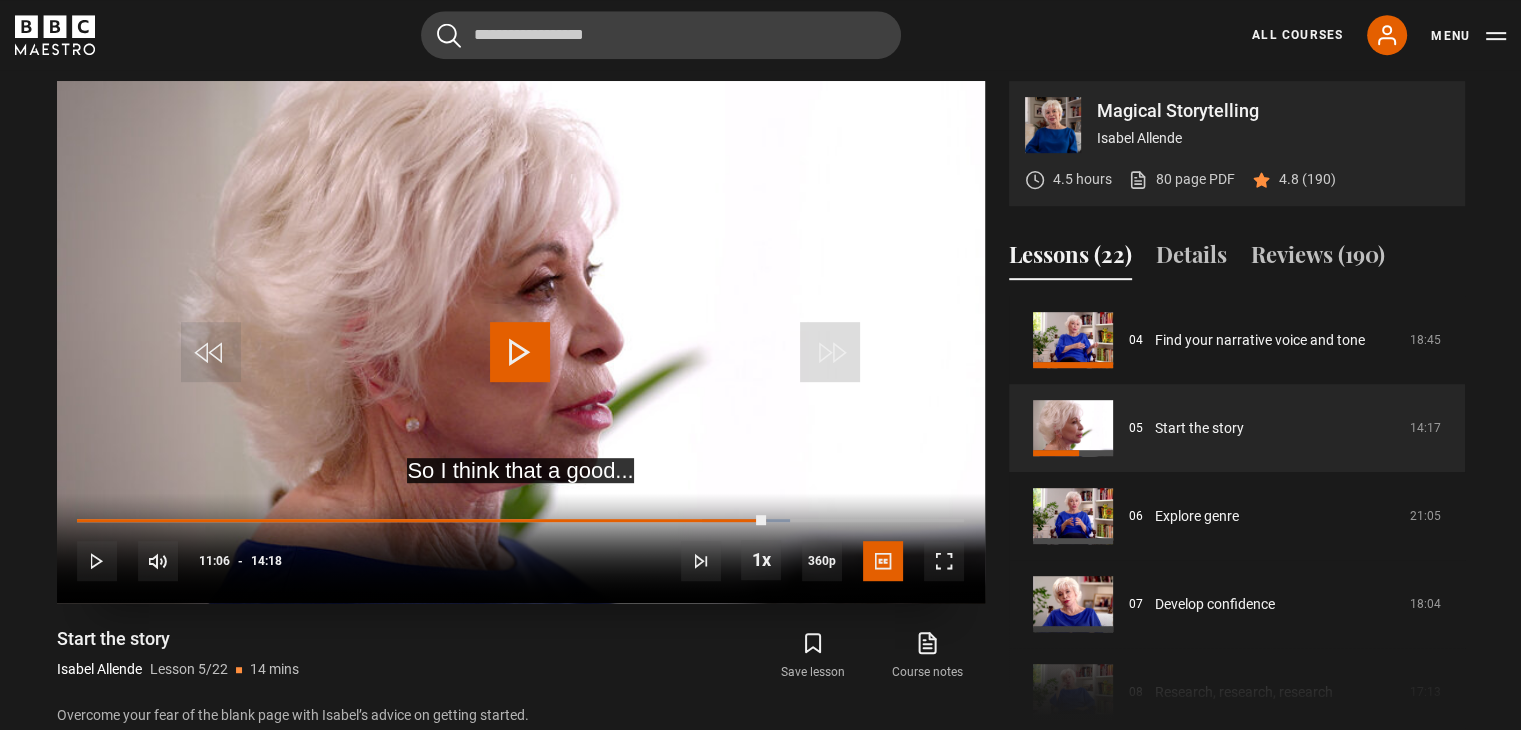 click at bounding box center (521, 342) 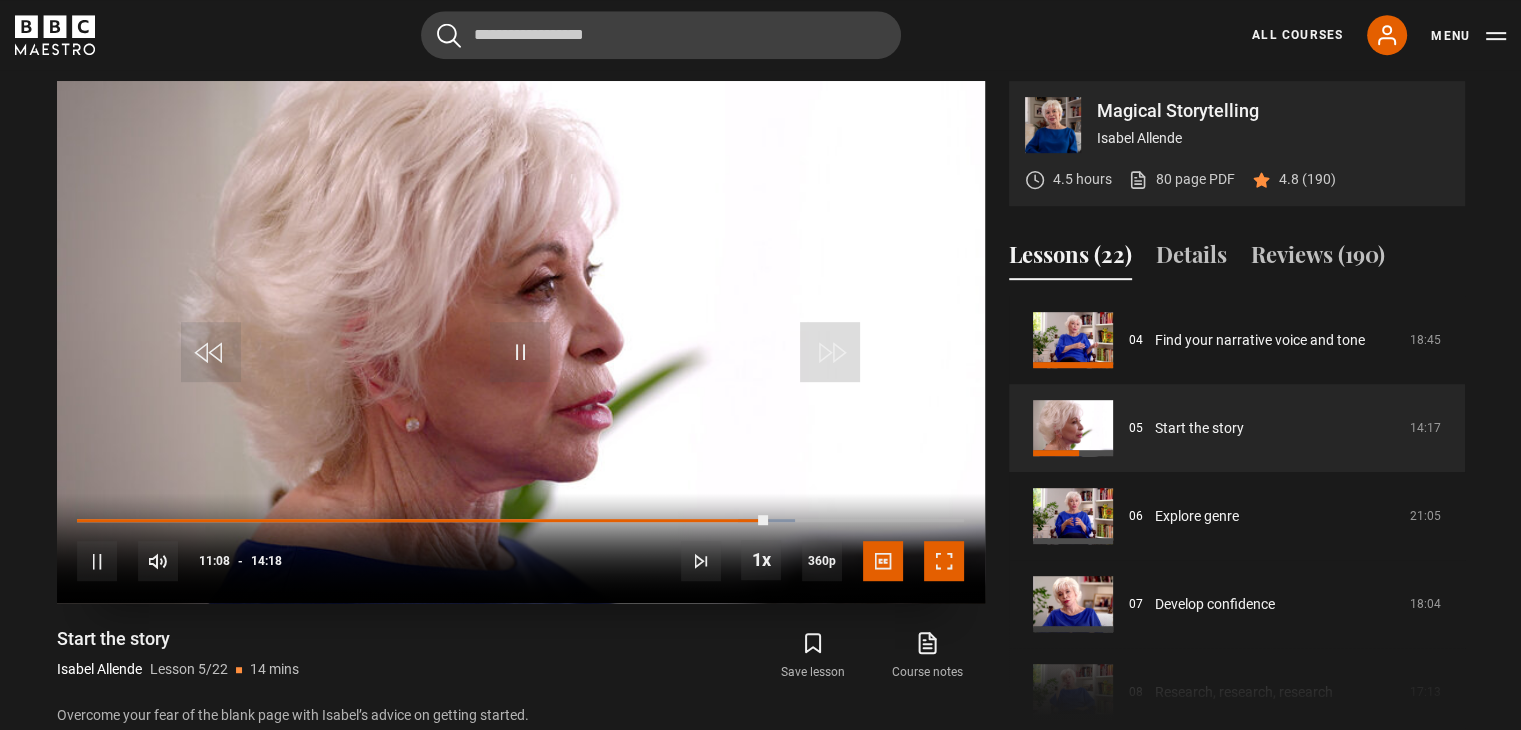 drag, startPoint x: 929, startPoint y: 562, endPoint x: 929, endPoint y: 649, distance: 87 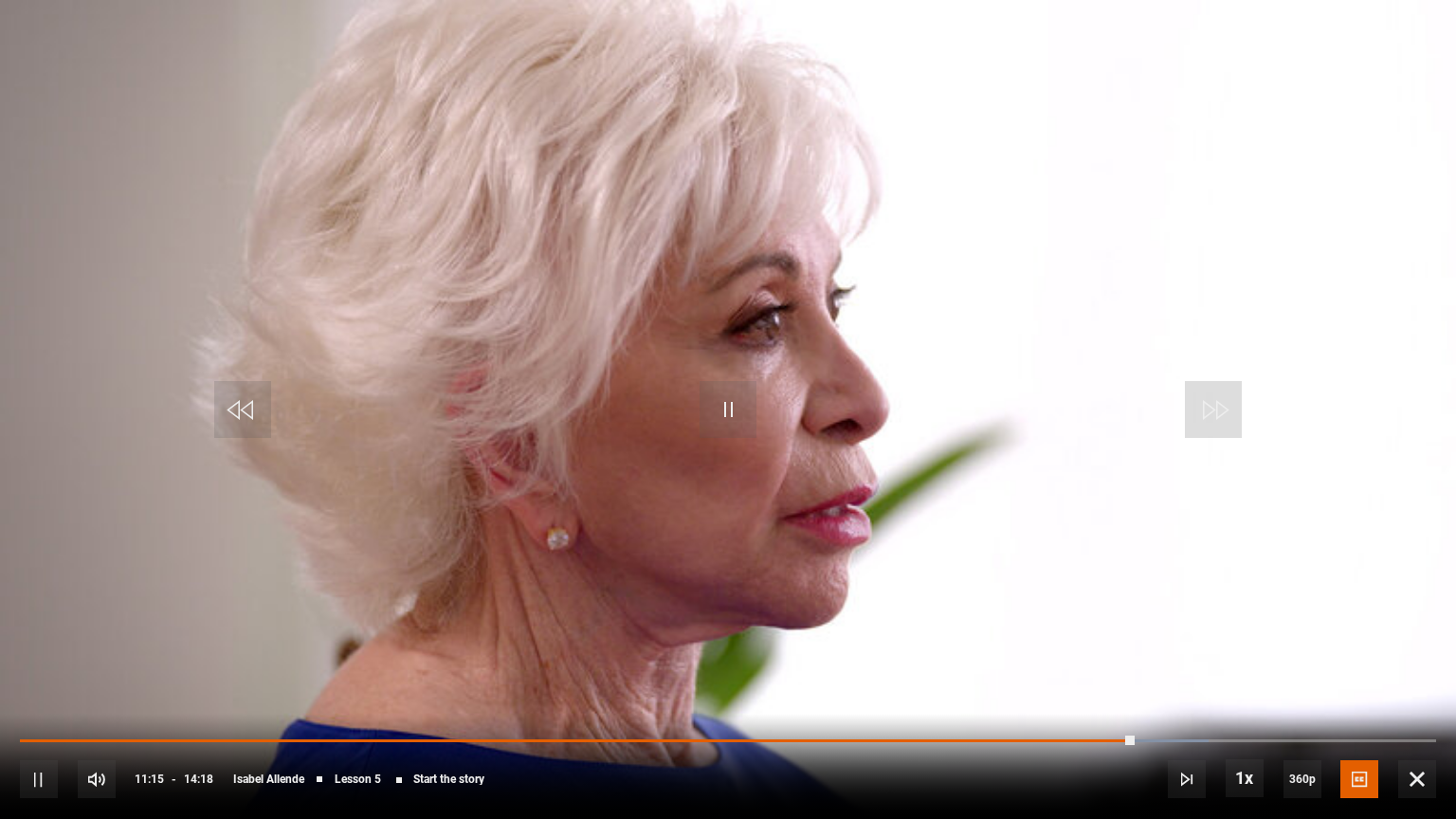 click at bounding box center [728, 410] 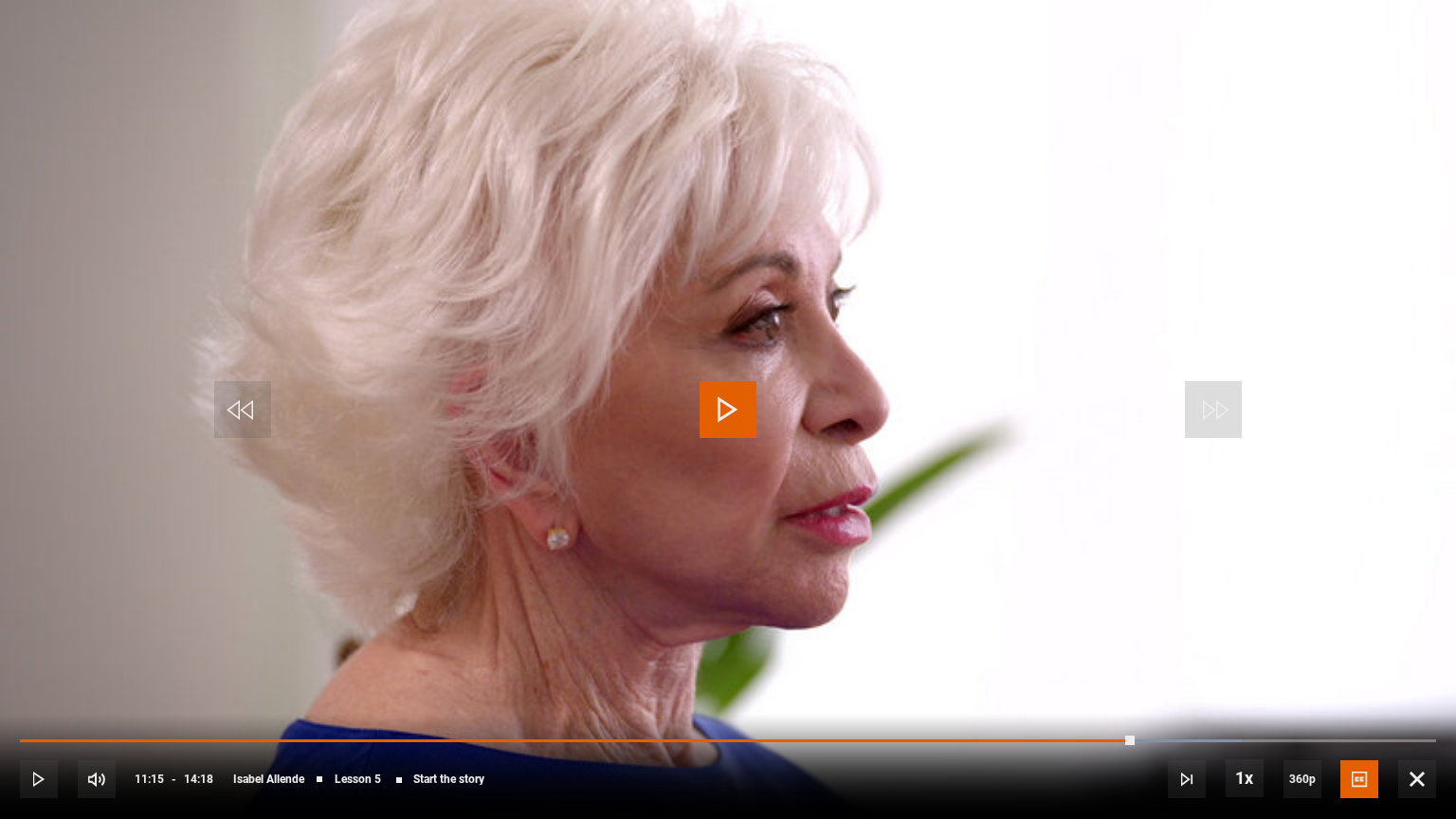 click at bounding box center (728, 410) 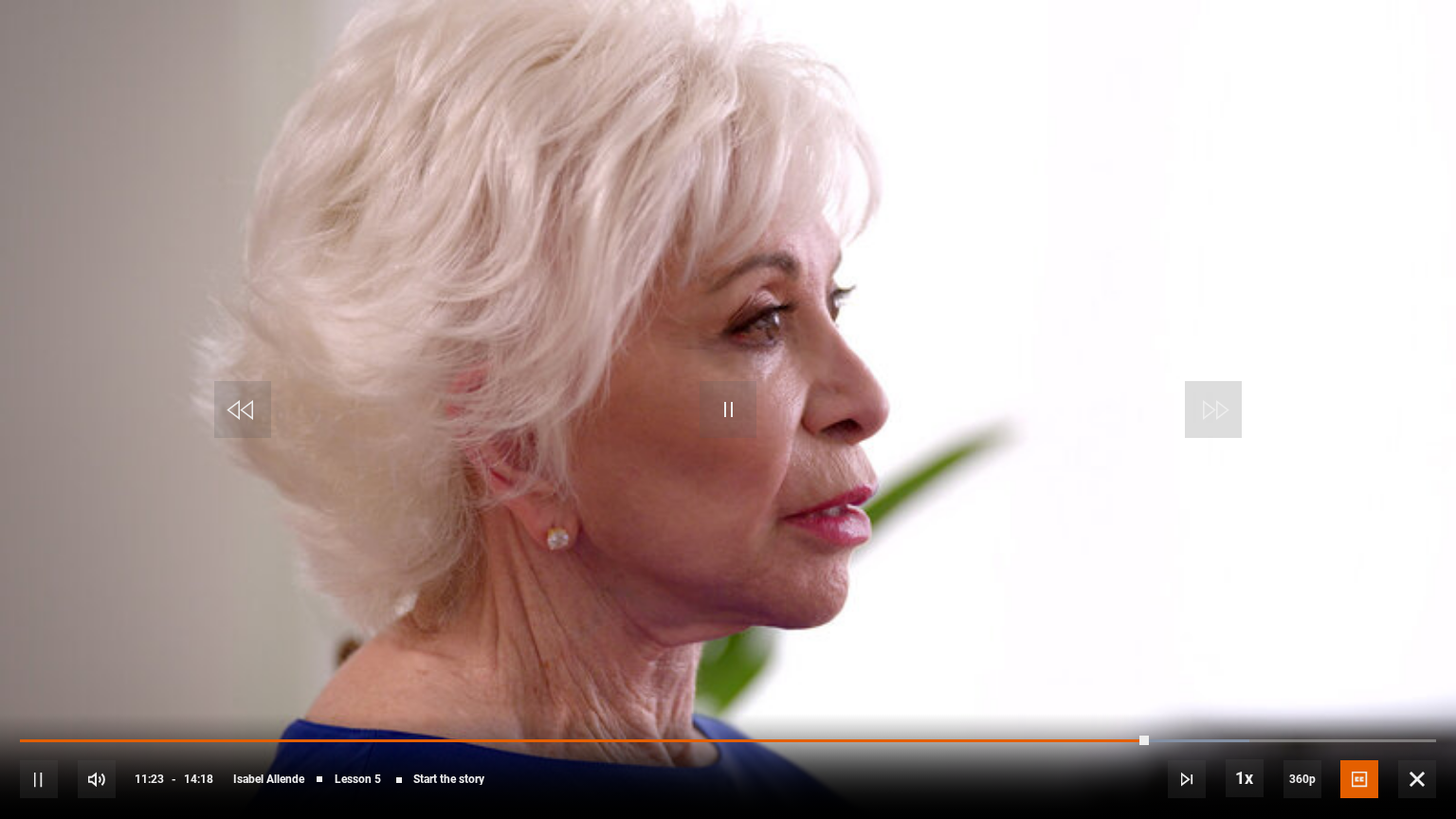 click at bounding box center (728, 410) 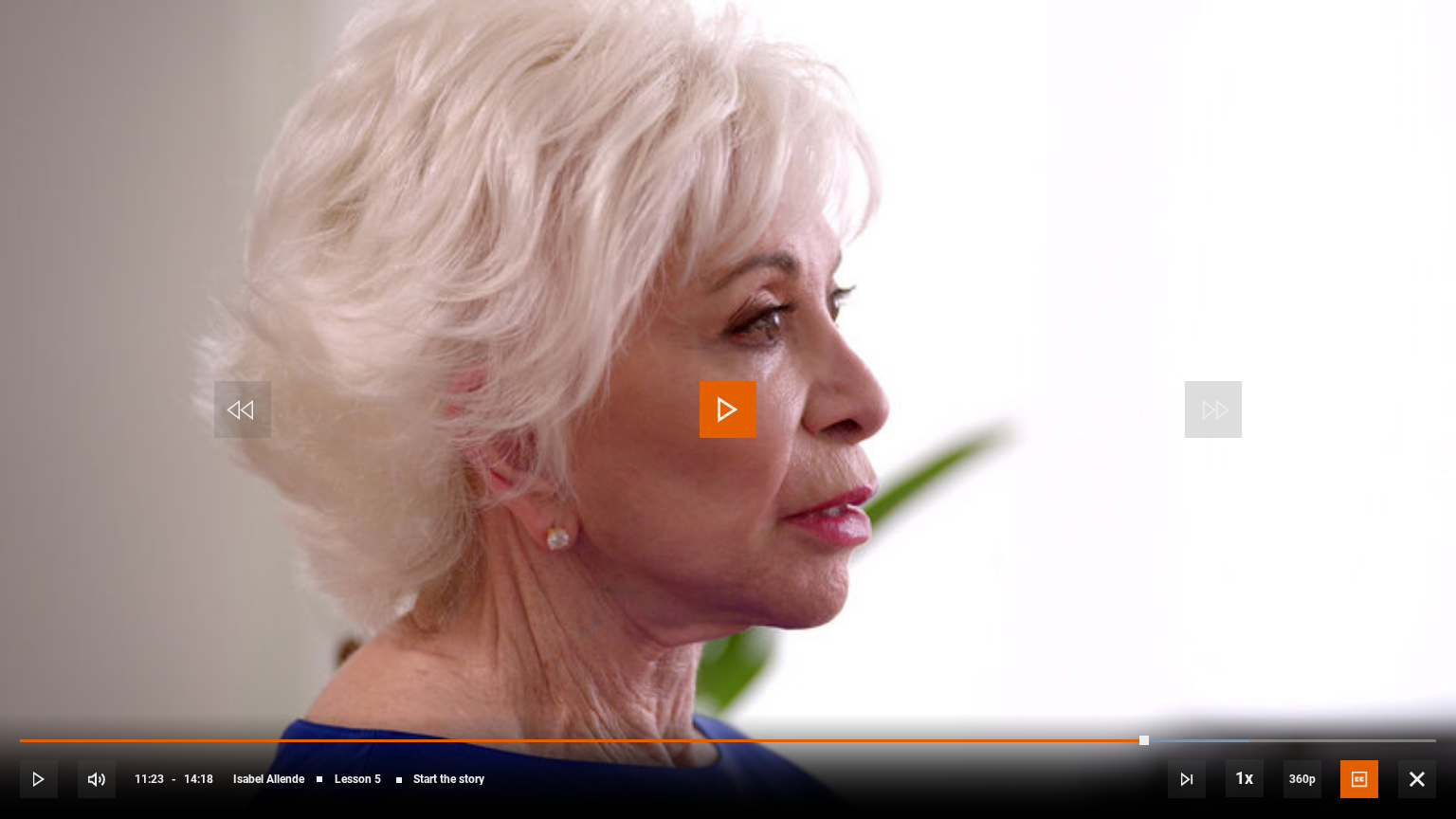 click at bounding box center [728, 410] 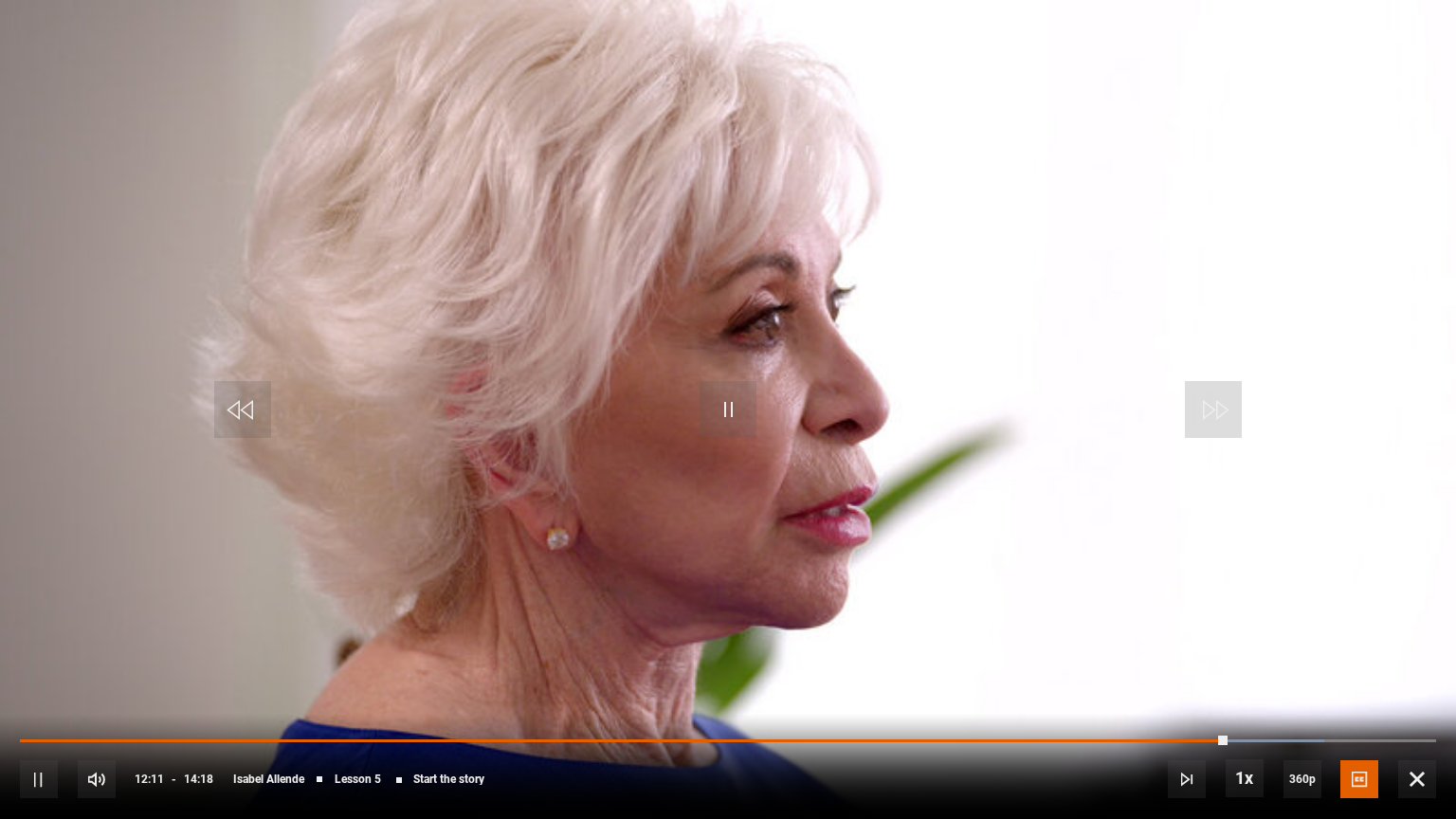 click at bounding box center [728, 410] 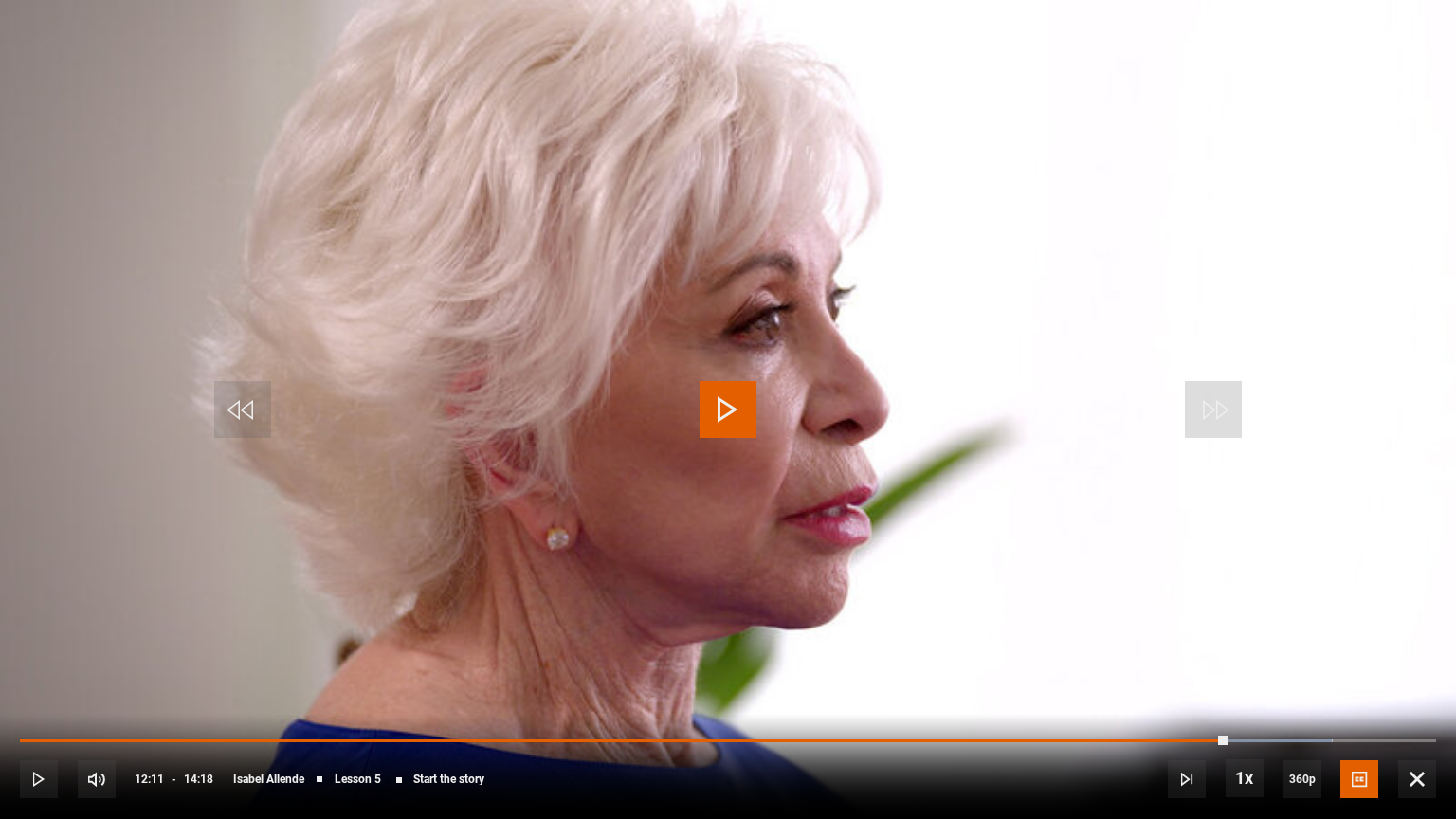 click at bounding box center (728, 410) 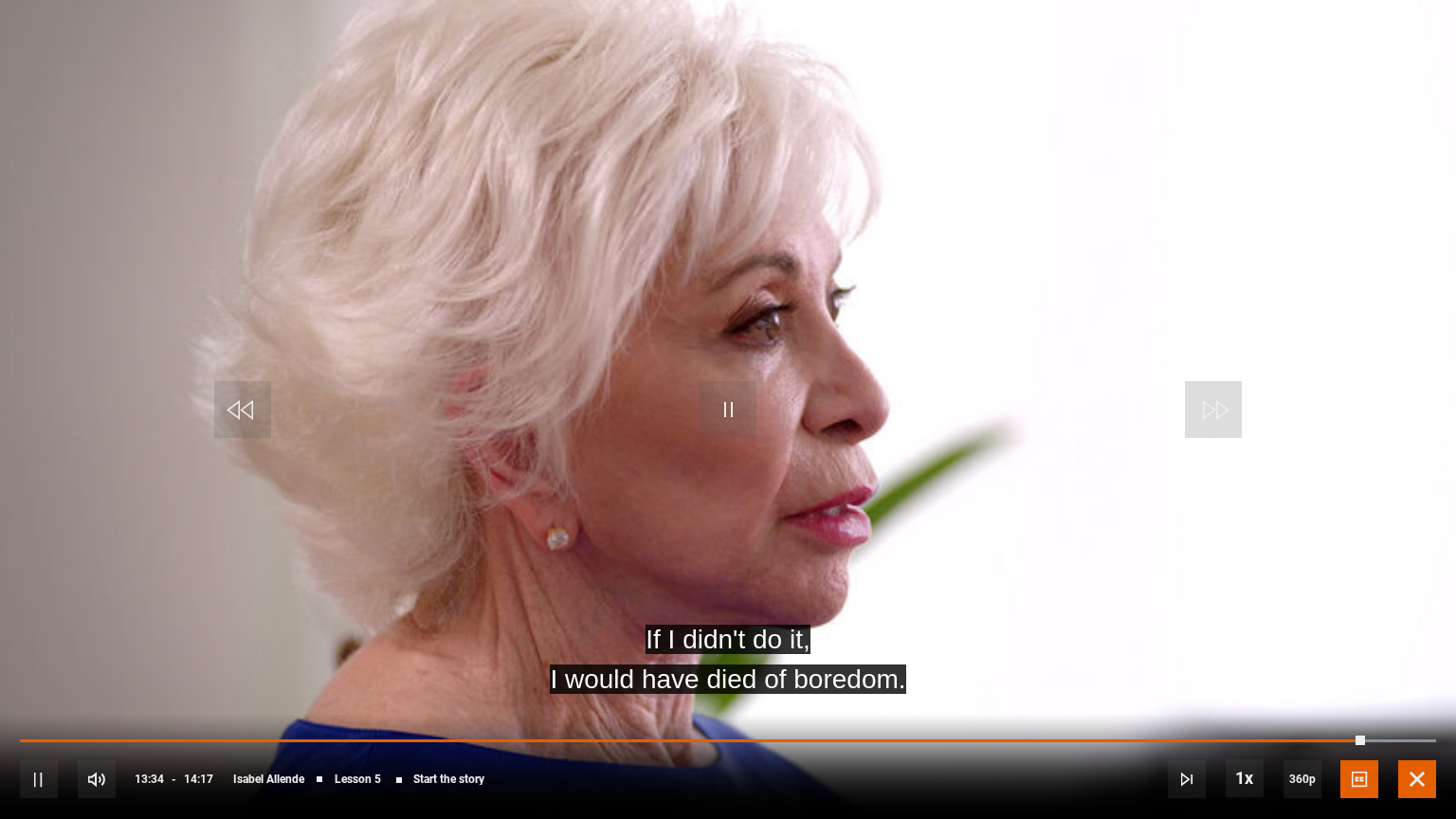 click at bounding box center (1417, 779) 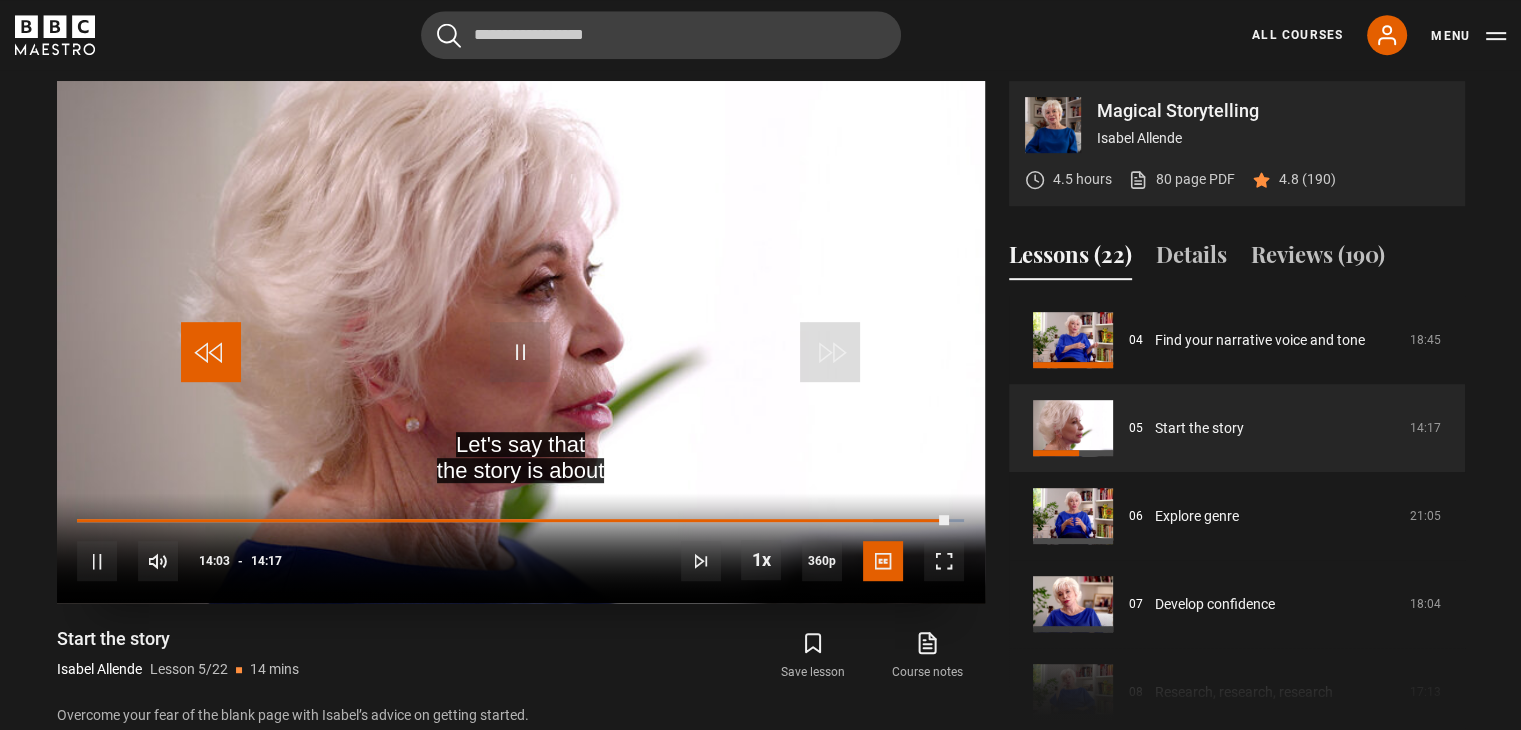 click at bounding box center [211, 352] 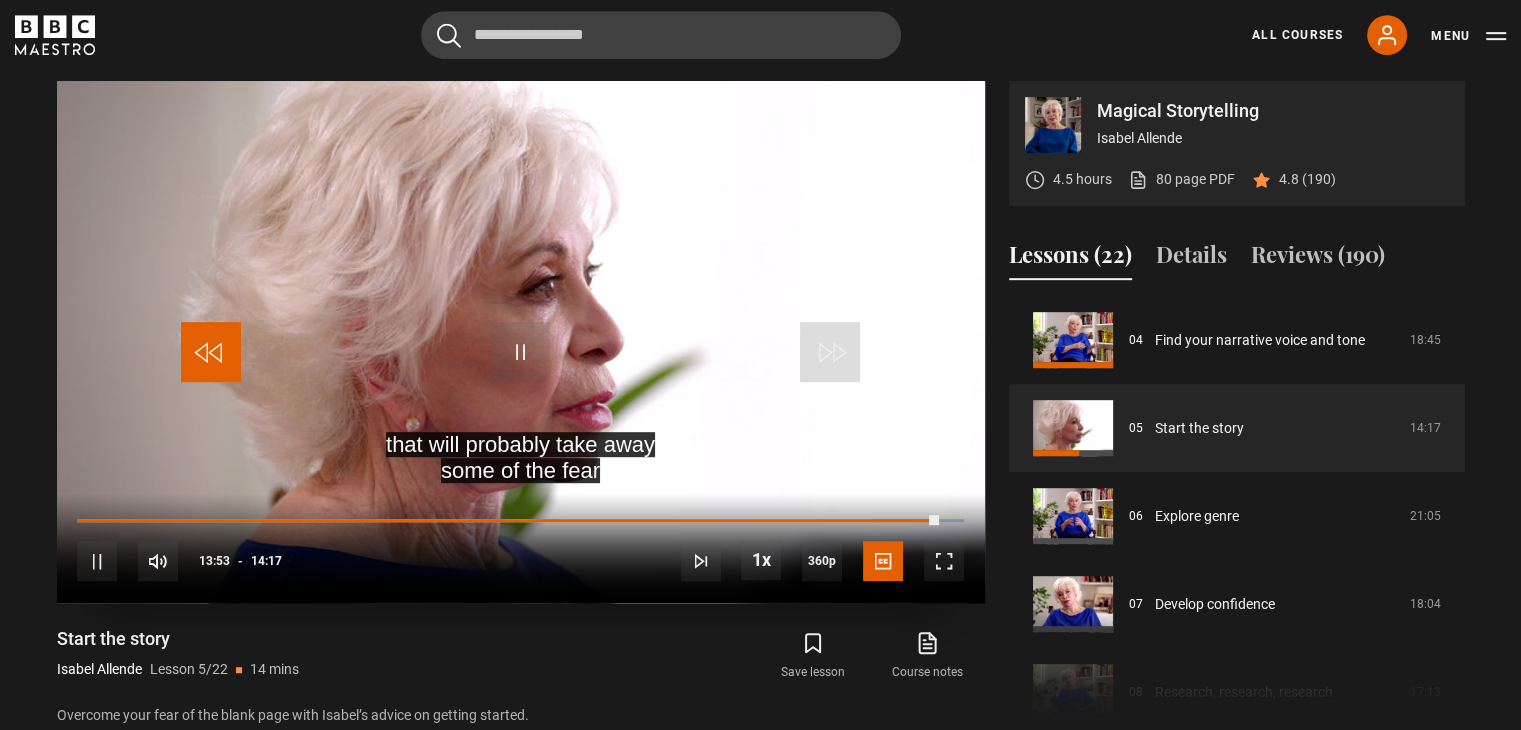 click at bounding box center [211, 352] 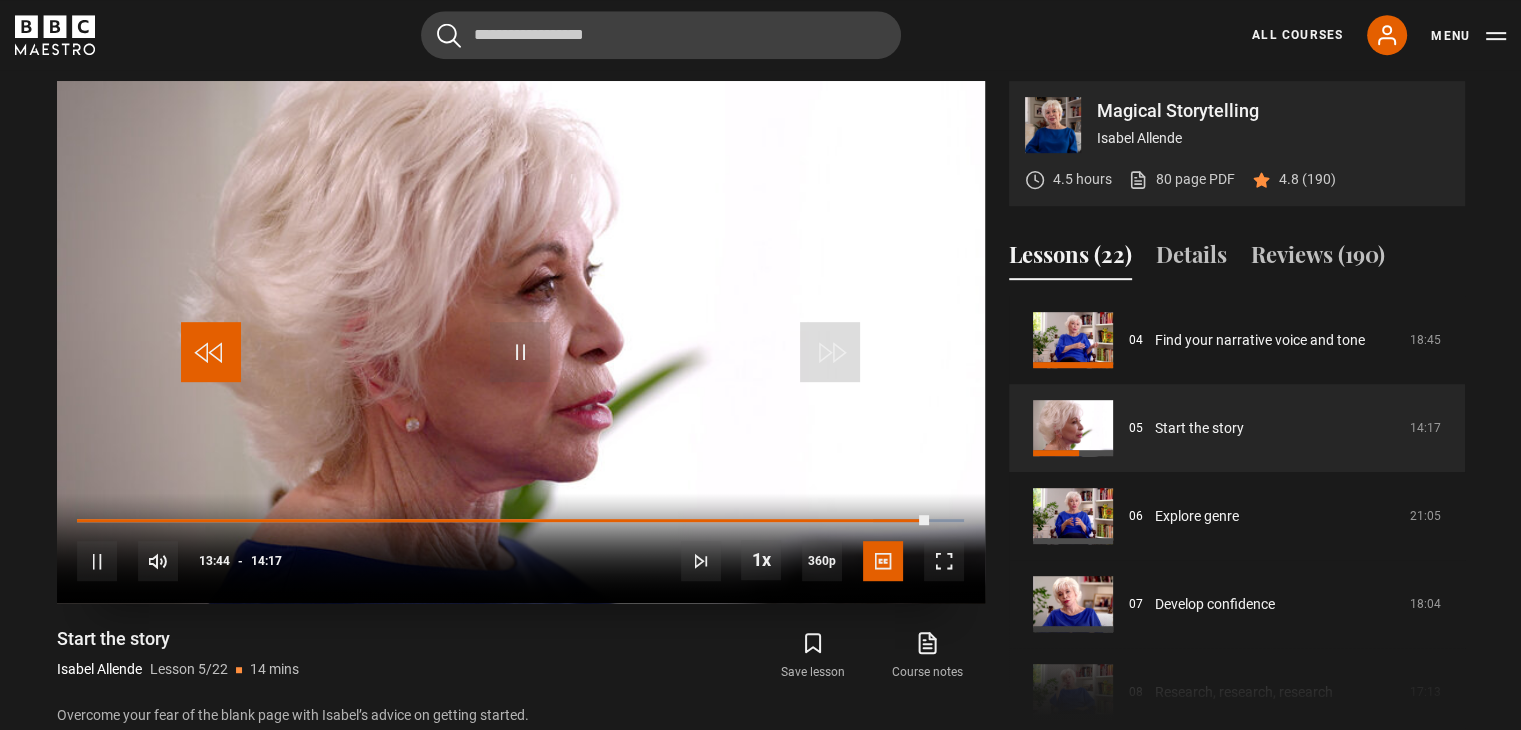 click at bounding box center [211, 352] 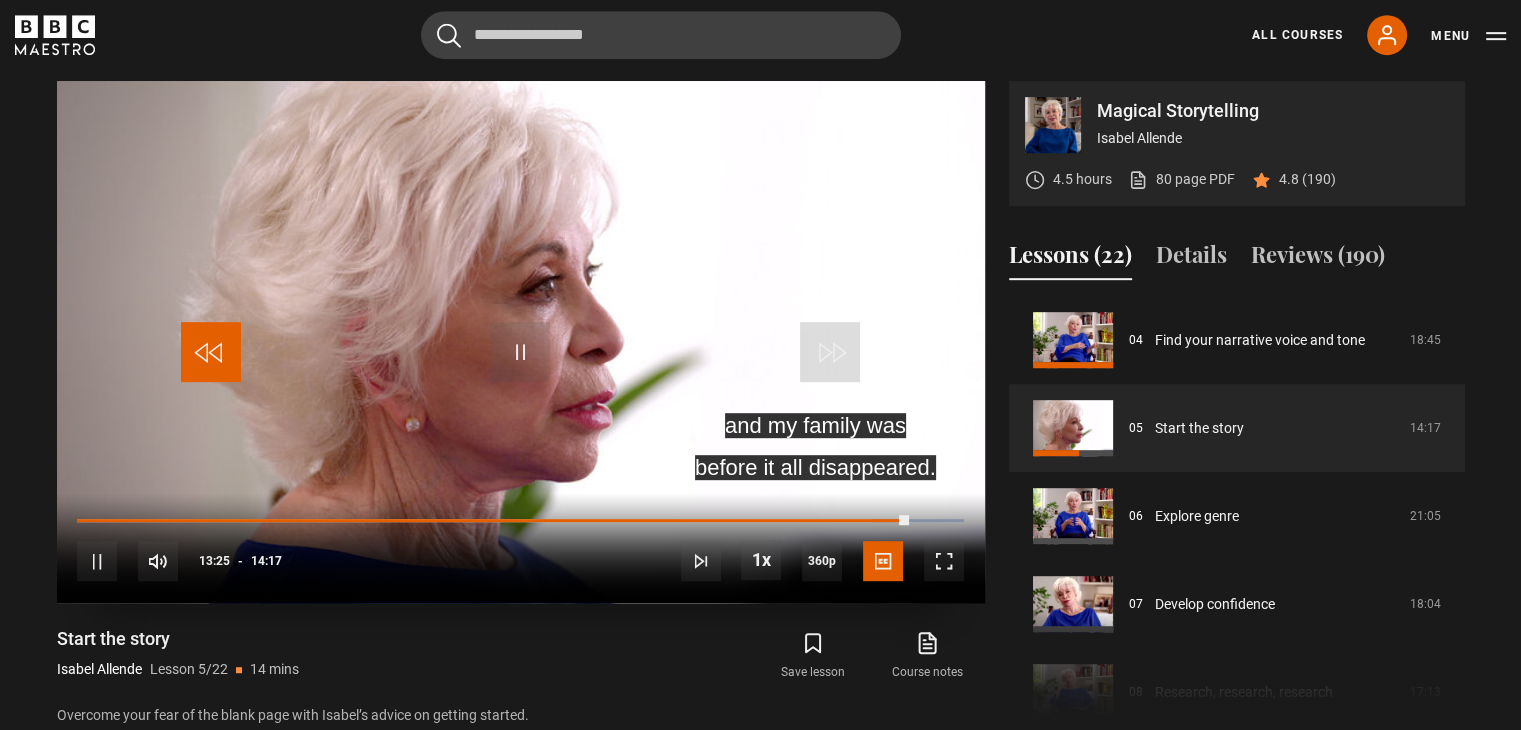 click at bounding box center [211, 352] 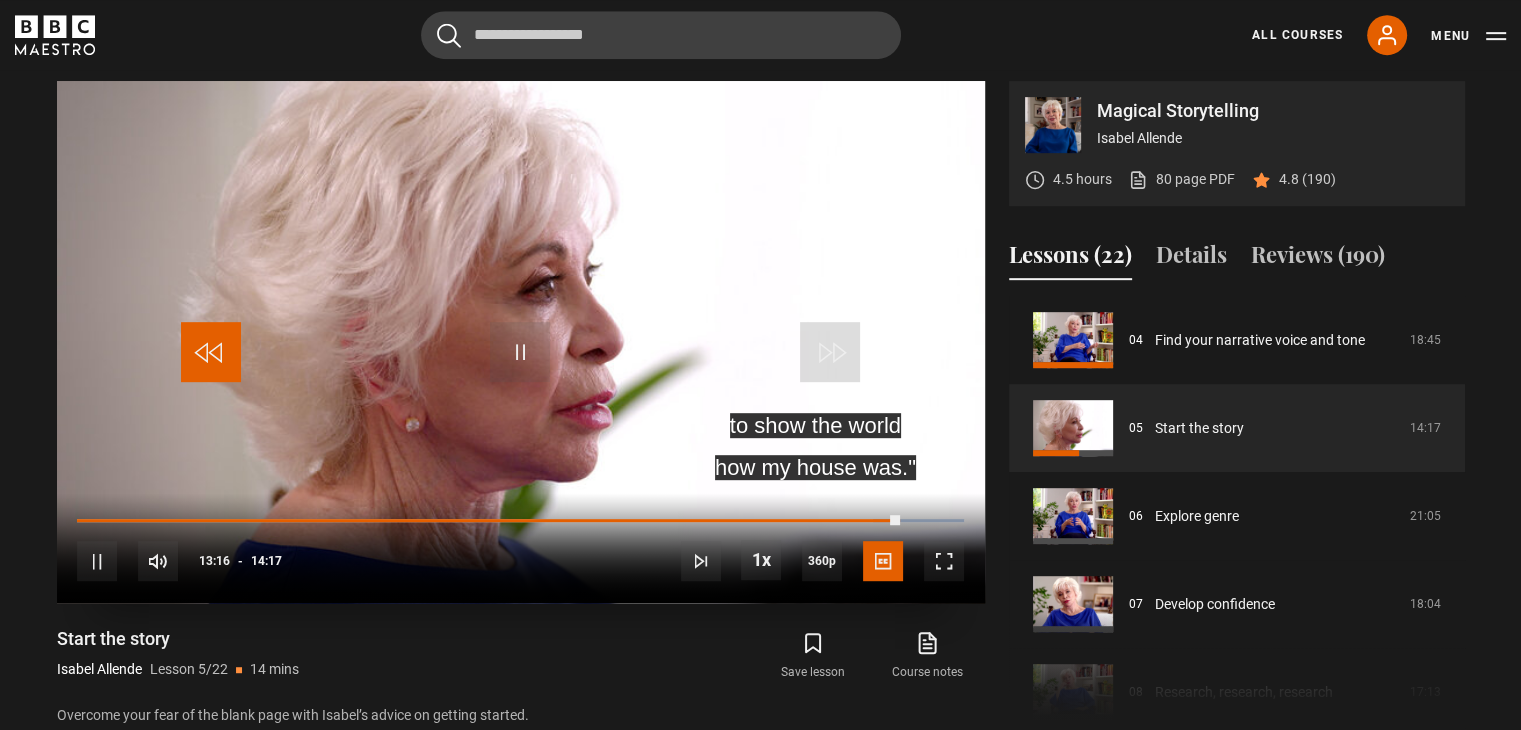 click at bounding box center [211, 352] 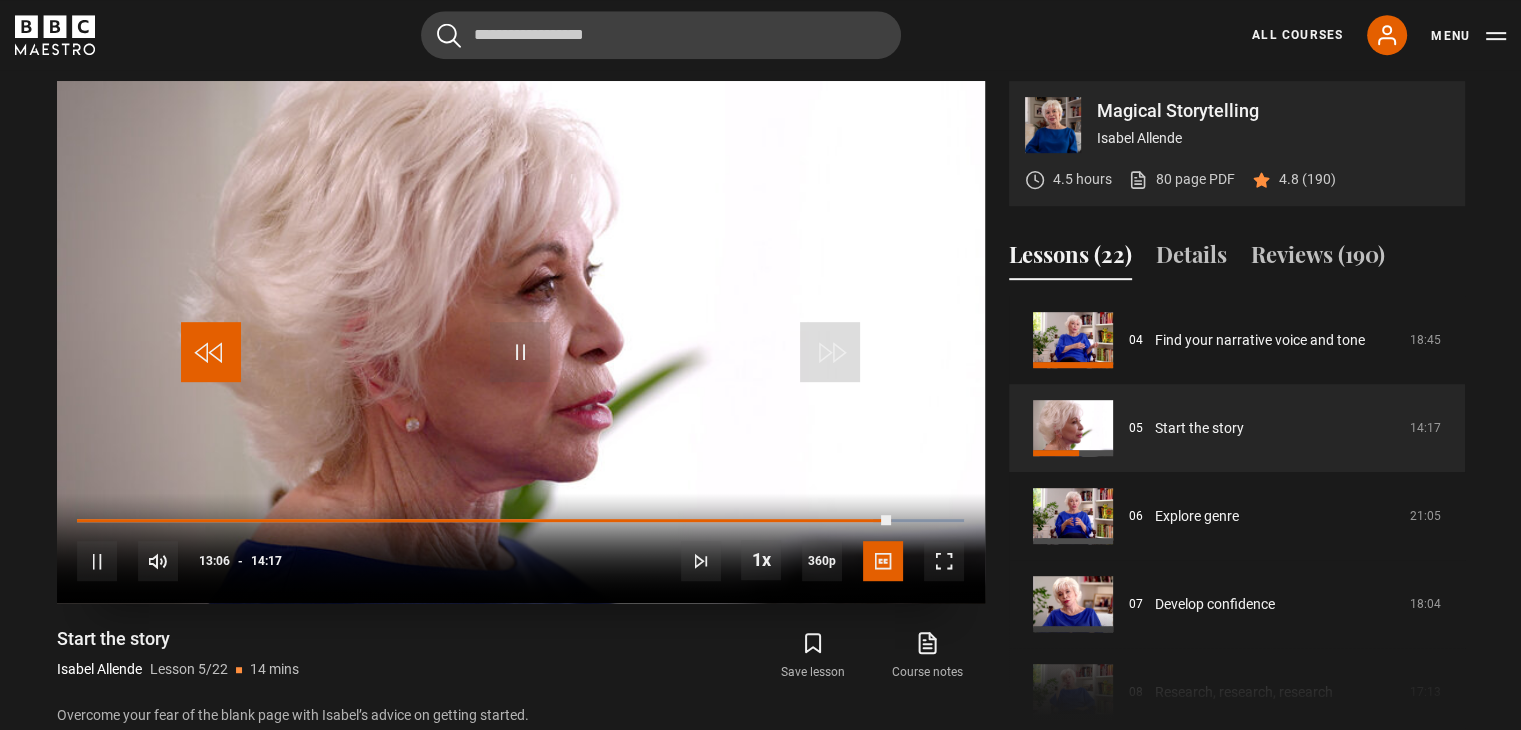 click at bounding box center (211, 352) 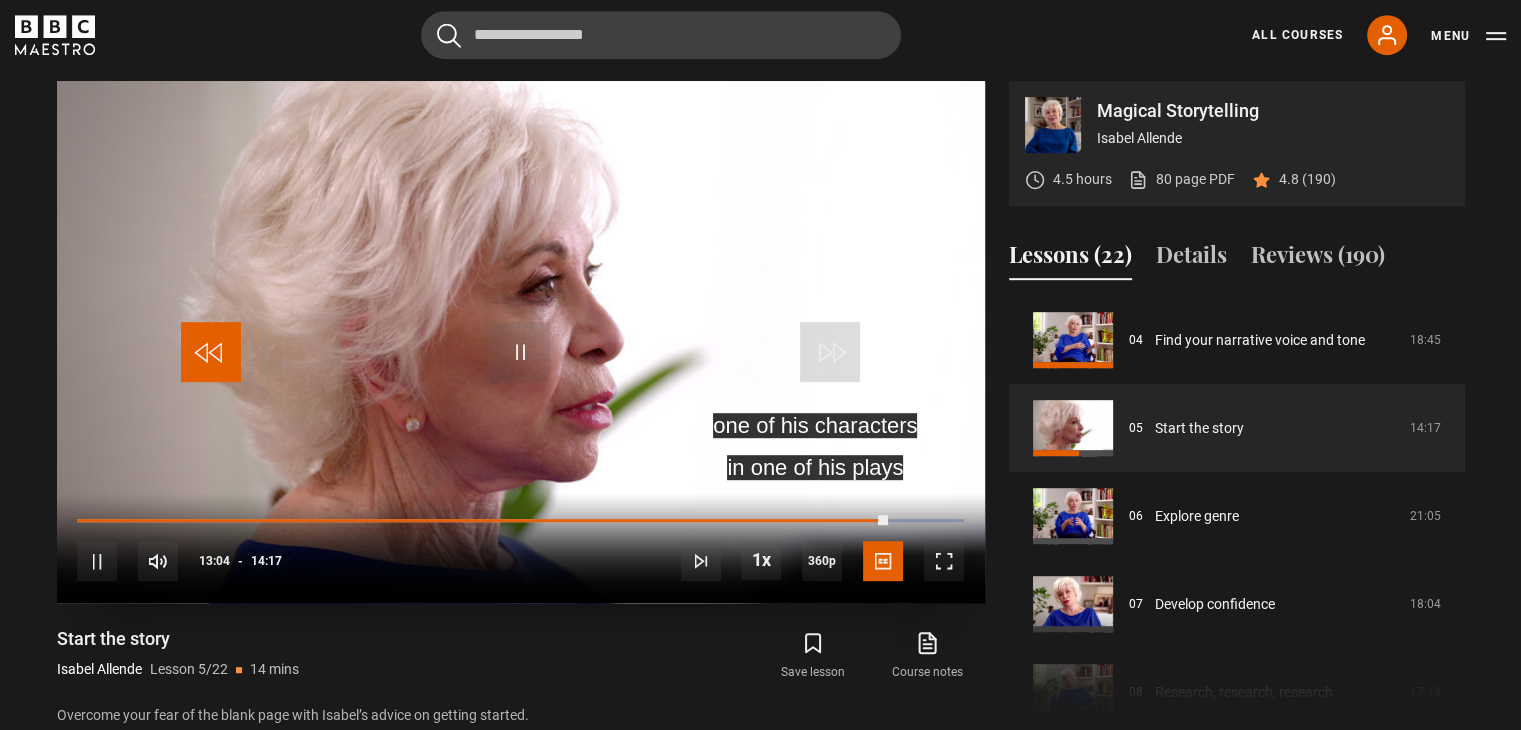 click at bounding box center (211, 352) 